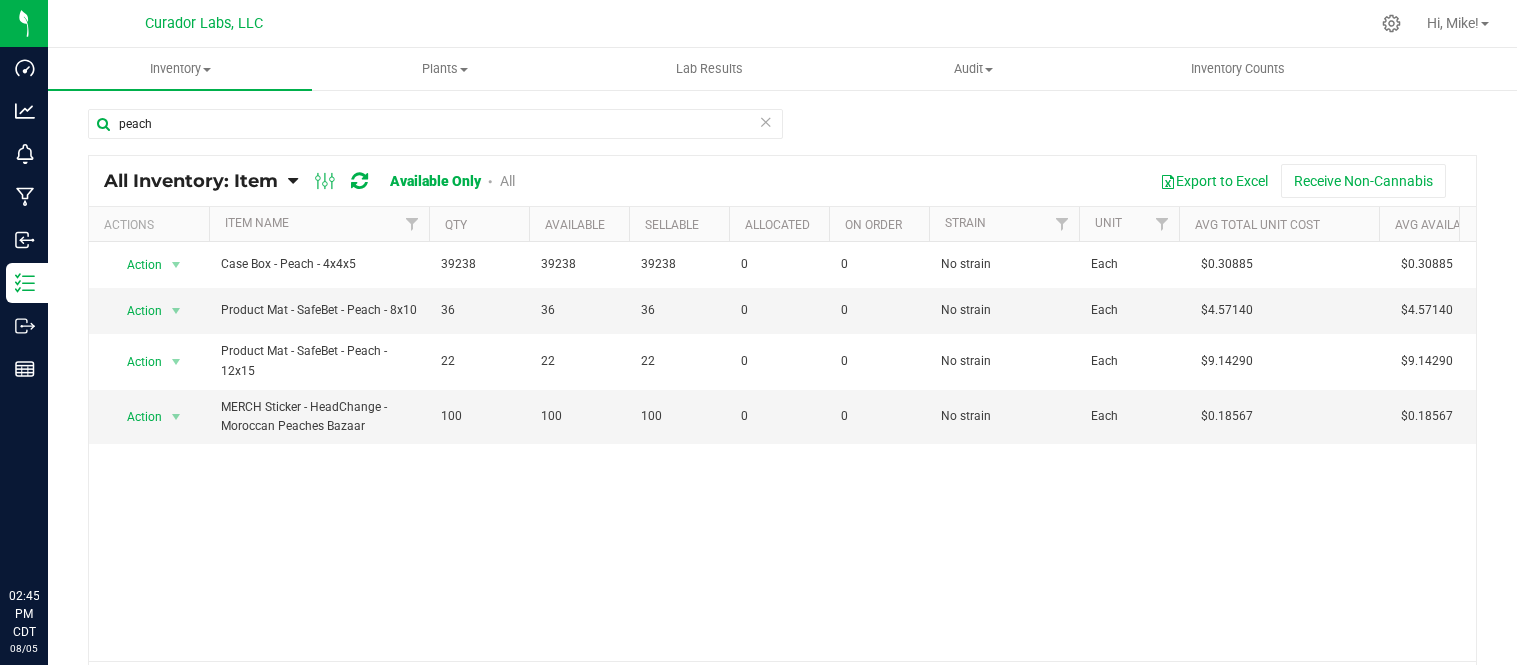 scroll, scrollTop: 0, scrollLeft: 0, axis: both 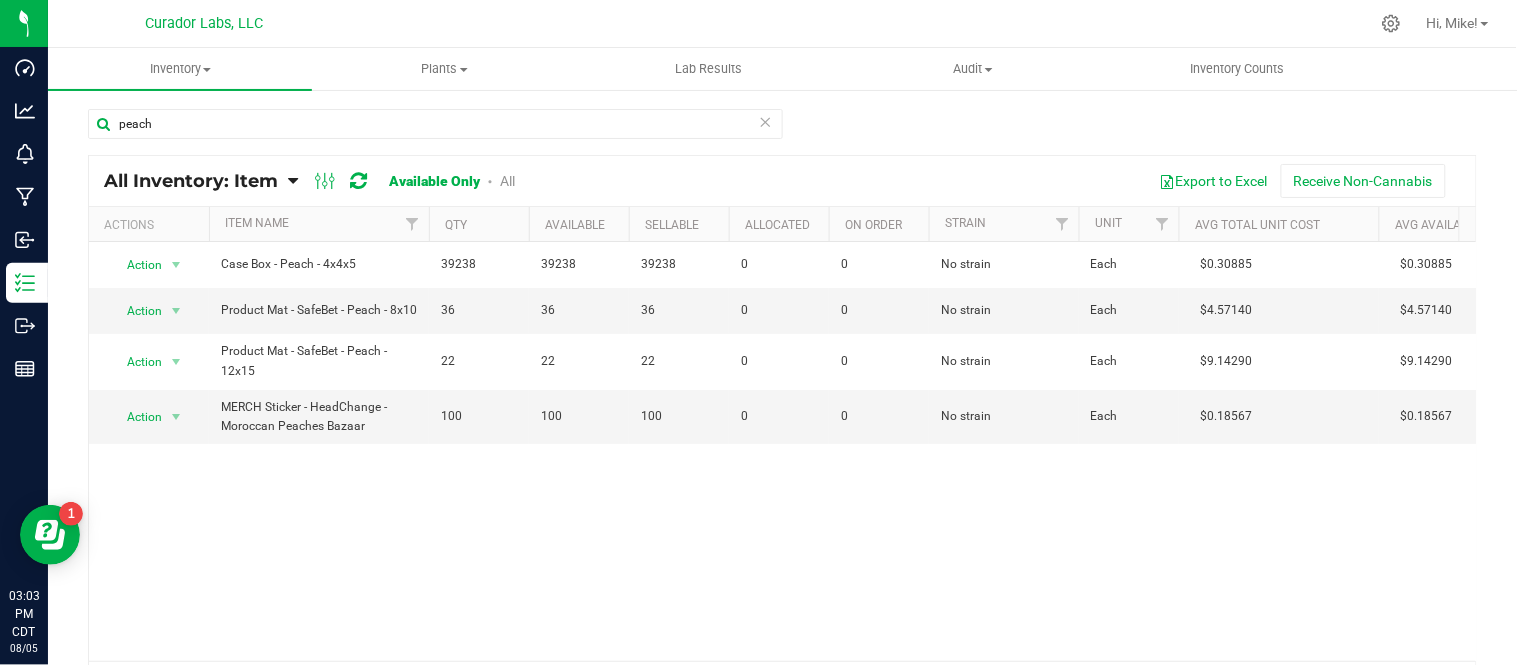 click at bounding box center [766, 121] 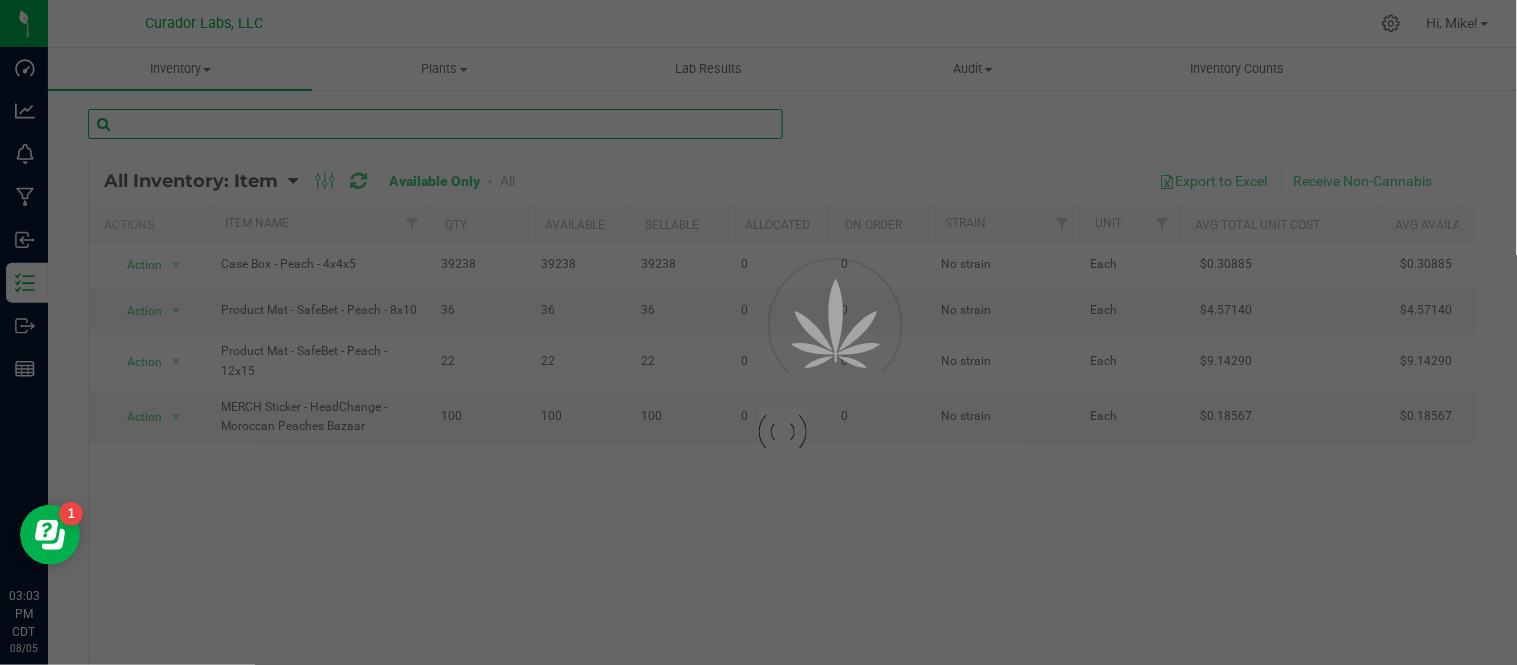 click at bounding box center [435, 124] 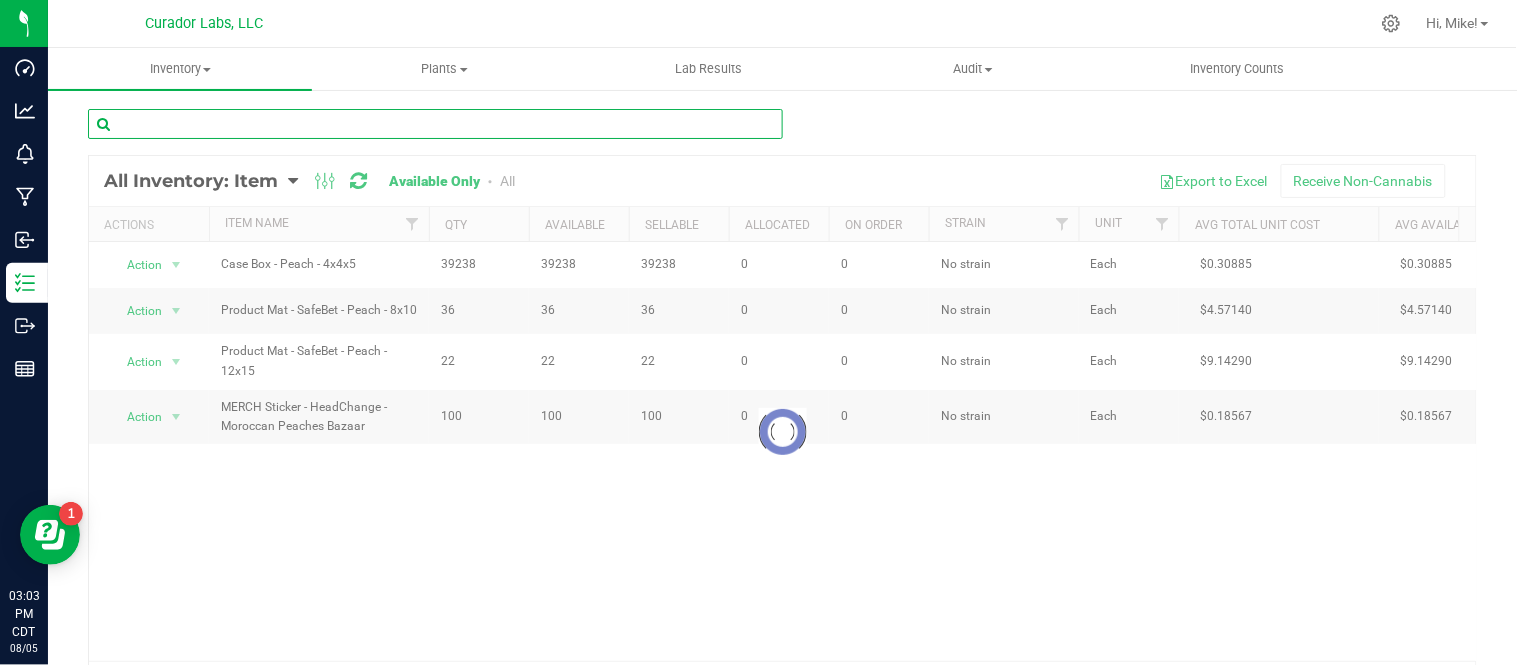 paste on "Column Socks - ETS - 5X36 - 100 Micron" 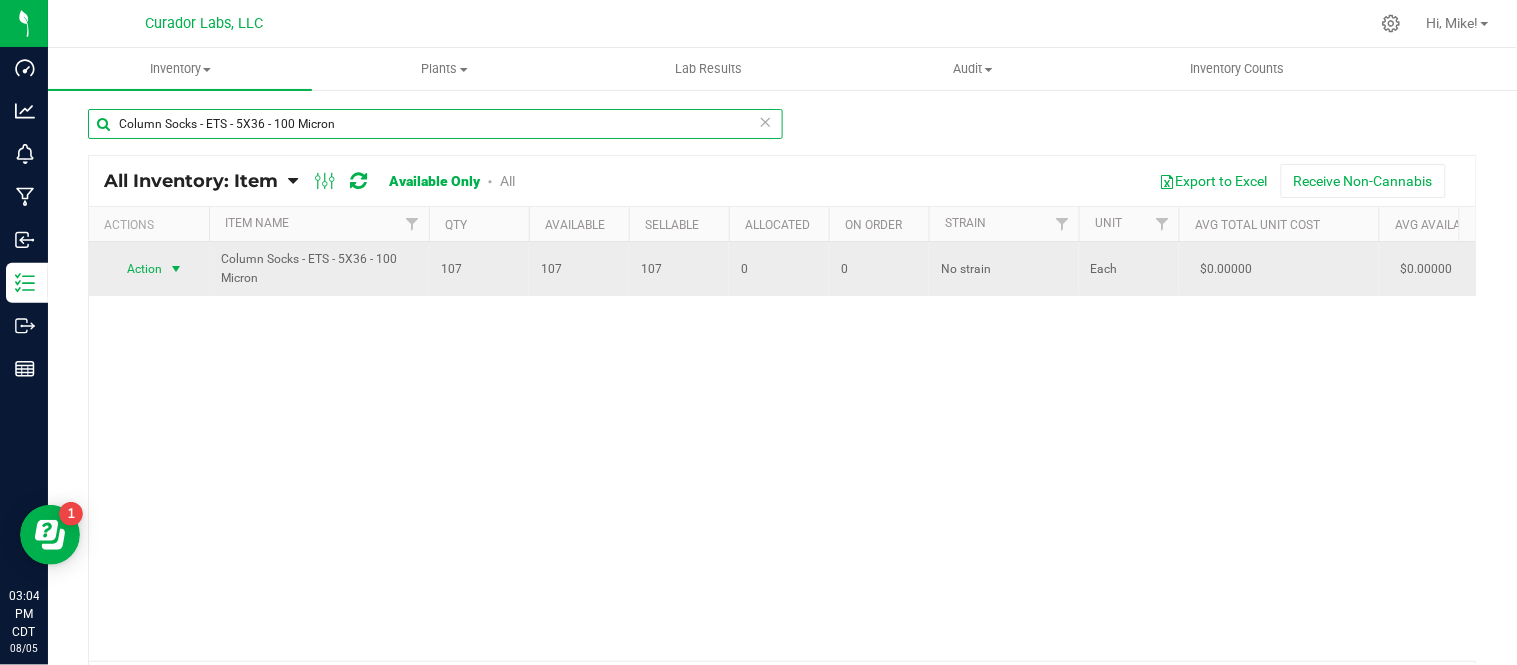 type on "Column Socks - ETS - 5X36 - 100 Micron" 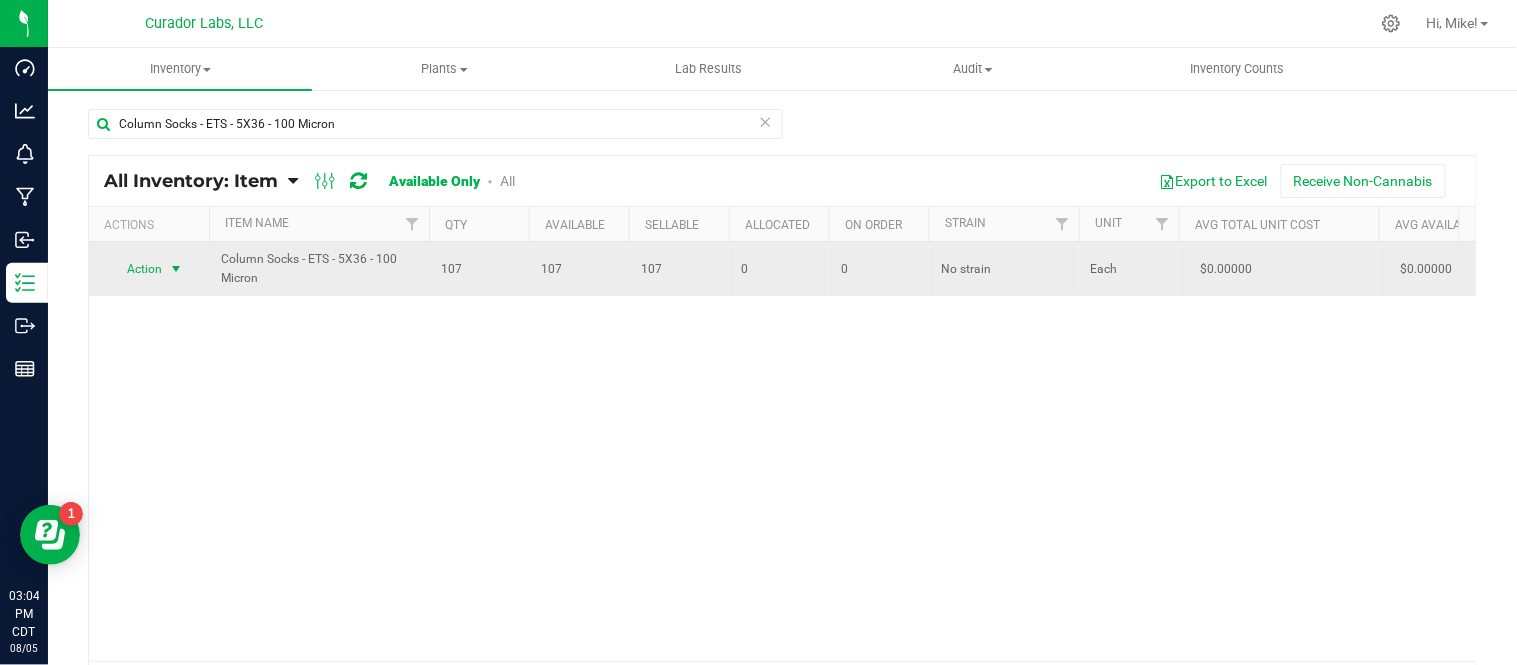 click at bounding box center [176, 269] 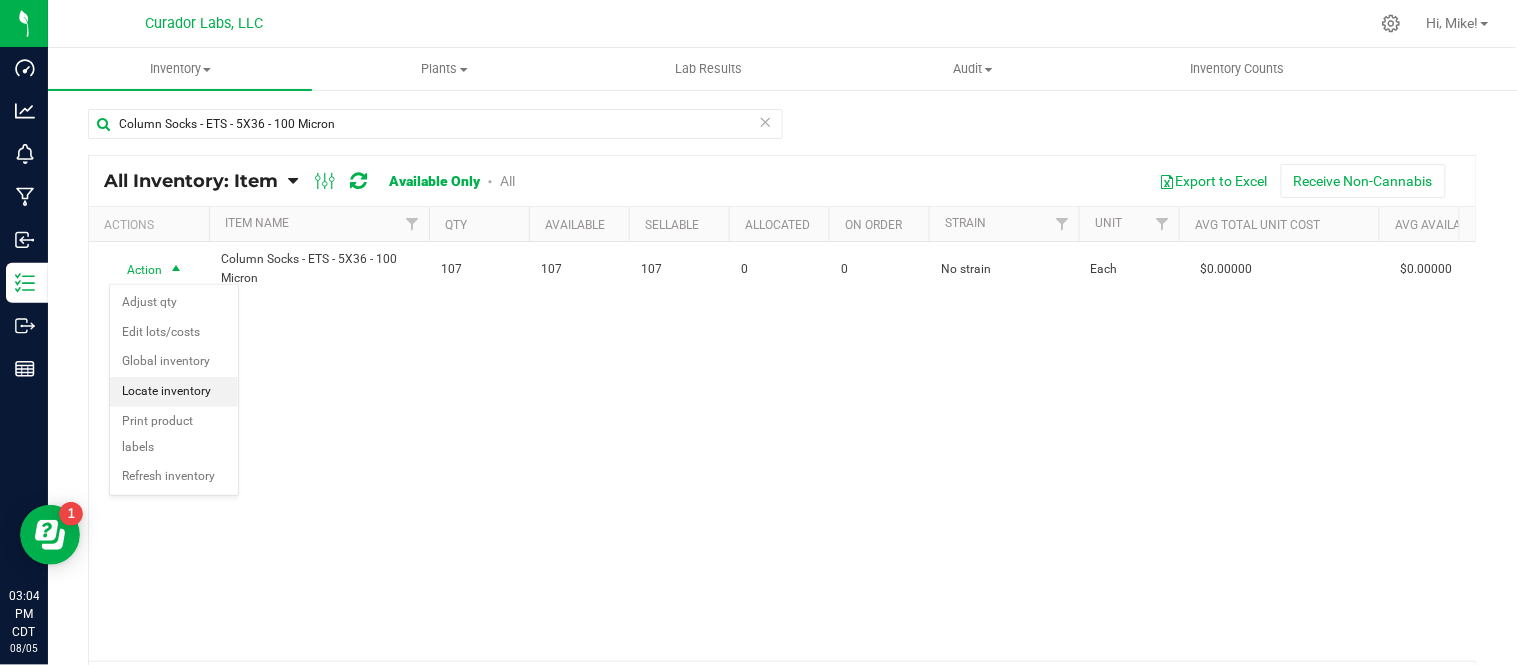 click on "Locate inventory" at bounding box center (174, 392) 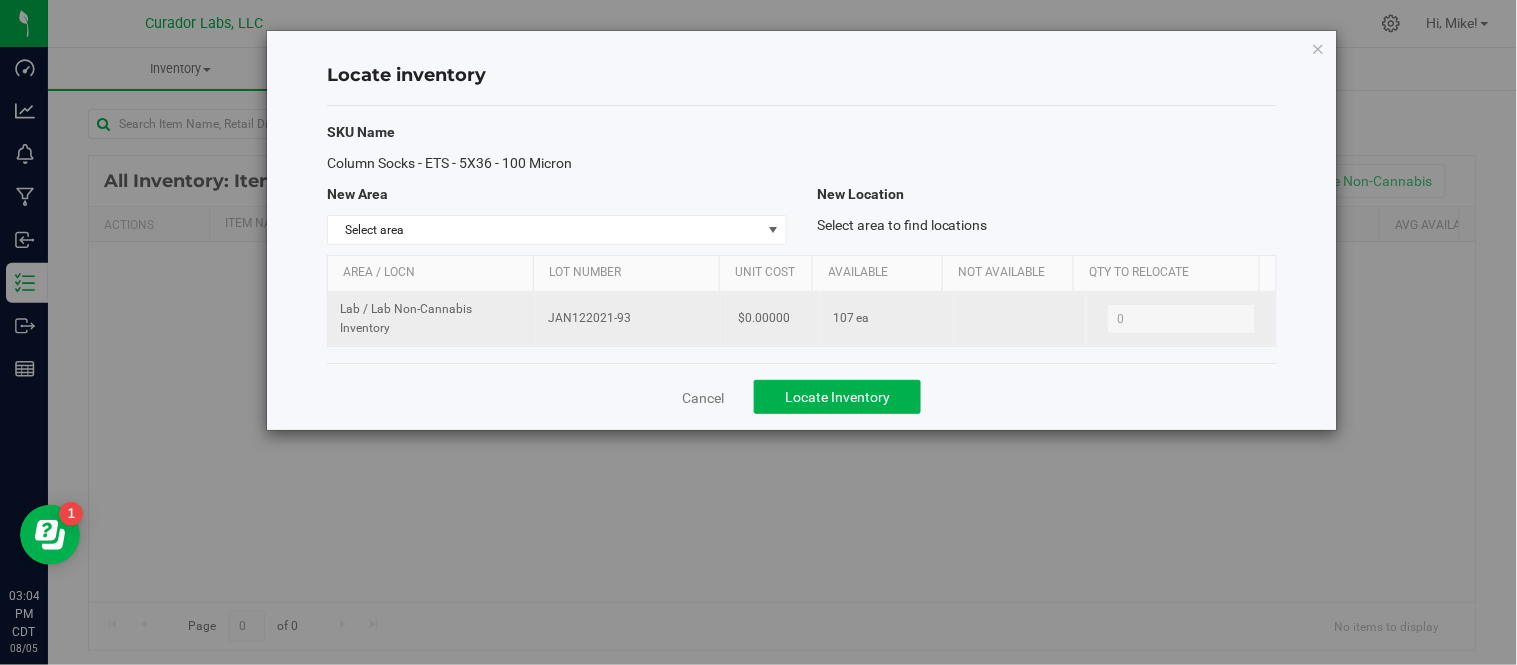 drag, startPoint x: 543, startPoint y: 318, endPoint x: 627, endPoint y: 320, distance: 84.0238 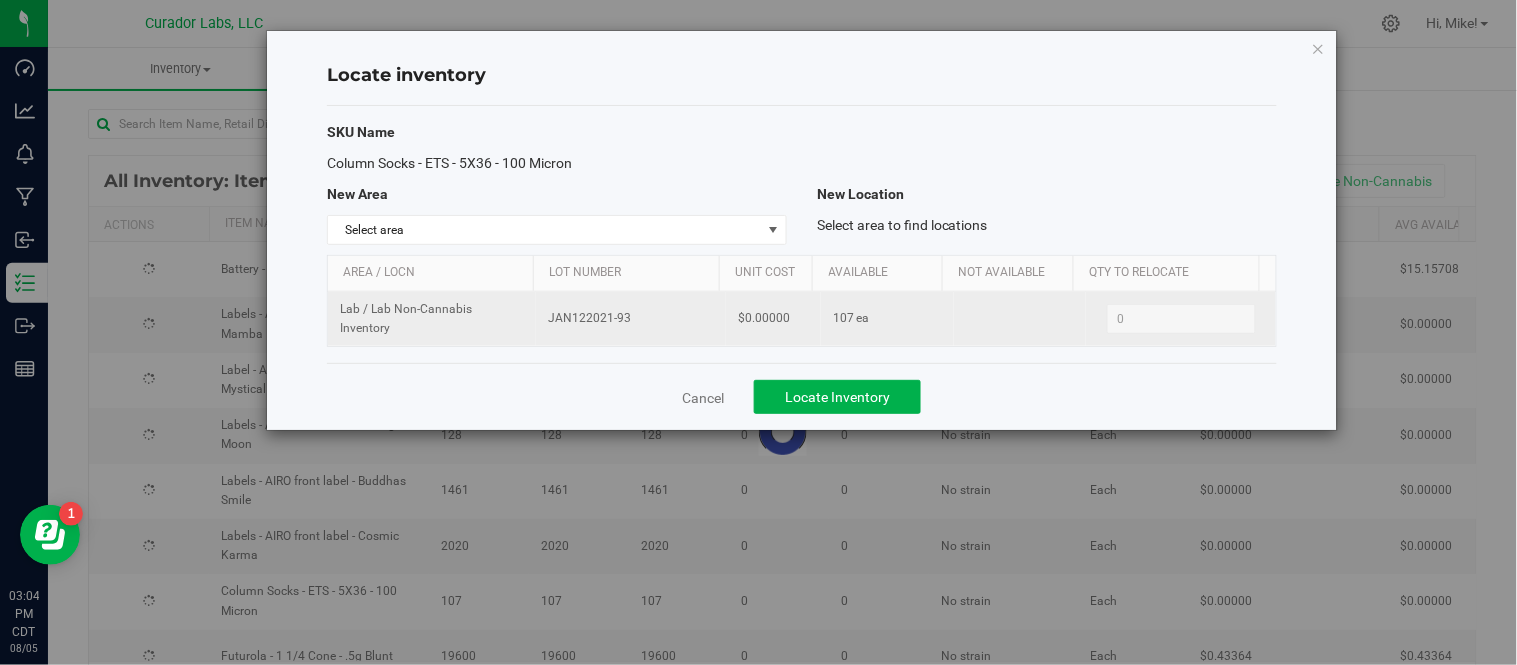 copy on "JAN122021-93" 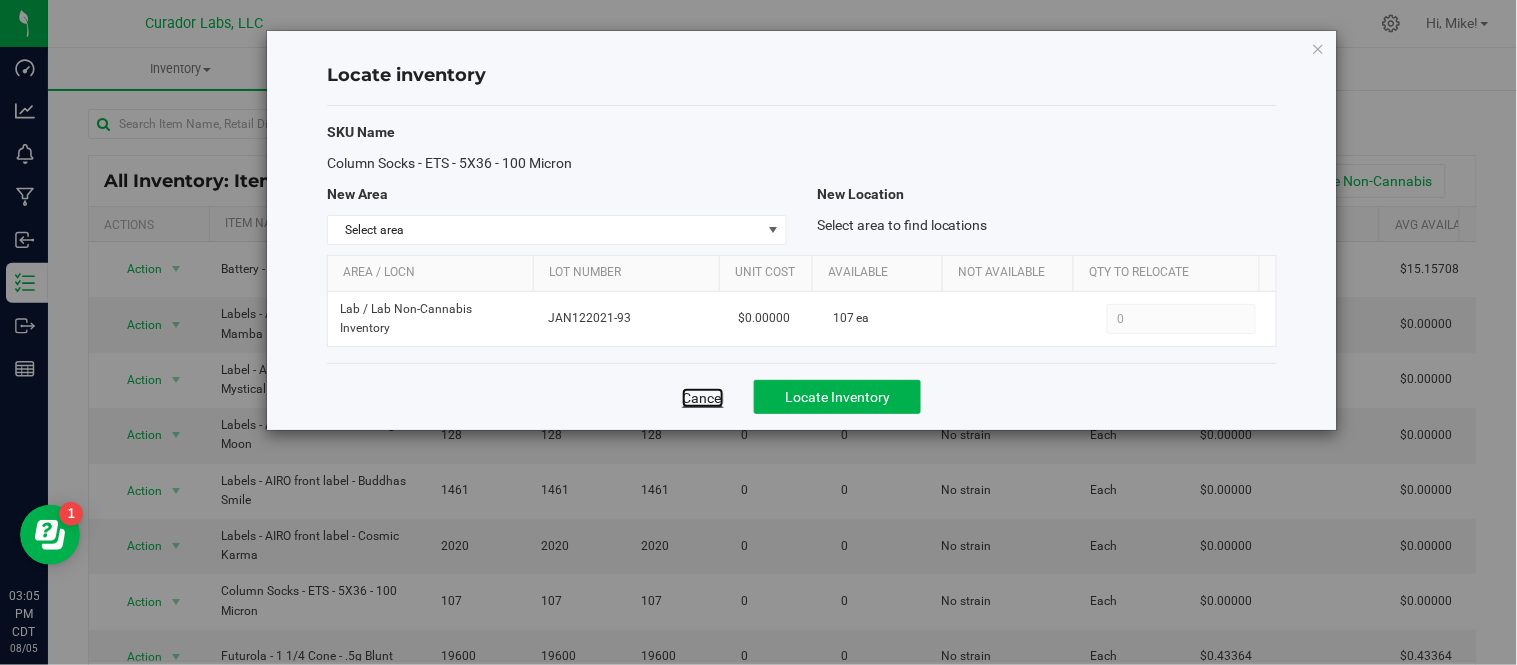 click on "Cancel" at bounding box center [703, 398] 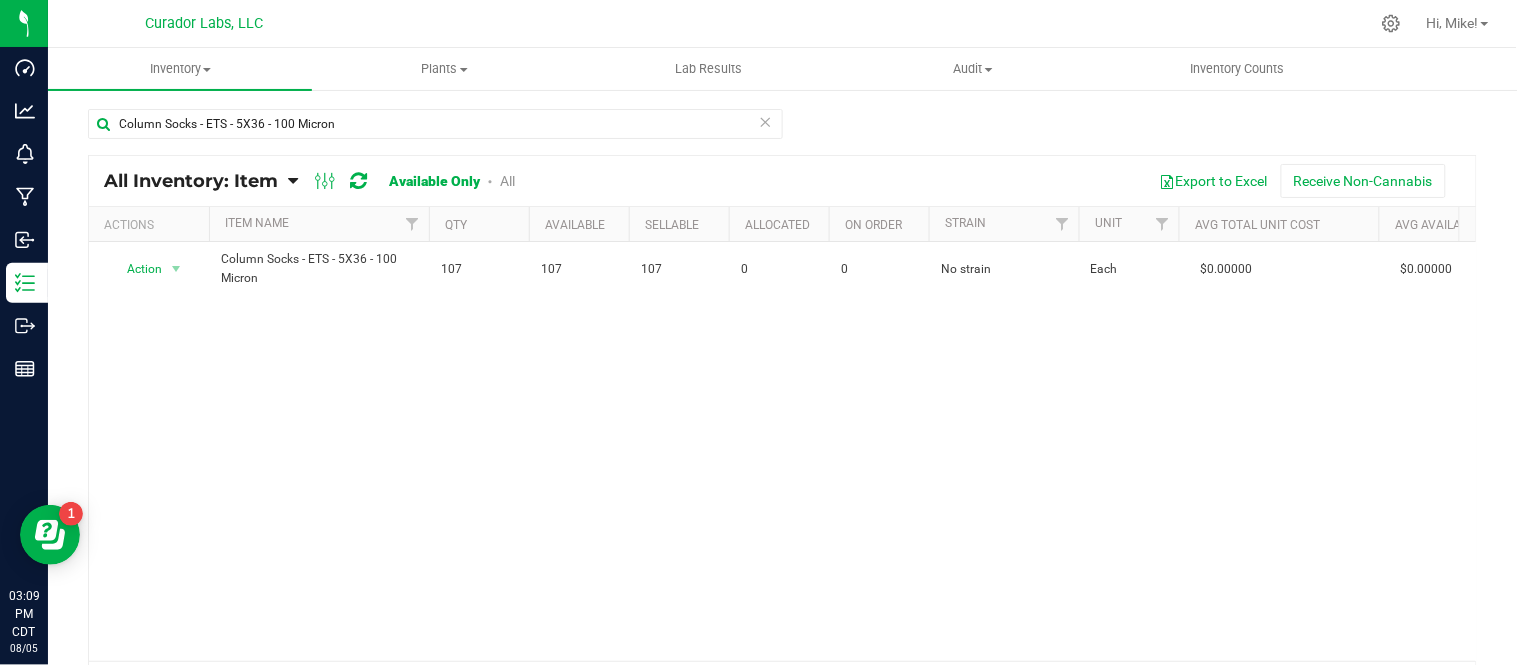 click at bounding box center [766, 121] 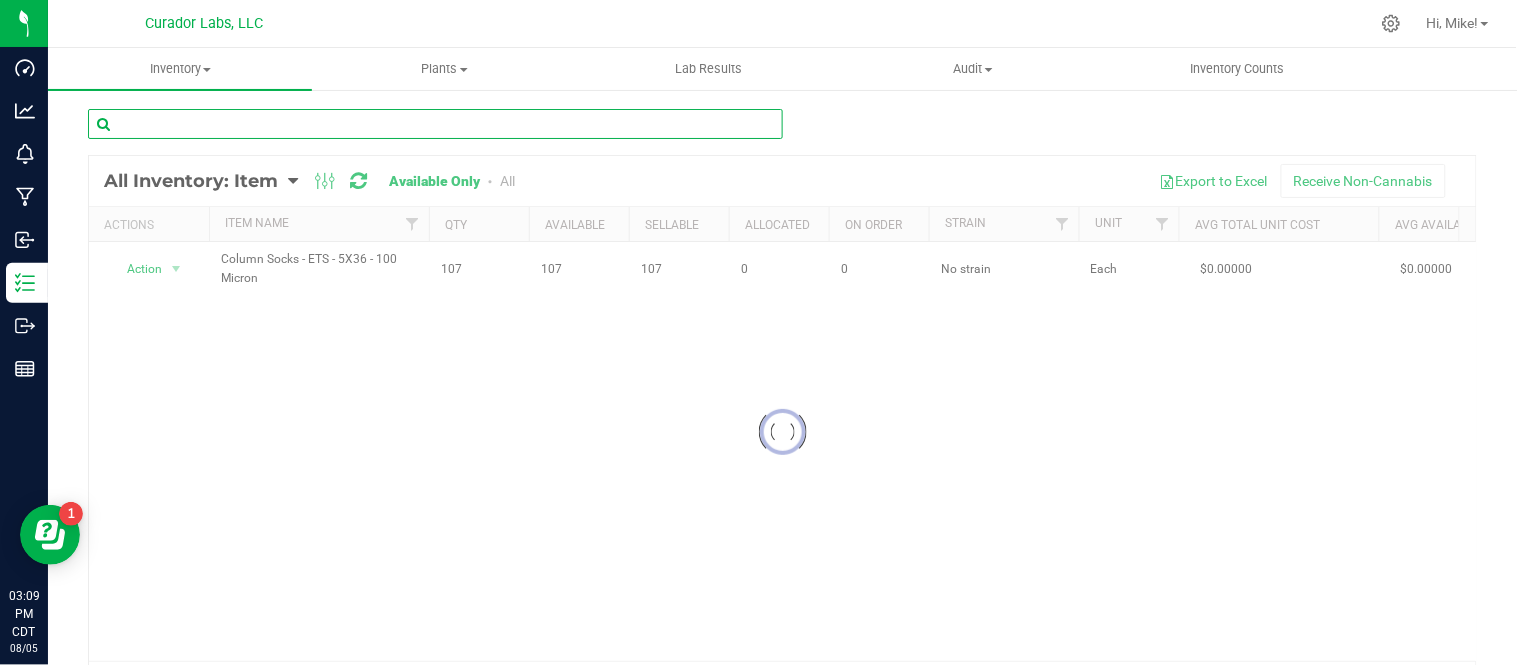 click at bounding box center (435, 124) 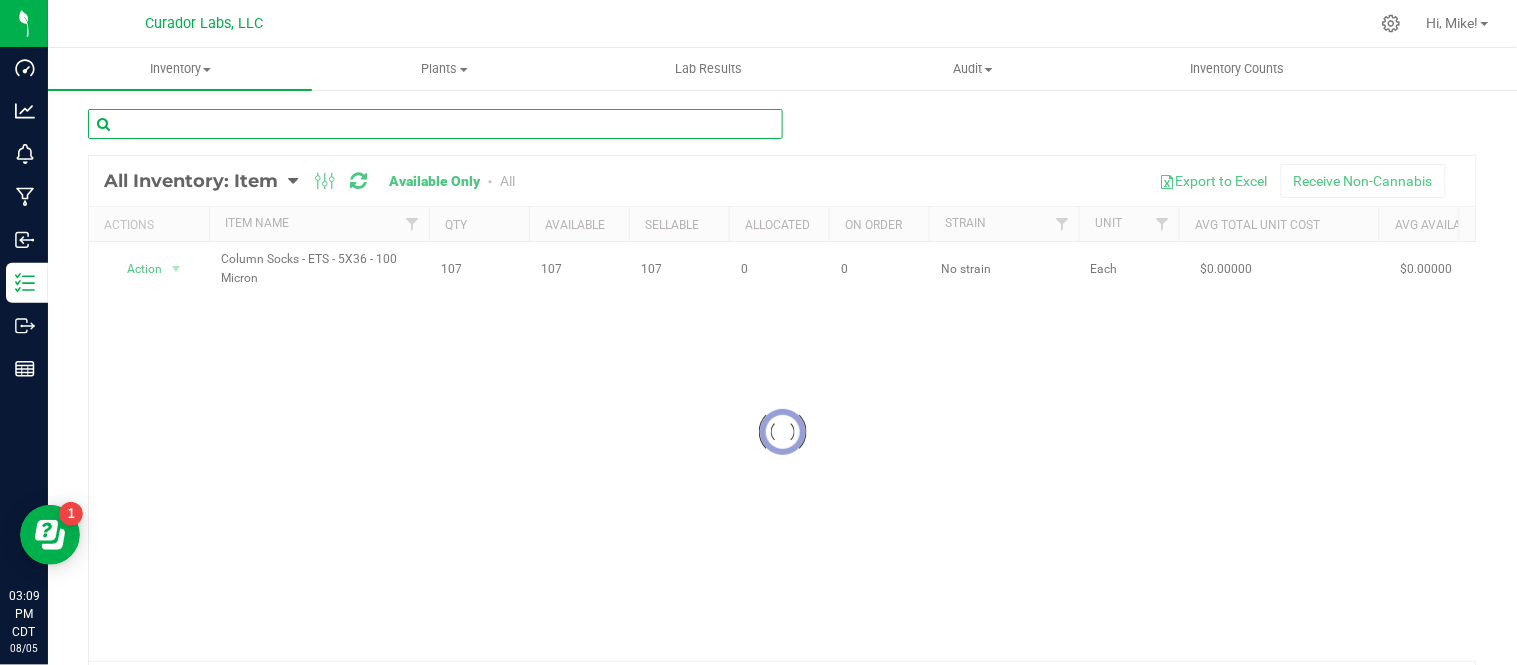 paste on "Compliance Sticker - HeadChange - 1.5" x 3" White" 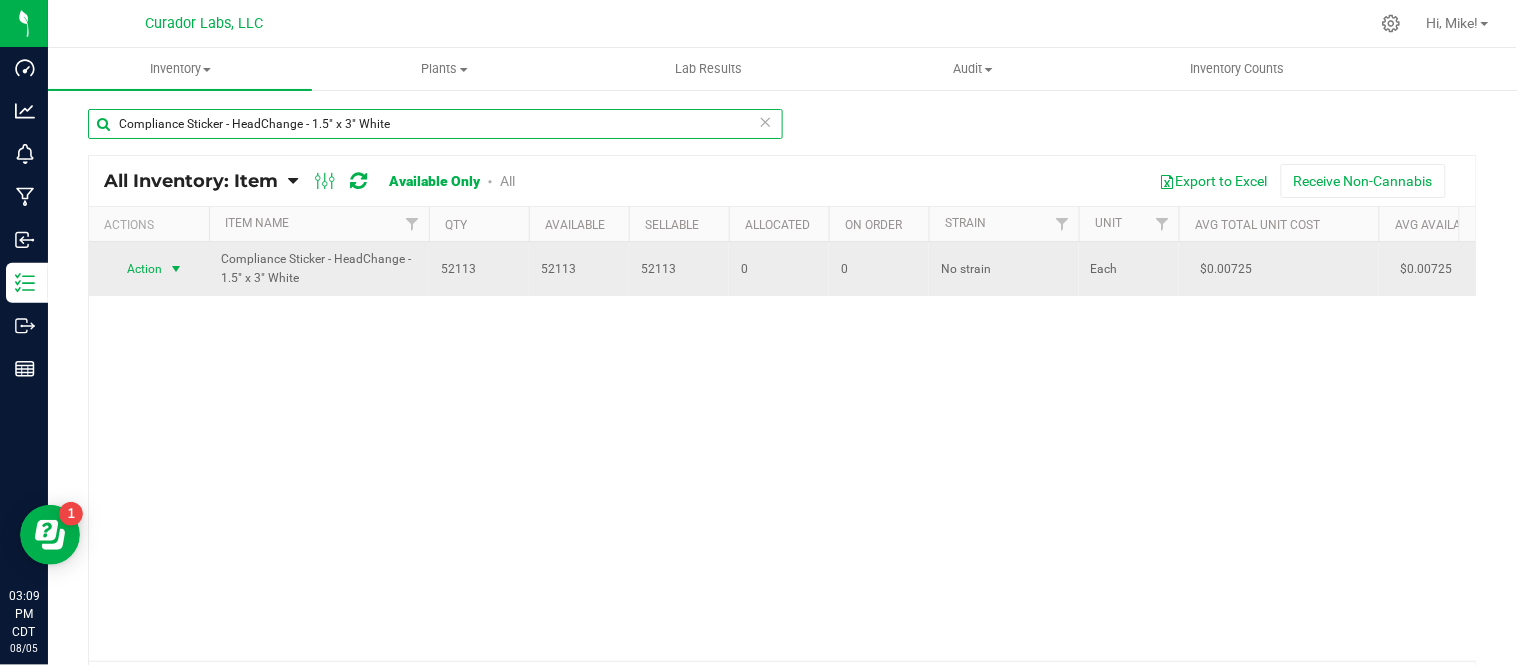 type on "Compliance Sticker - HeadChange - 1.5" x 3" White" 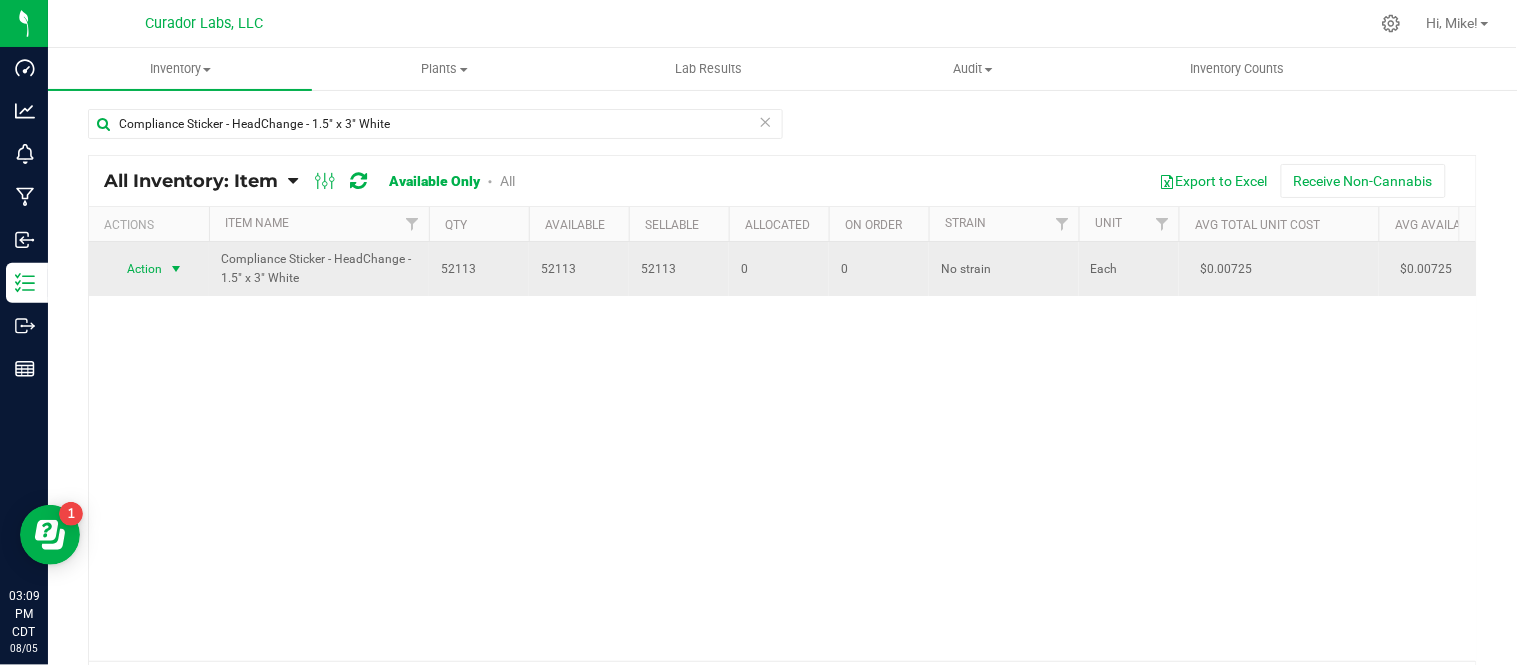 click at bounding box center [176, 269] 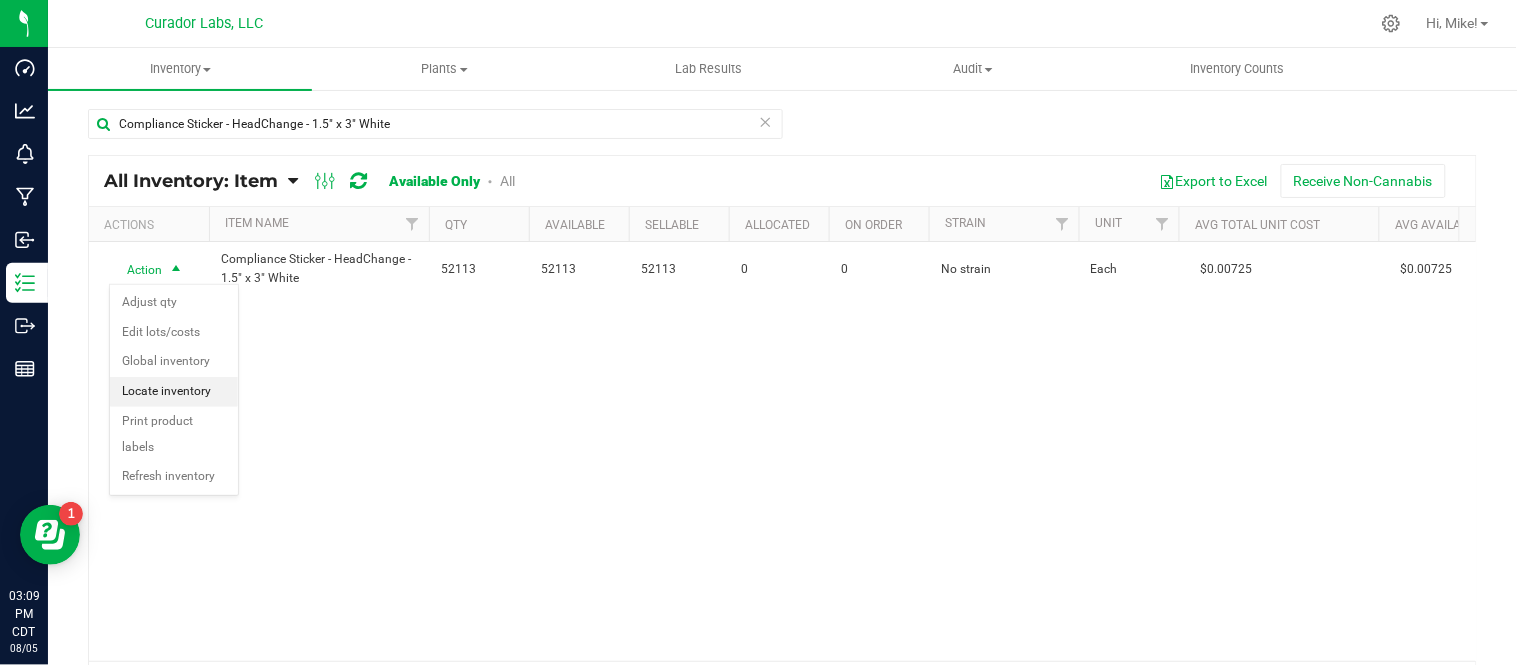 click on "Locate inventory" at bounding box center [174, 392] 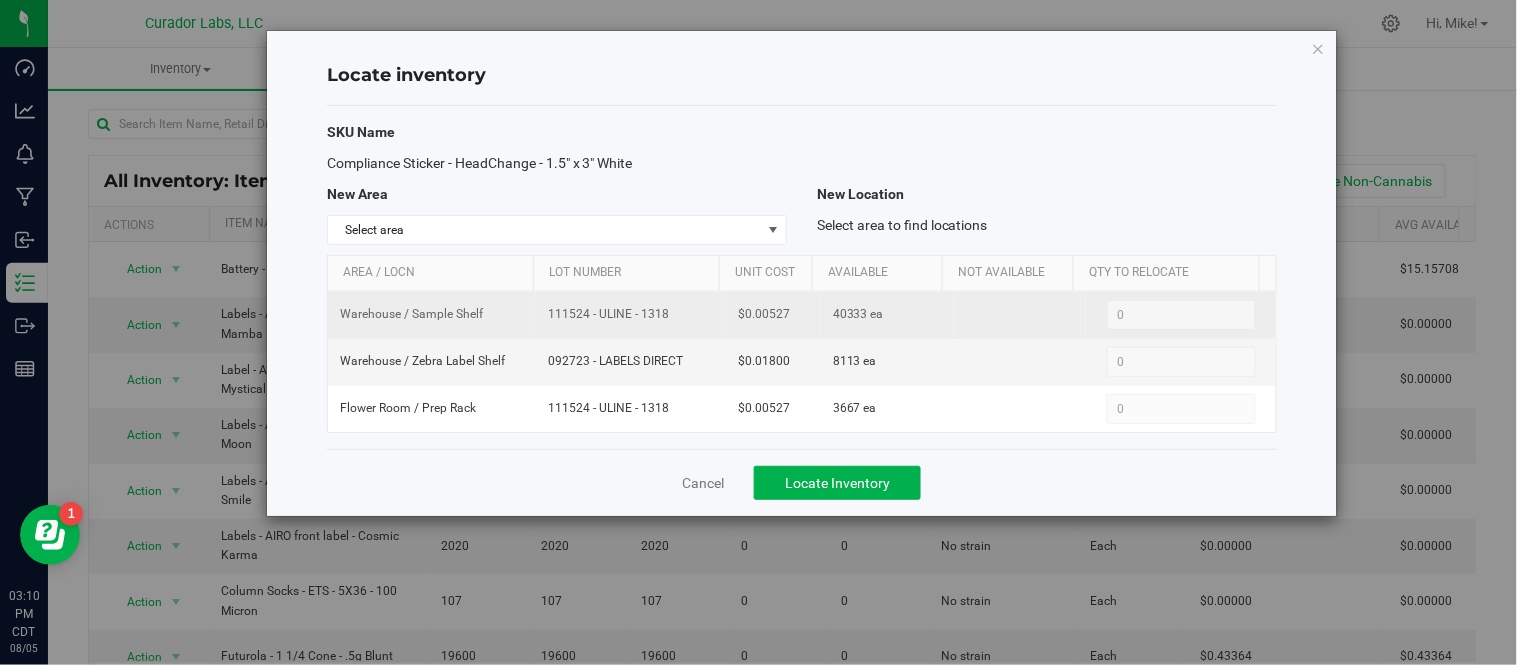drag, startPoint x: 546, startPoint y: 315, endPoint x: 656, endPoint y: 326, distance: 110.54863 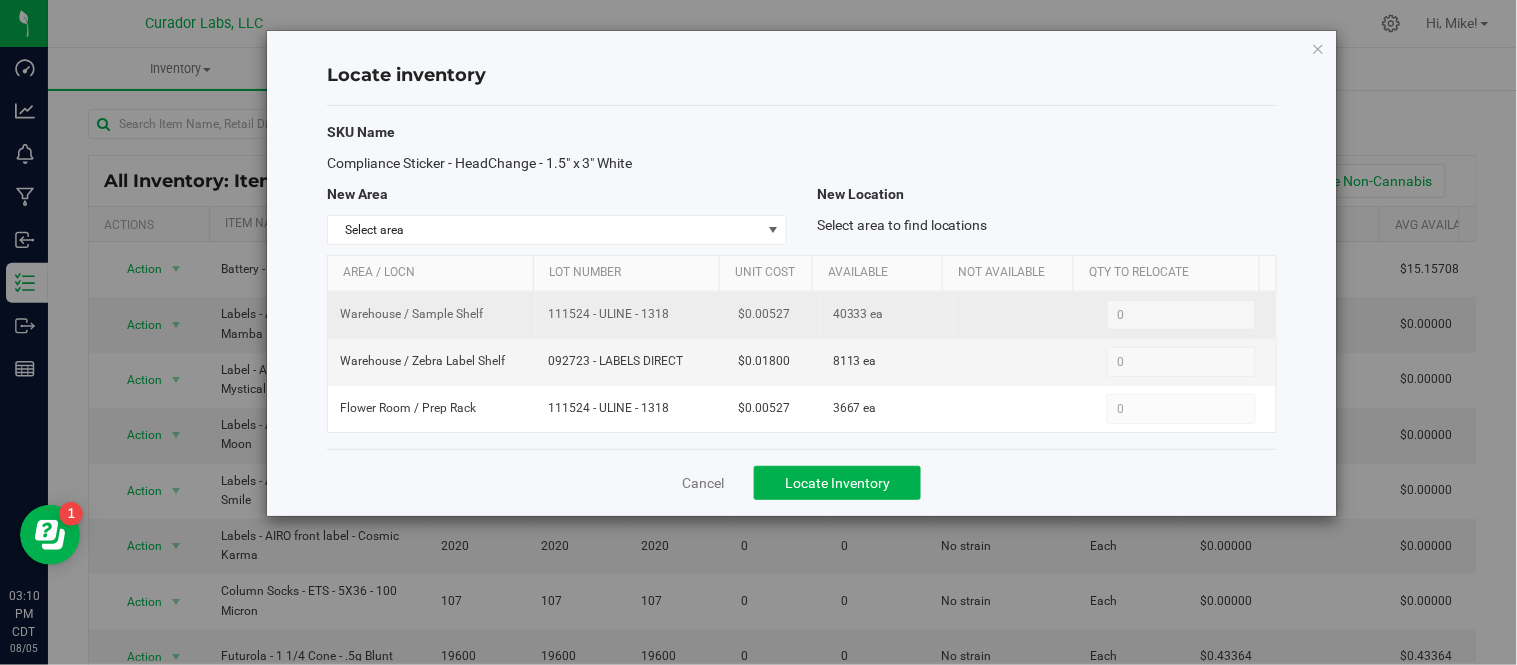 click on "111524 - ULINE - 1318" at bounding box center (631, 315) 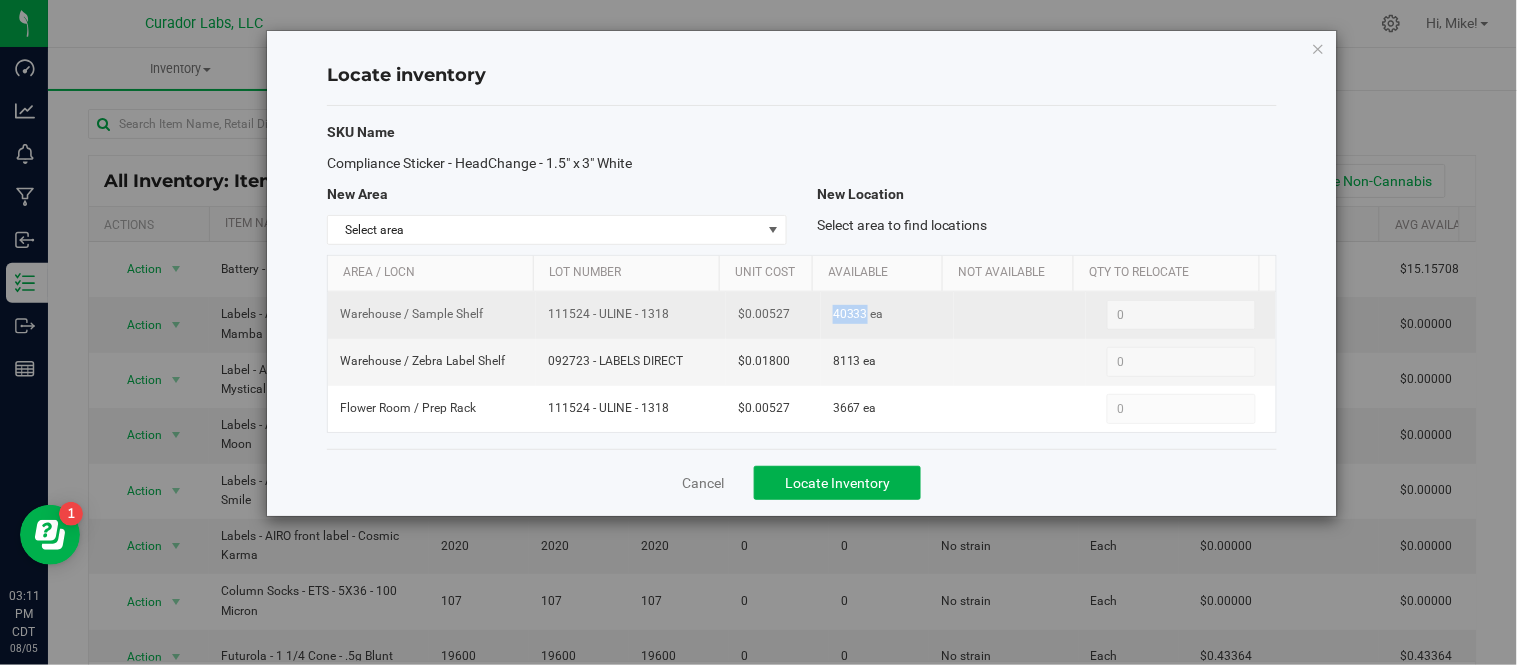 drag, startPoint x: 825, startPoint y: 315, endPoint x: 858, endPoint y: 324, distance: 34.20526 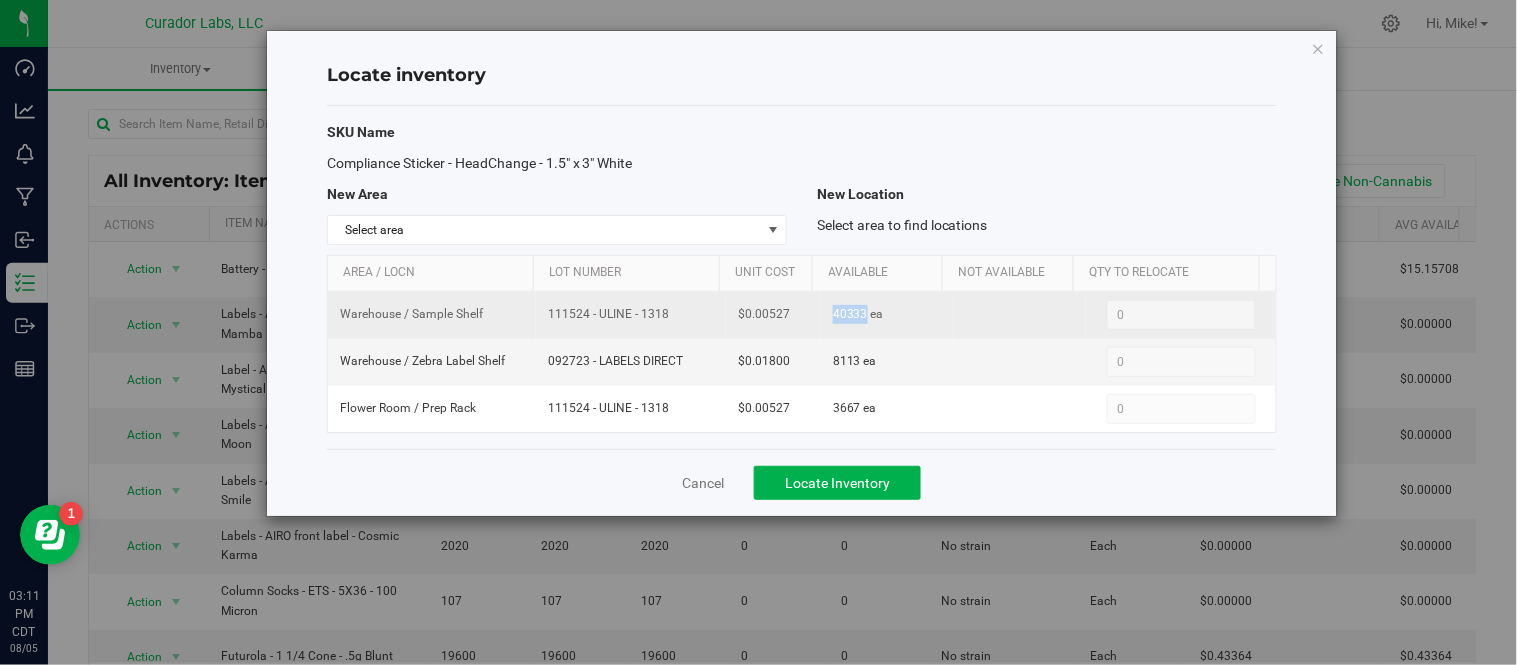 click on "40333 ea" at bounding box center [858, 314] 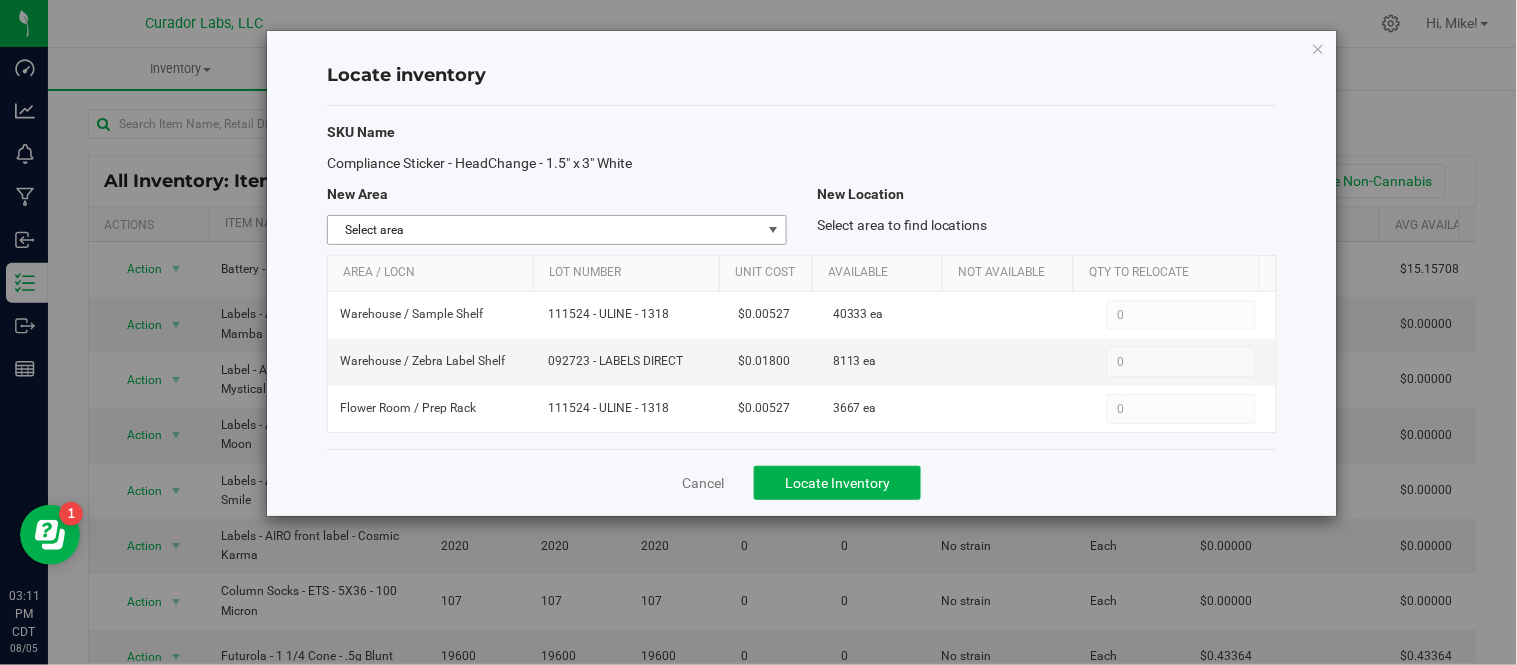 click at bounding box center [773, 230] 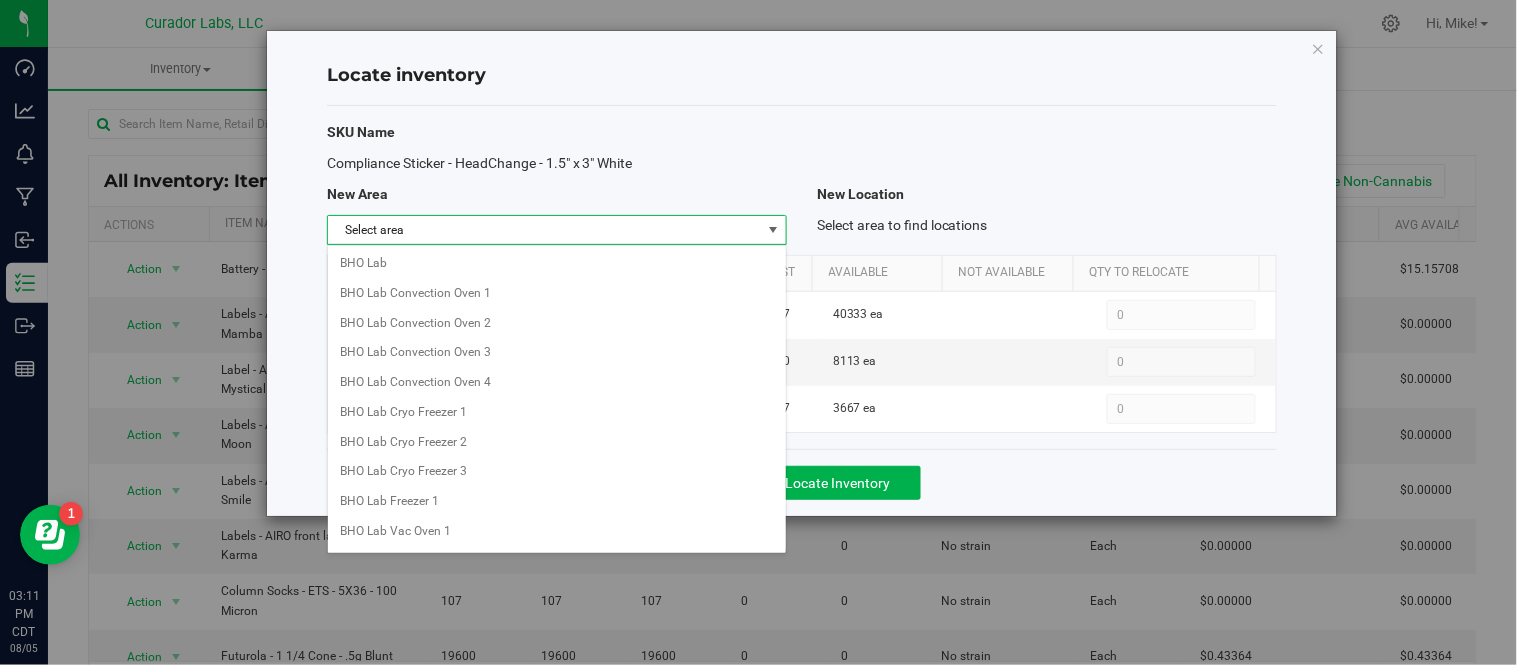 scroll, scrollTop: 1585, scrollLeft: 0, axis: vertical 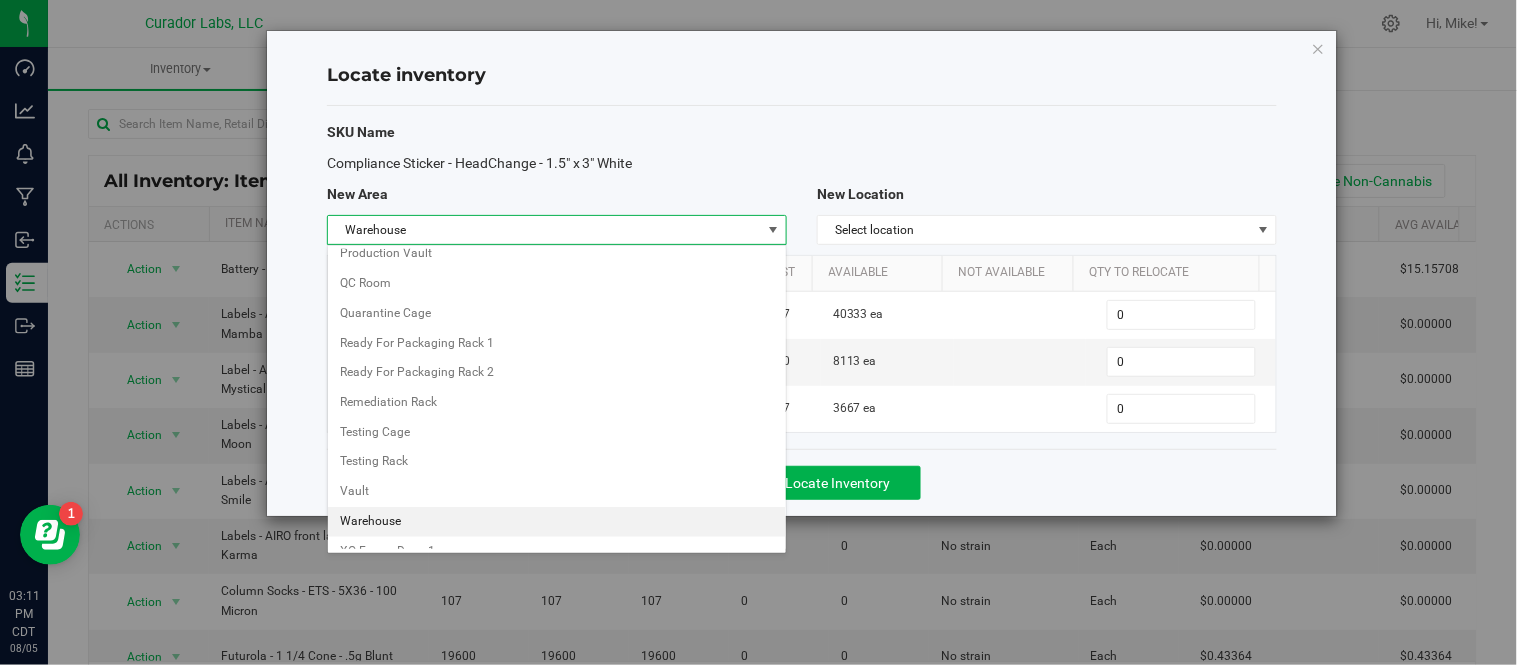 click at bounding box center [773, 230] 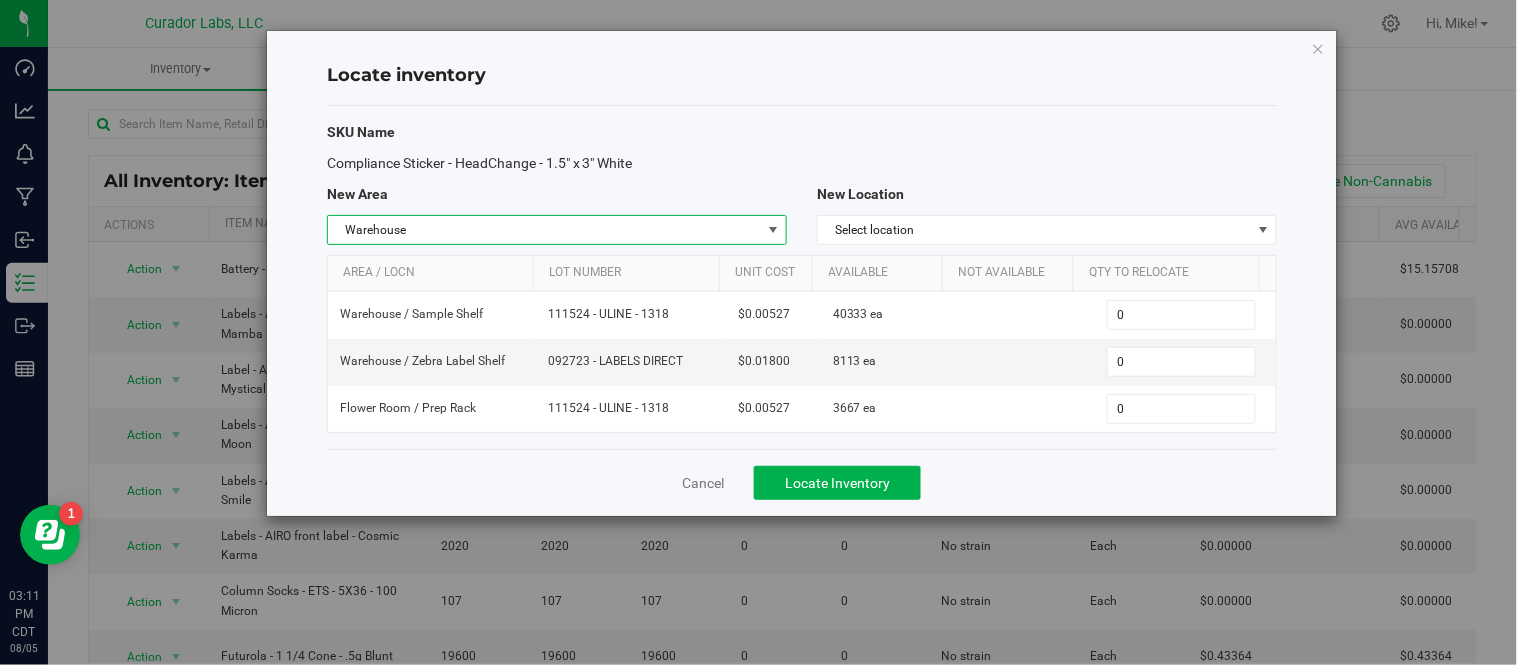 click at bounding box center (773, 230) 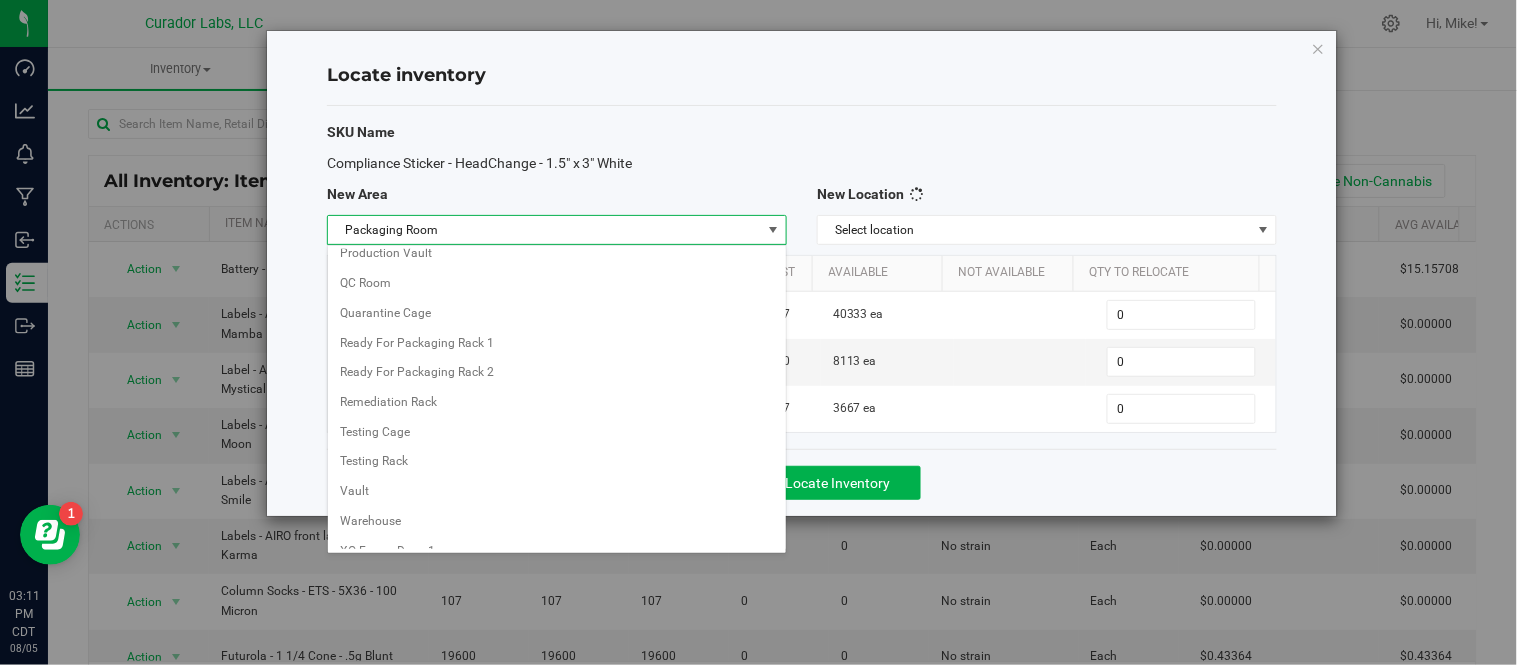 scroll, scrollTop: 1136, scrollLeft: 0, axis: vertical 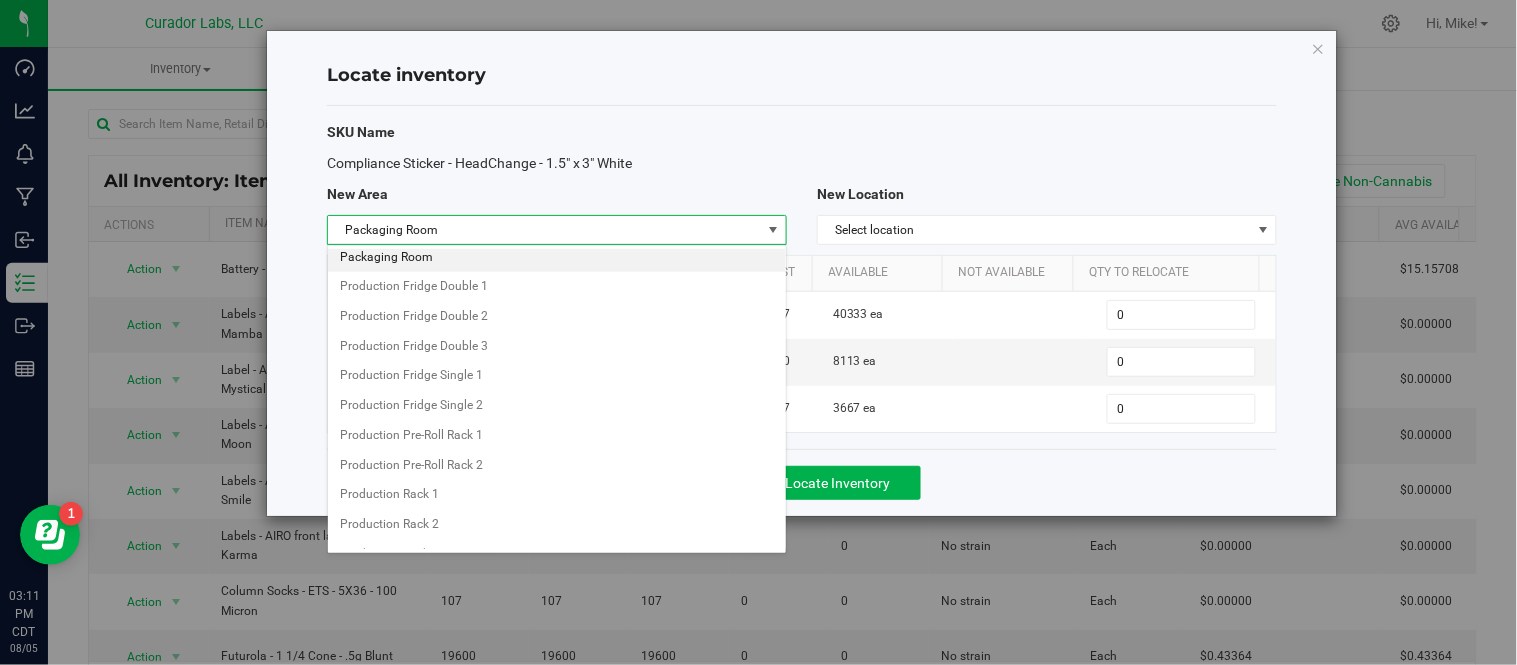 click on "Packaging Room" at bounding box center (557, 258) 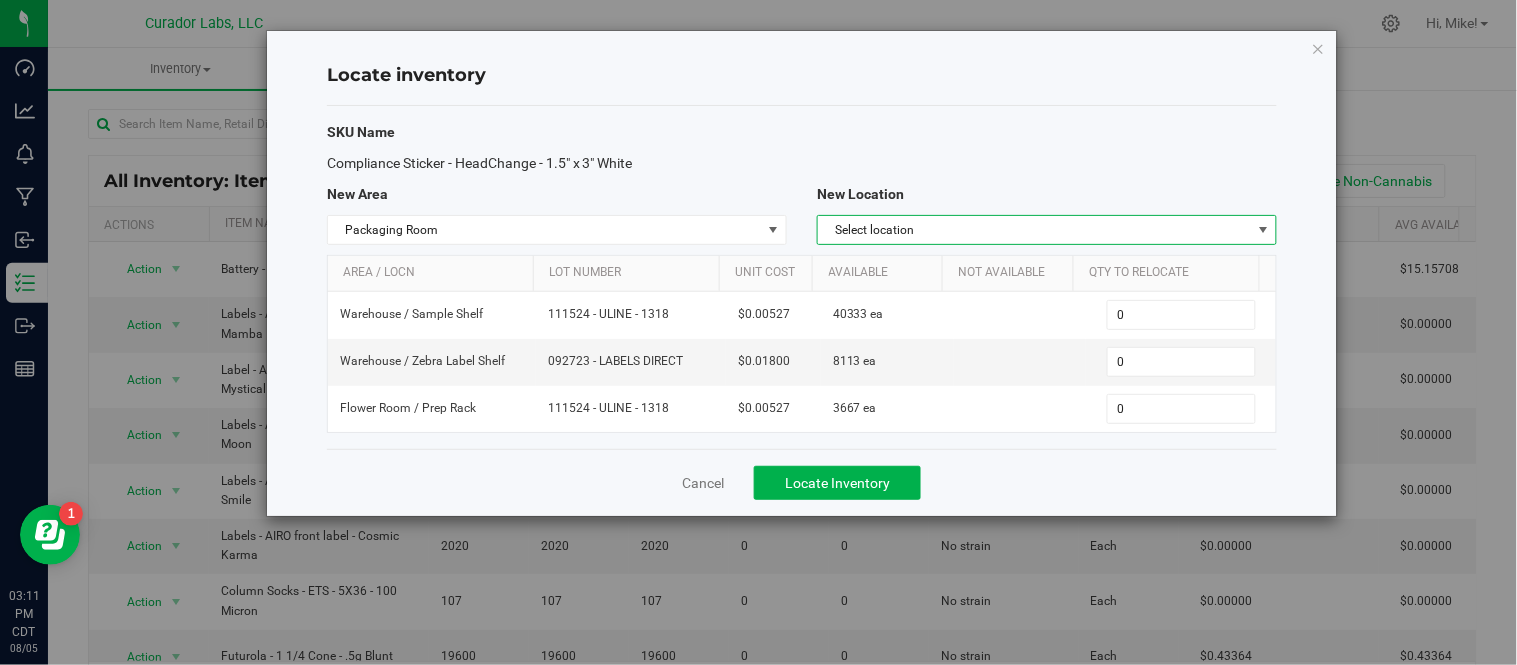 click on "Select location" at bounding box center [1034, 230] 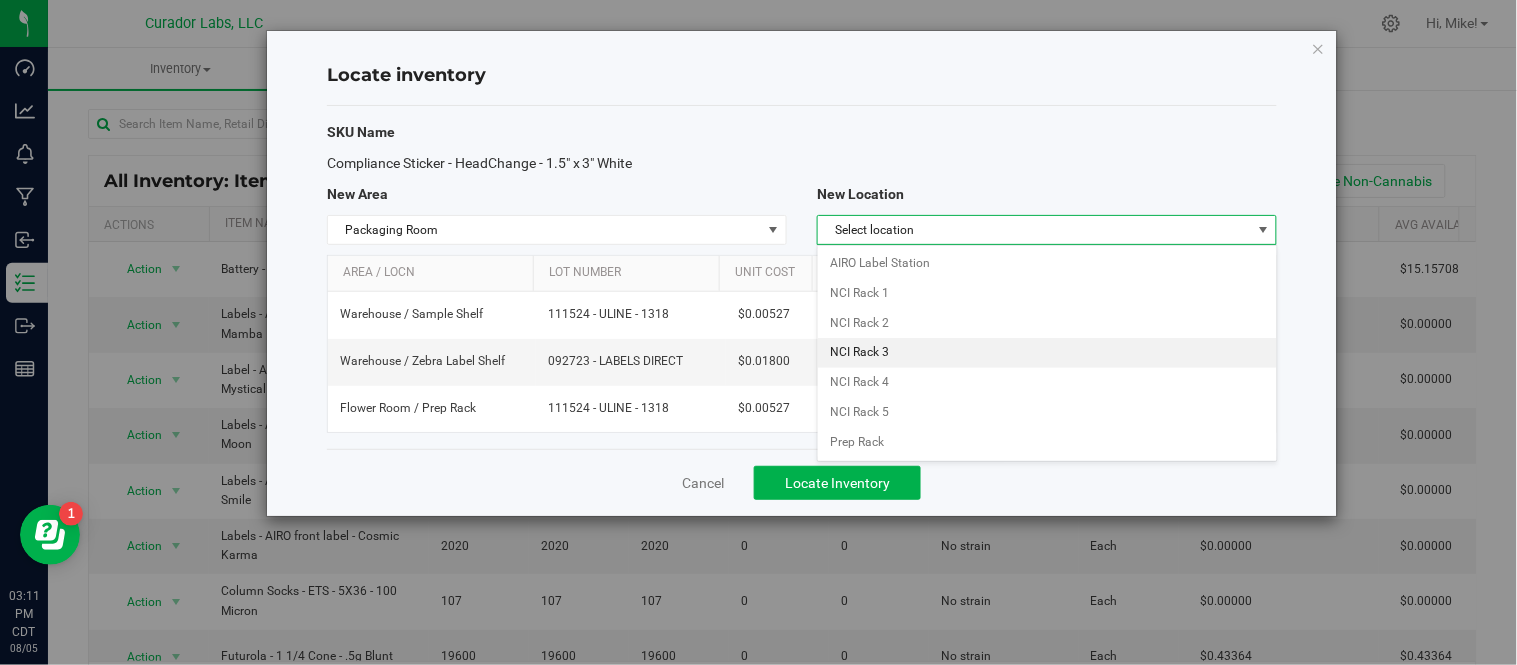 click on "NCI Rack 3" at bounding box center (1047, 353) 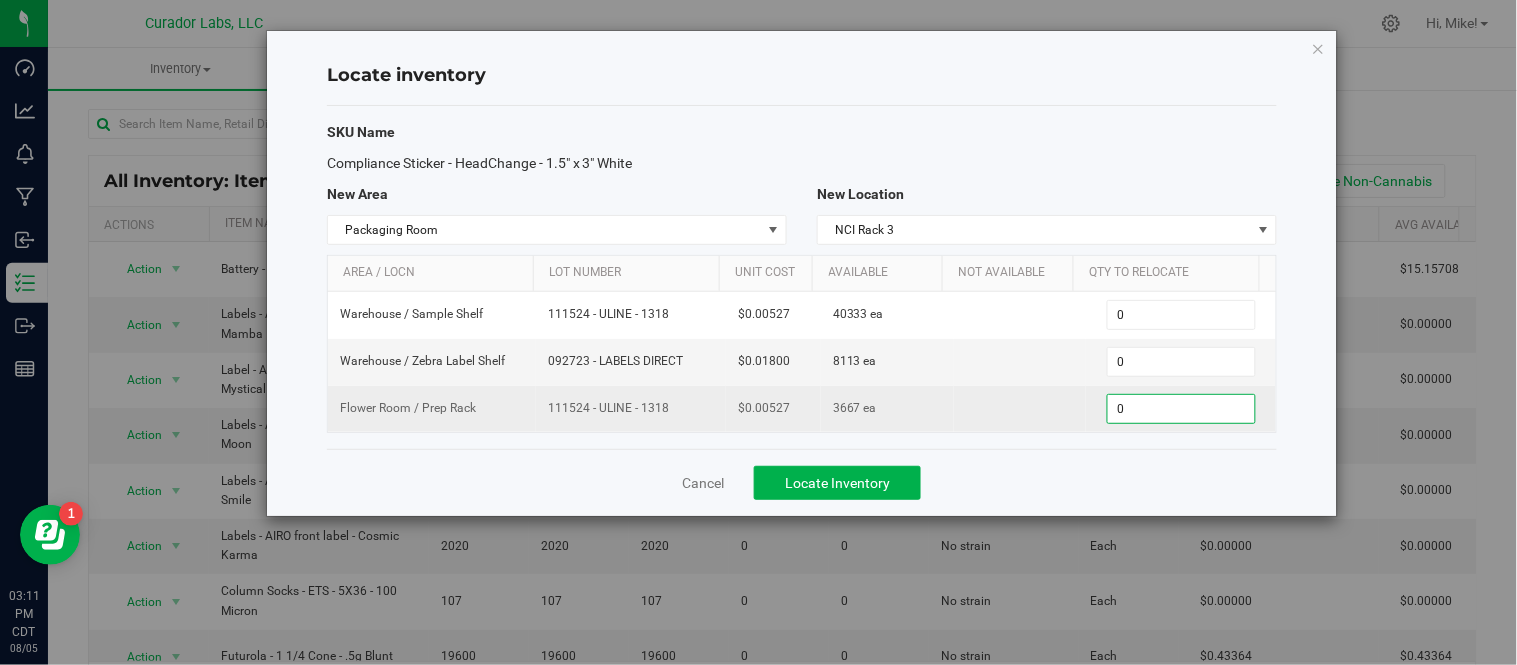 click on "0 0" at bounding box center [1181, 409] 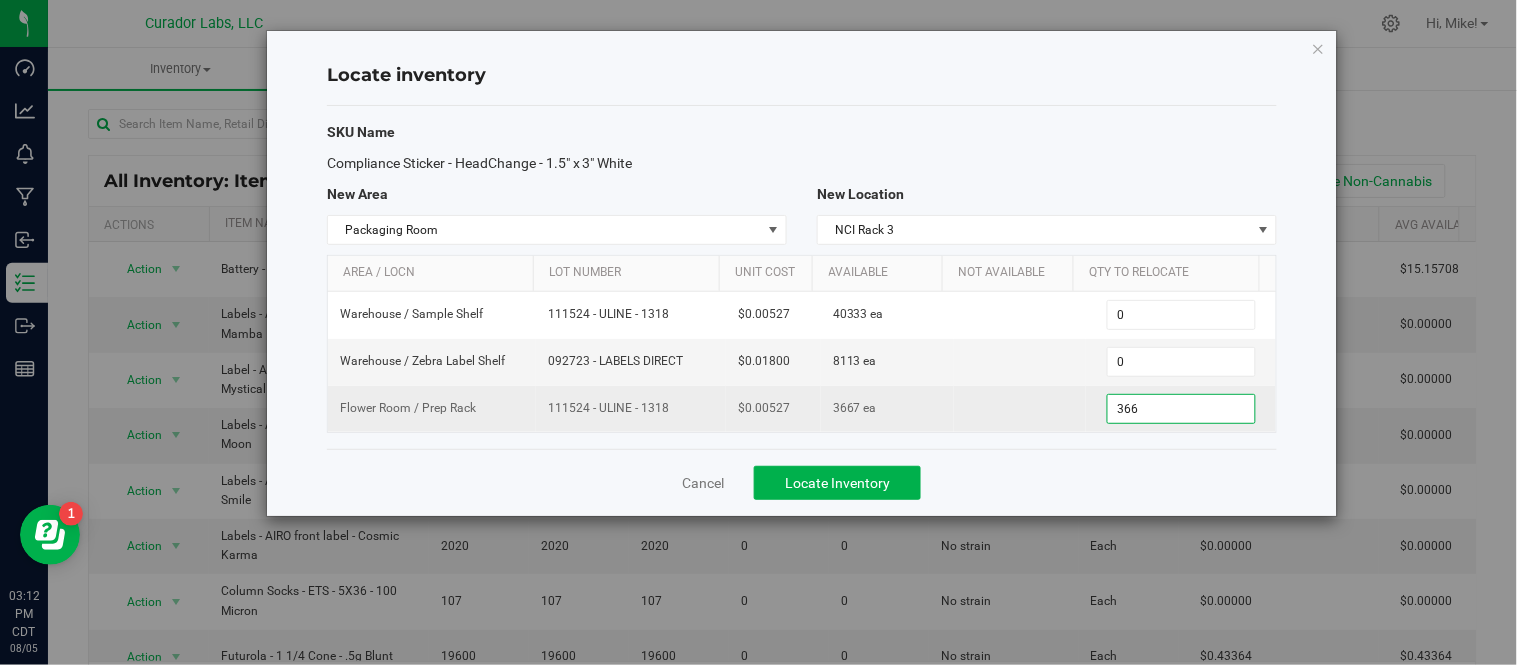 type on "3667" 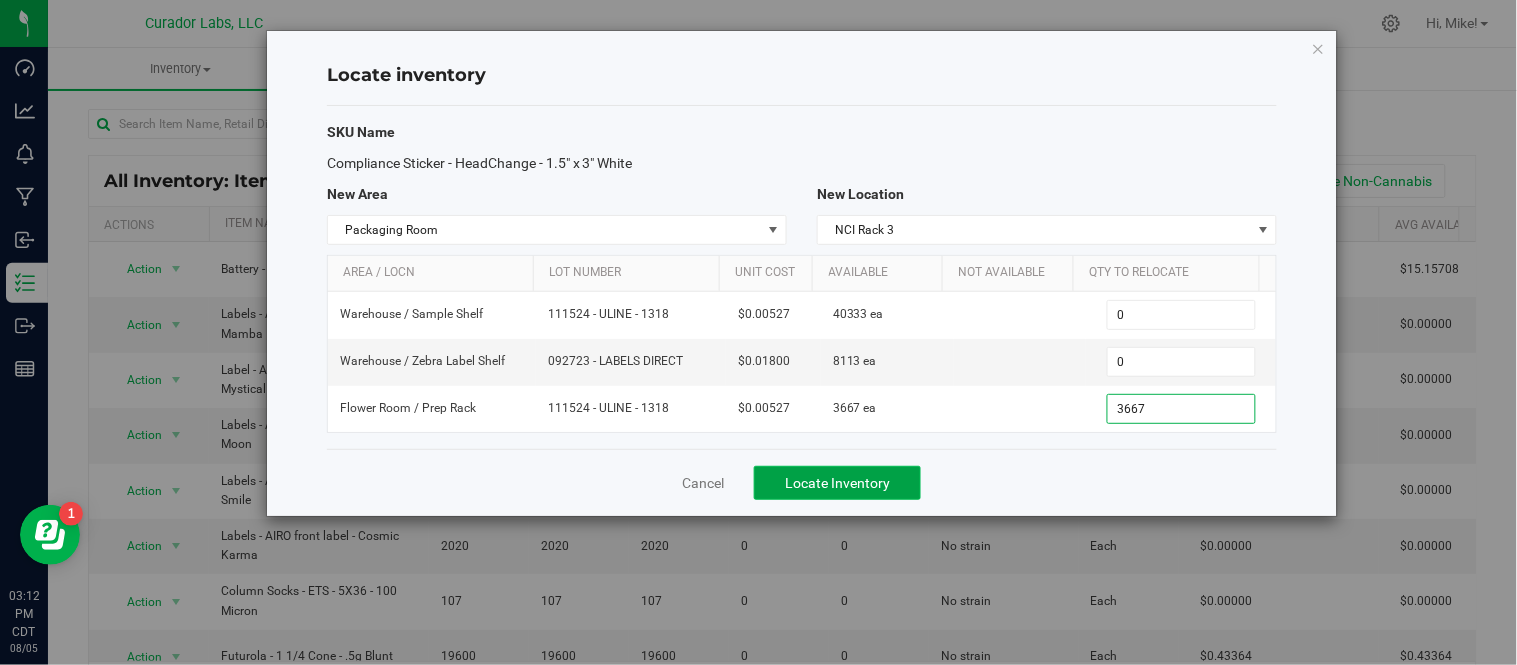 type on "3,667" 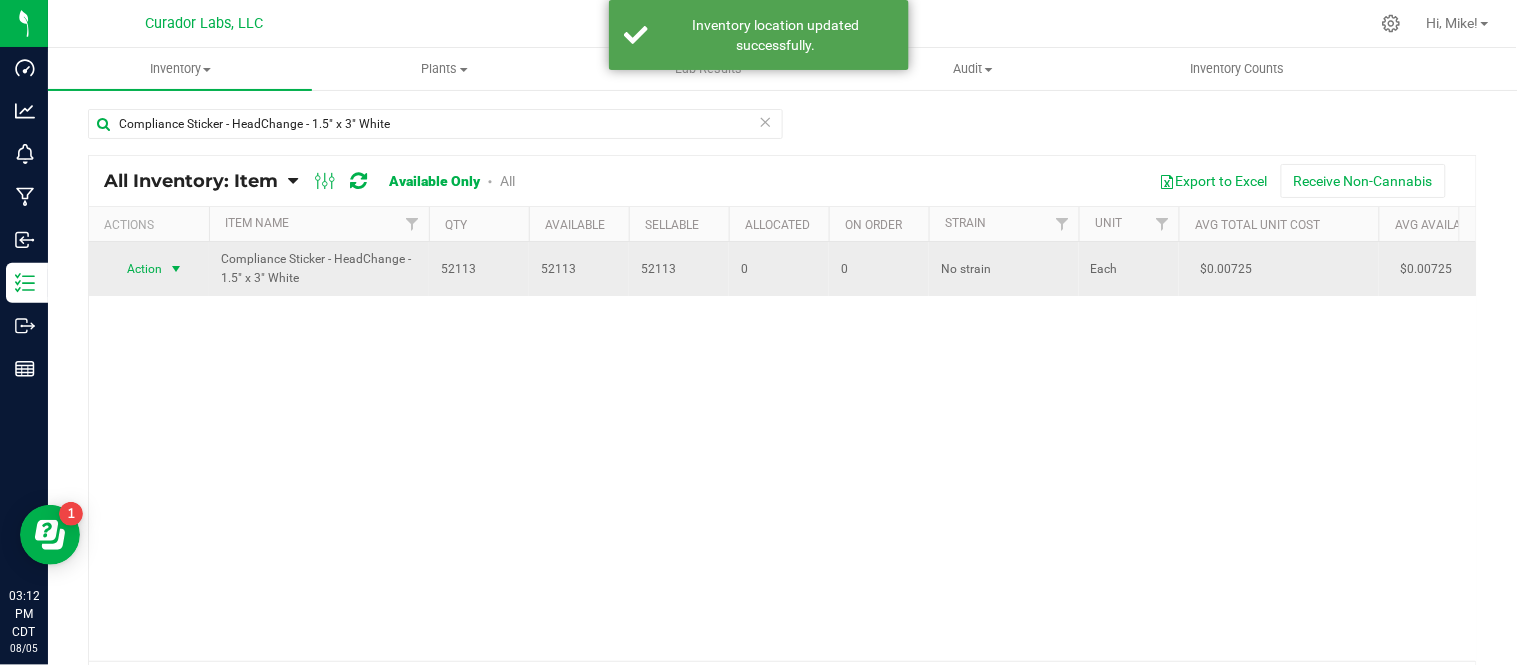 click at bounding box center [176, 269] 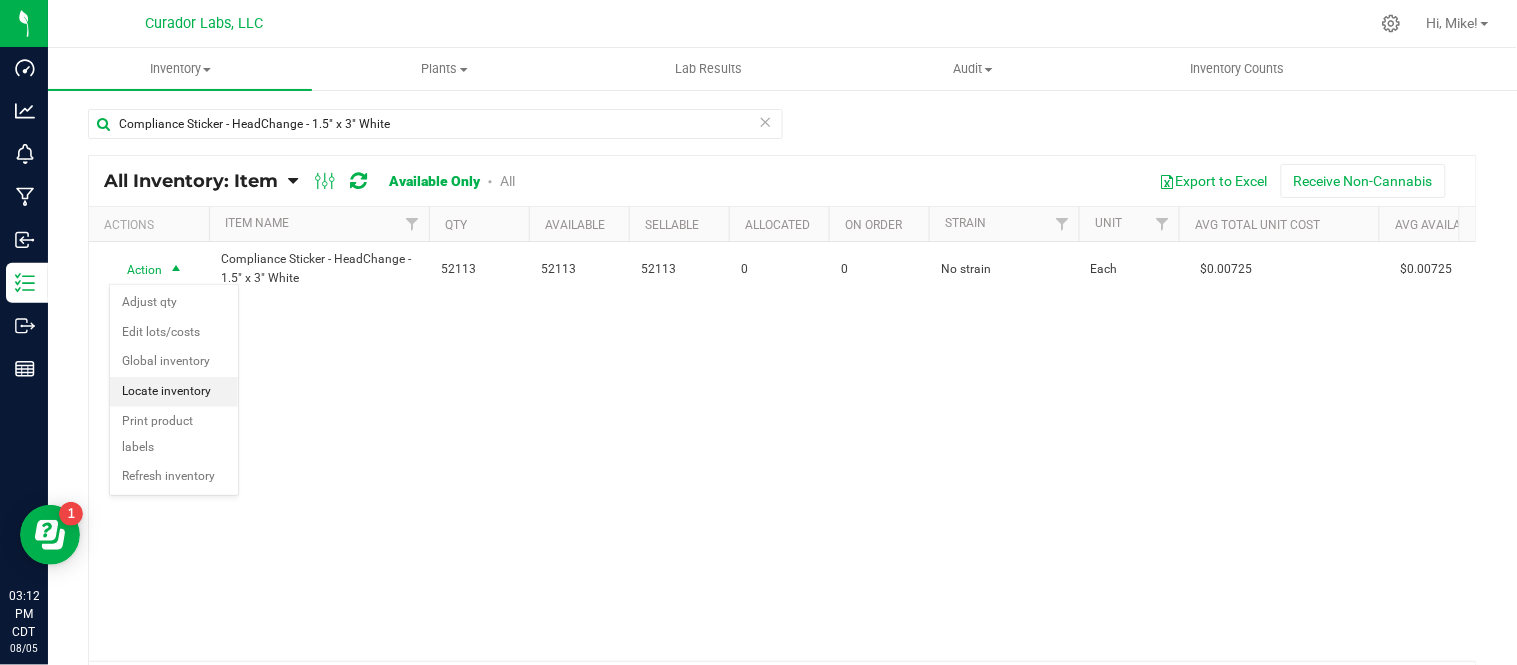 click on "Locate inventory" at bounding box center (174, 392) 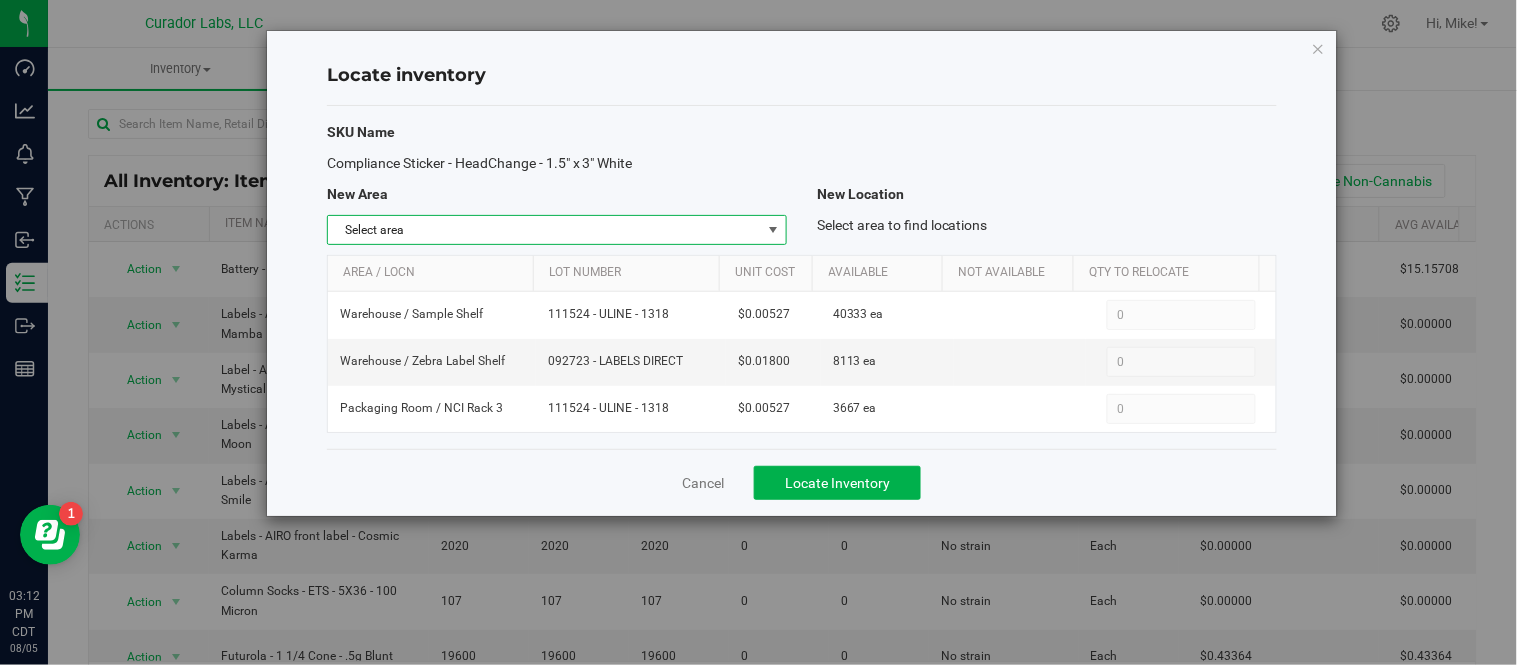 click at bounding box center [773, 230] 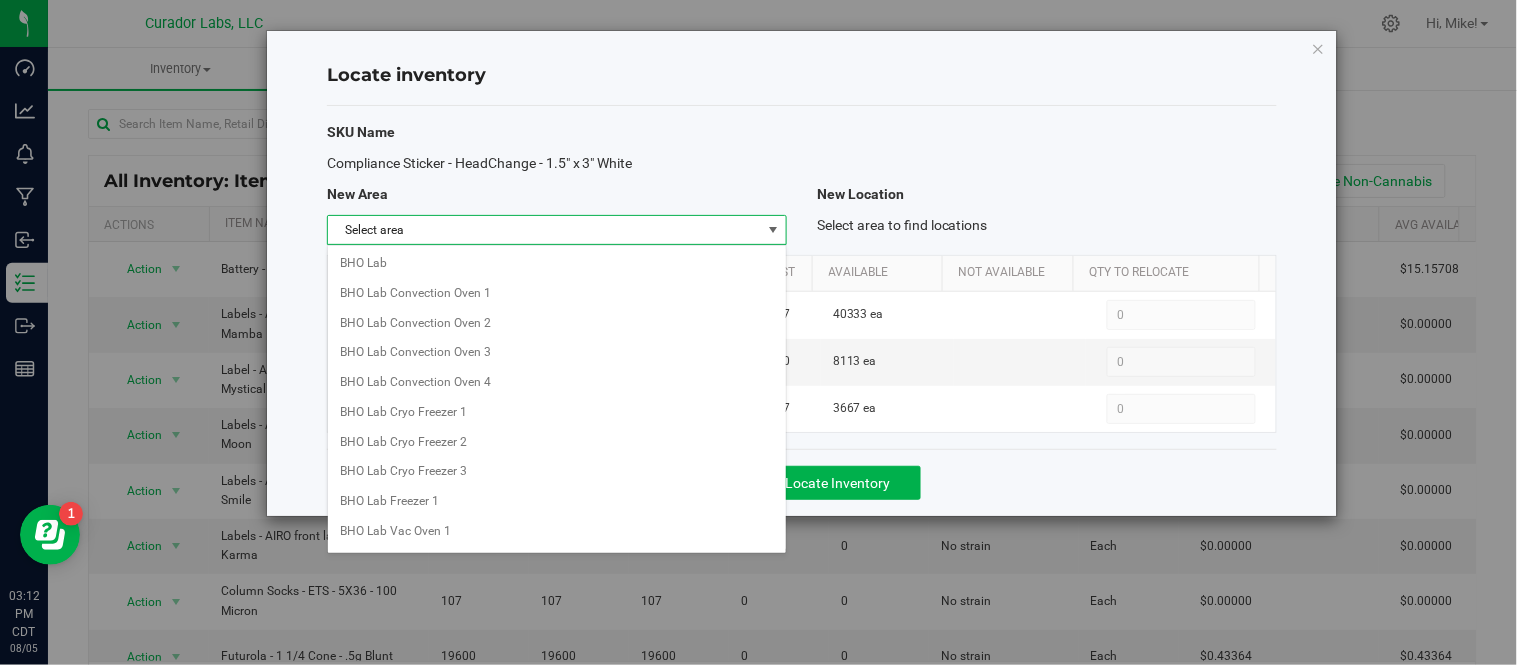 click at bounding box center [773, 230] 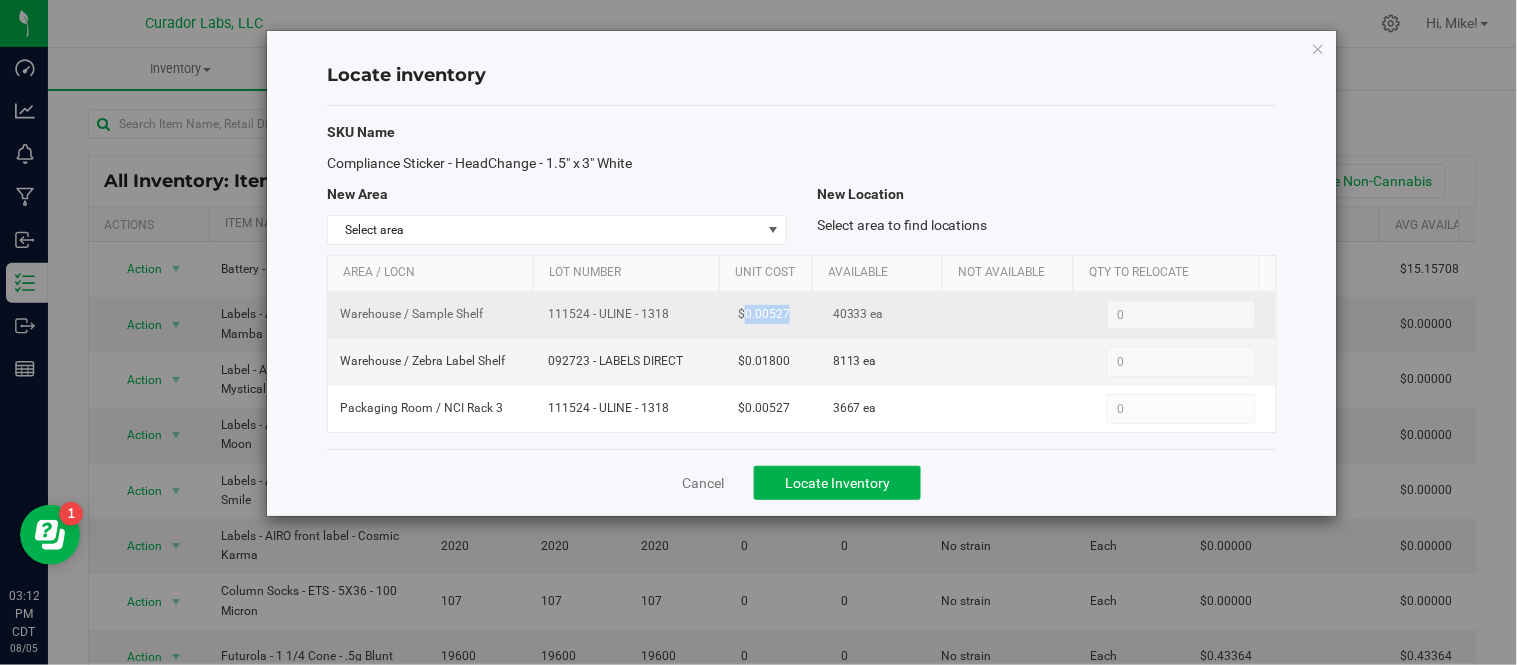 drag, startPoint x: 738, startPoint y: 318, endPoint x: 794, endPoint y: 321, distance: 56.0803 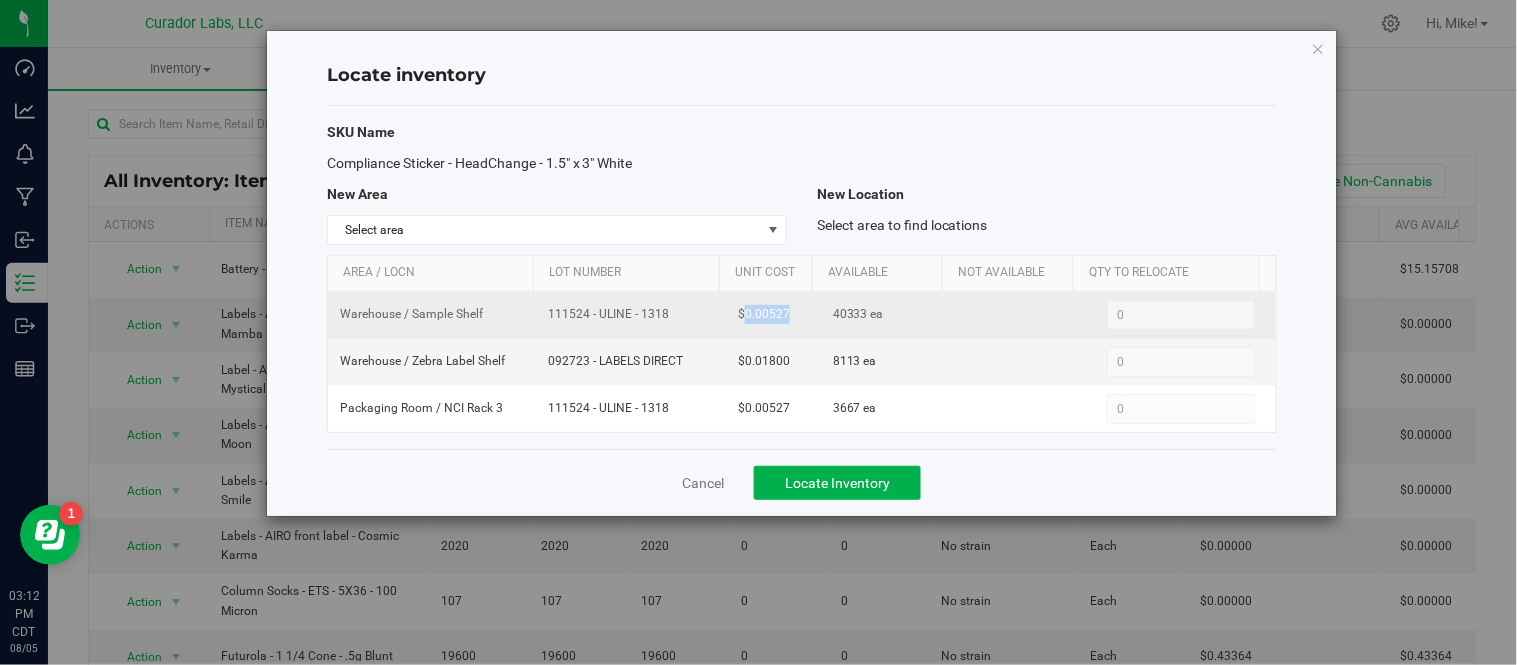 click on "$0.00527" at bounding box center (773, 315) 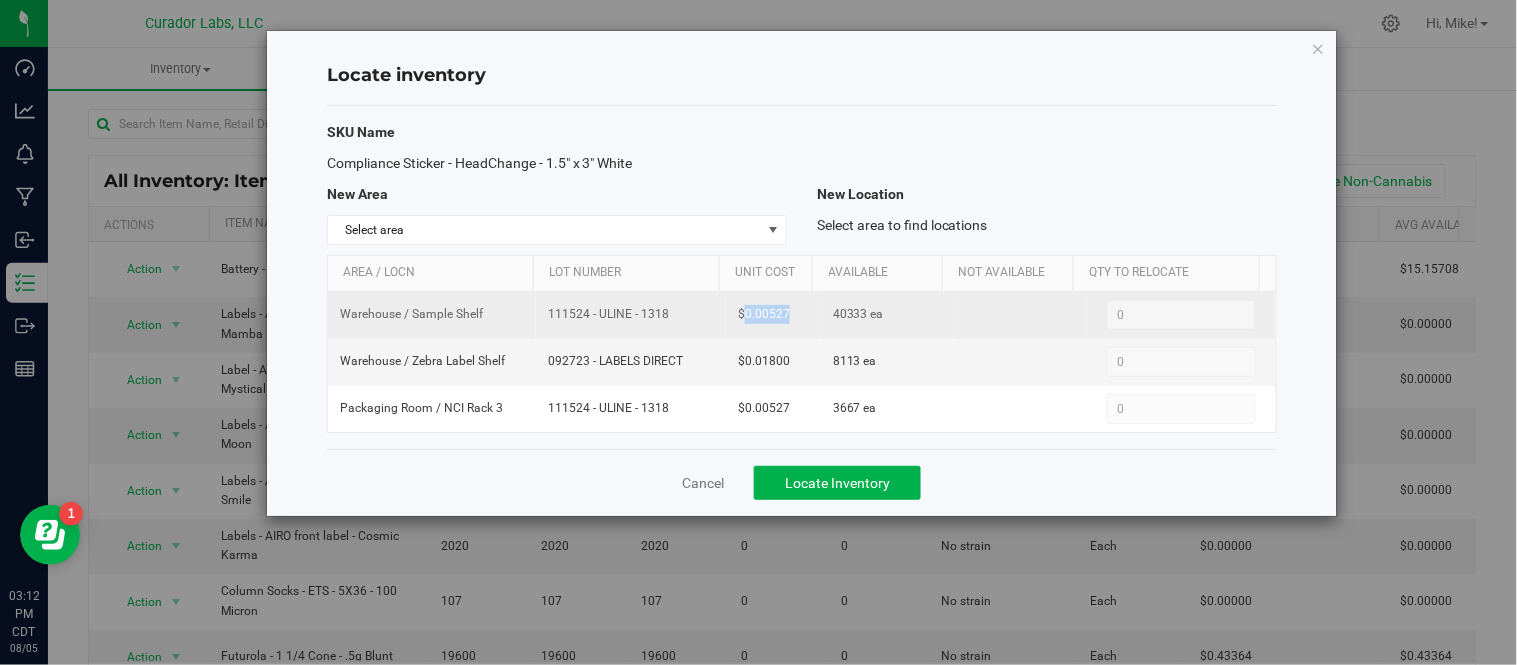 copy on "0.00527" 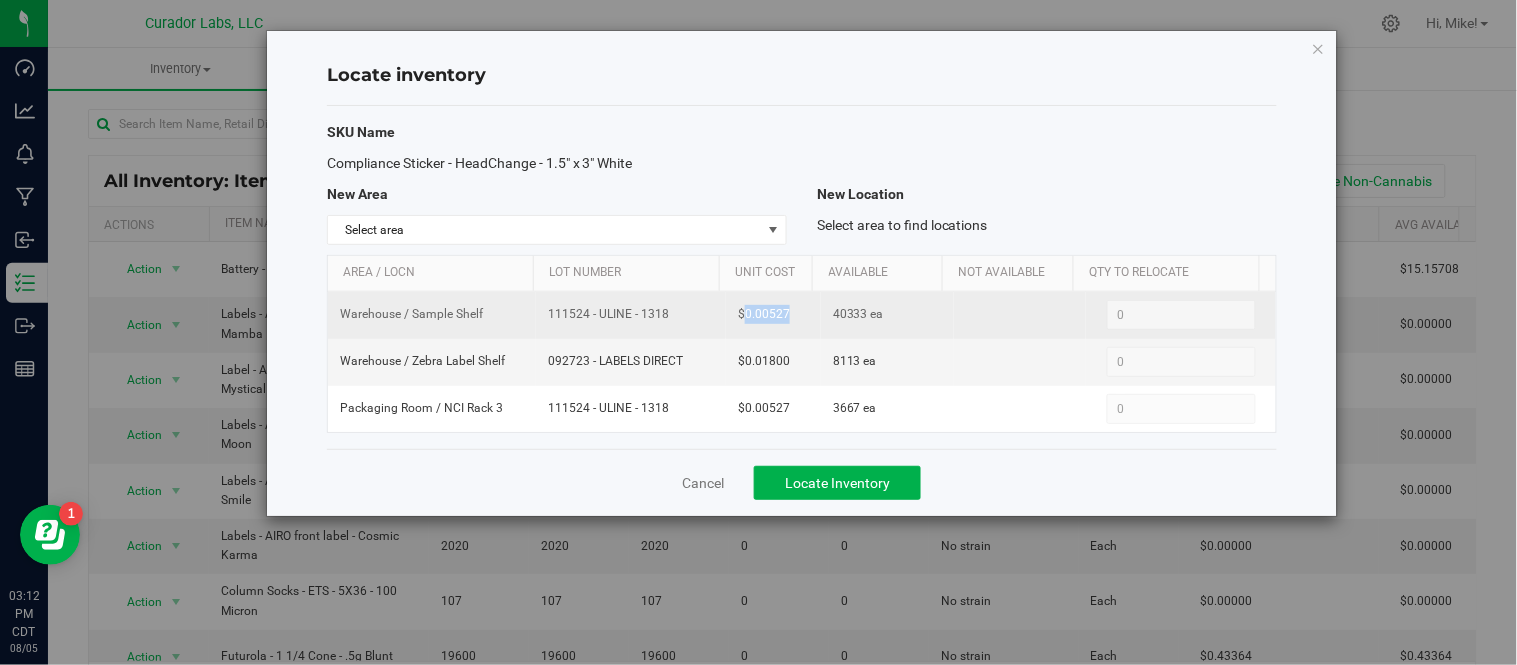 copy on "0.00527" 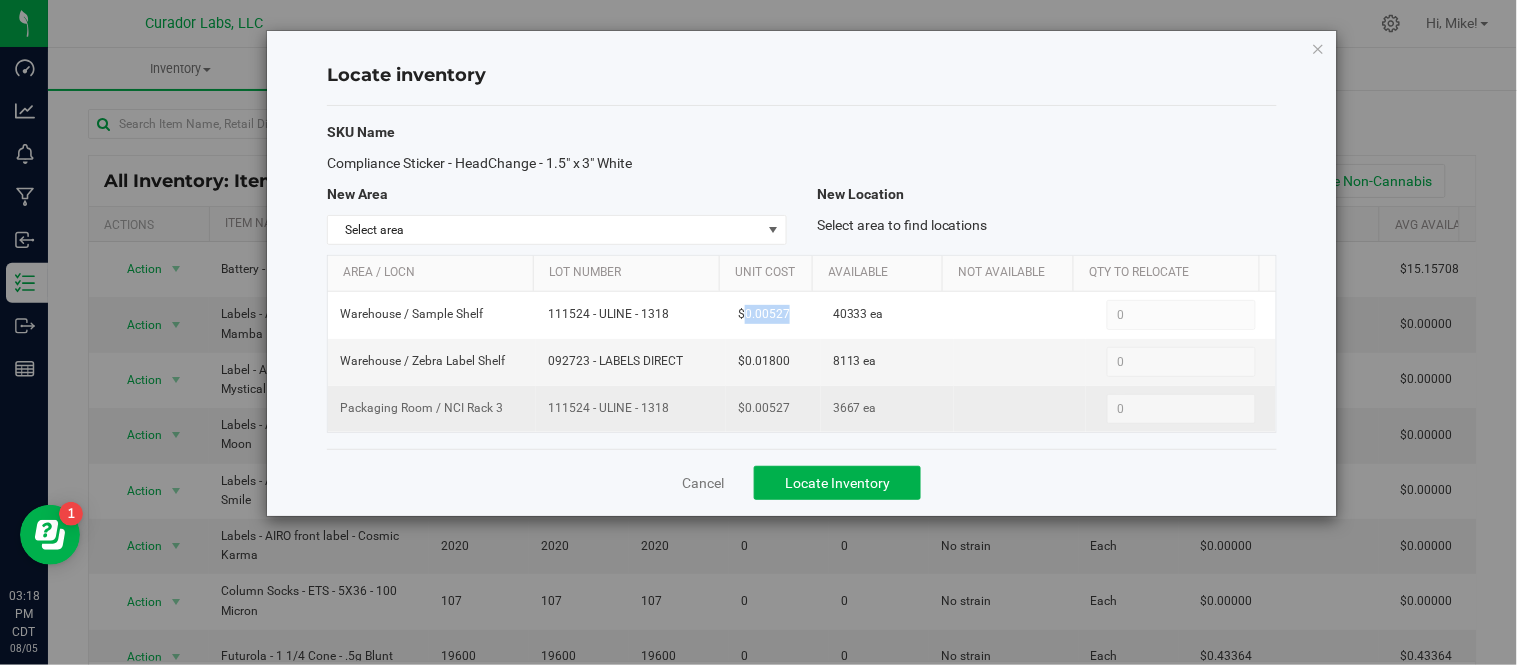 drag, startPoint x: 572, startPoint y: 414, endPoint x: 664, endPoint y: 422, distance: 92.34717 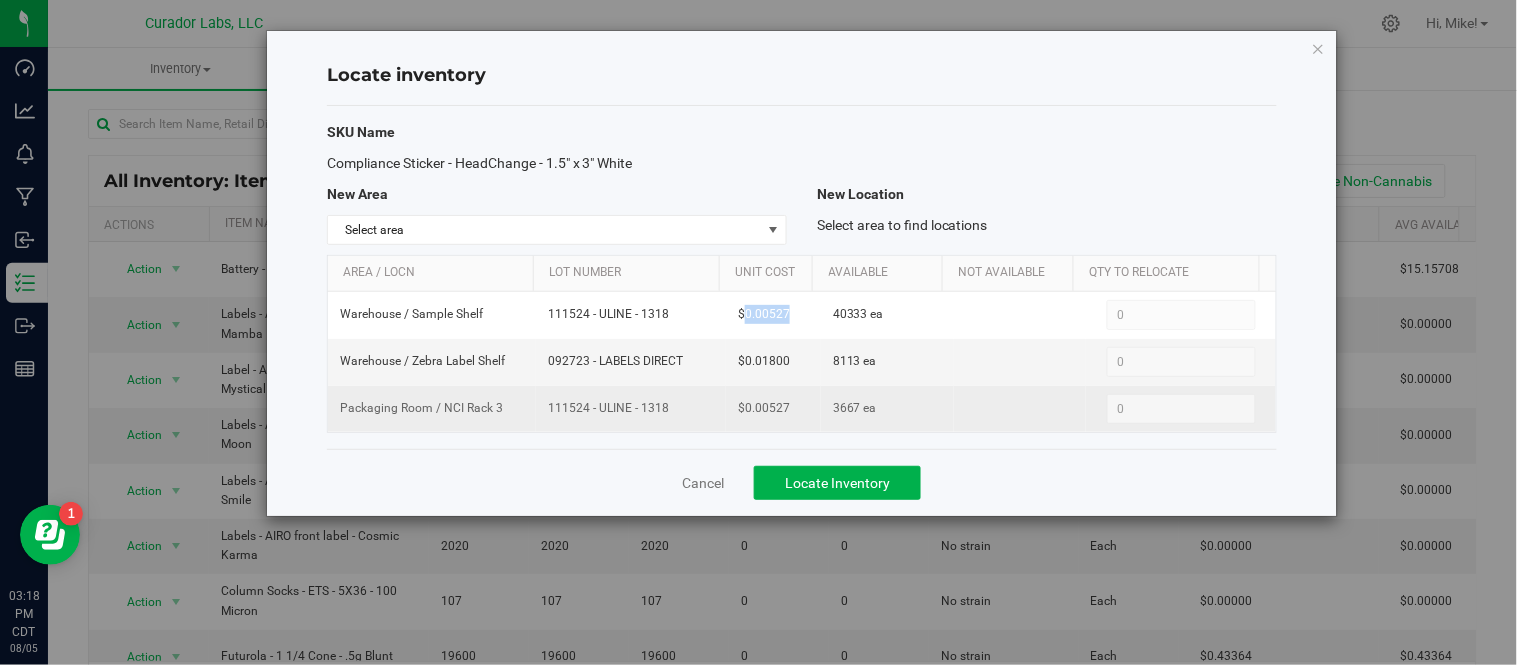 copy on "111524 - ULINE - 1318" 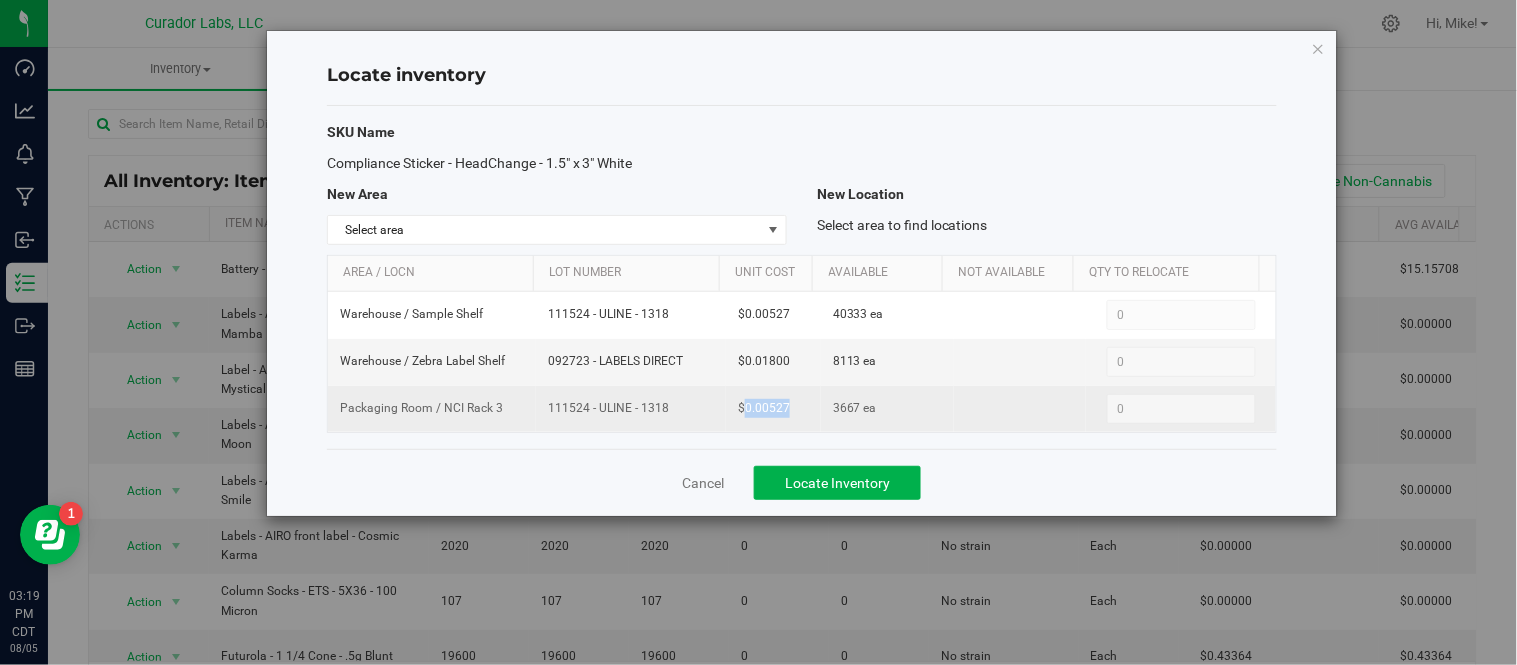 drag, startPoint x: 740, startPoint y: 406, endPoint x: 783, endPoint y: 412, distance: 43.416588 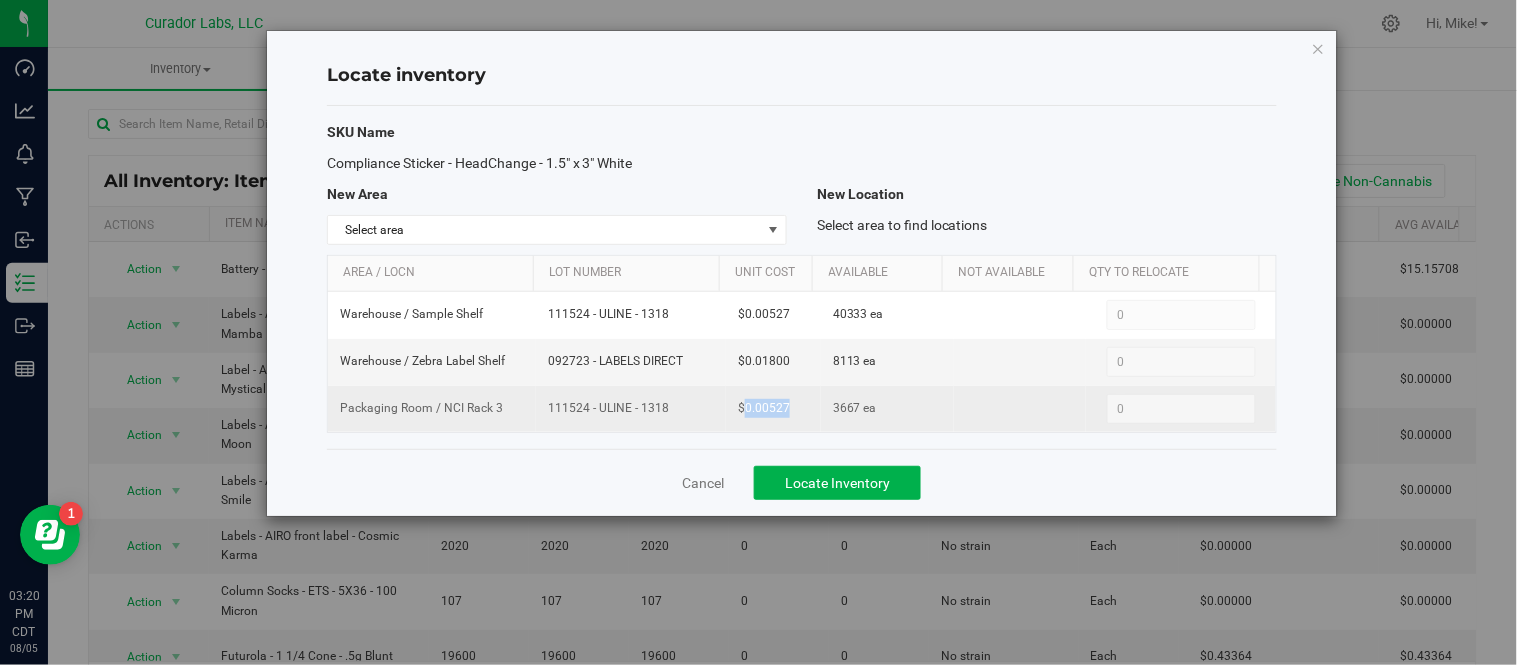 drag, startPoint x: 545, startPoint y: 408, endPoint x: 615, endPoint y: 405, distance: 70.064255 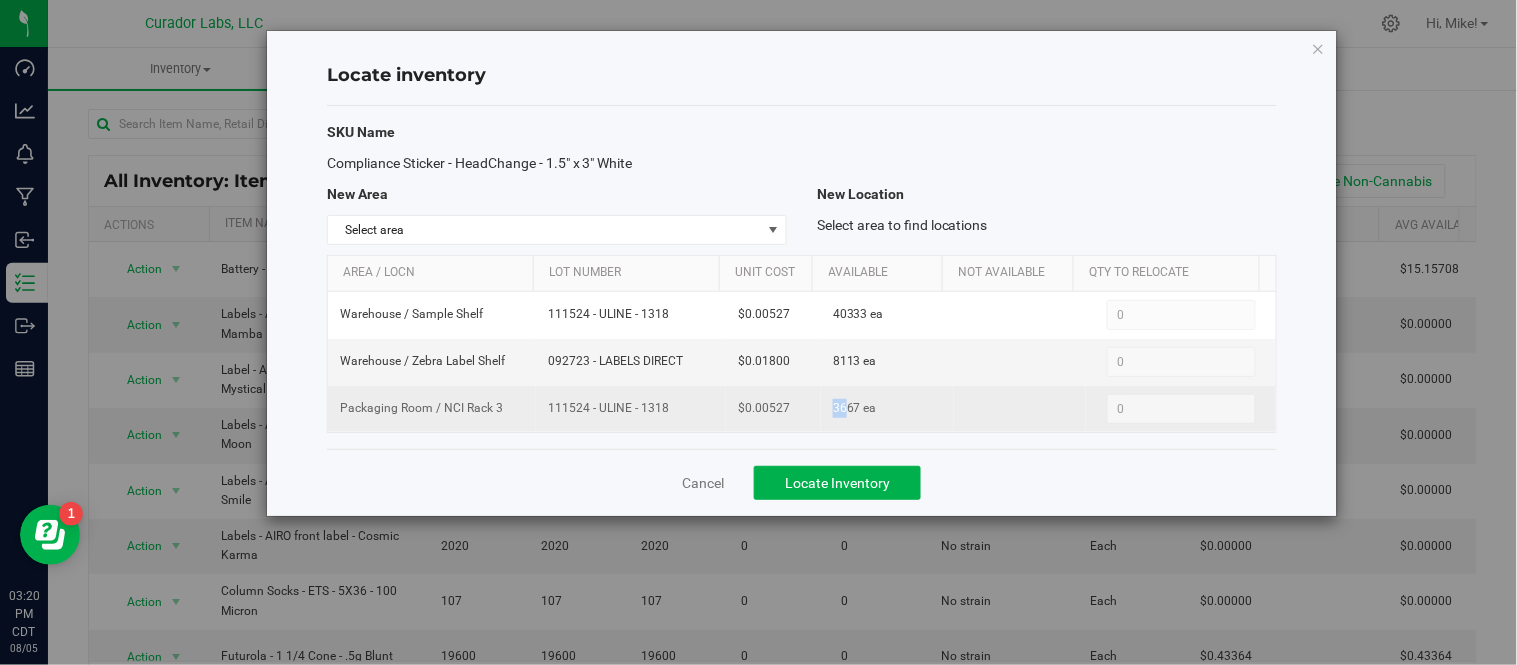 drag, startPoint x: 825, startPoint y: 407, endPoint x: 835, endPoint y: 414, distance: 12.206555 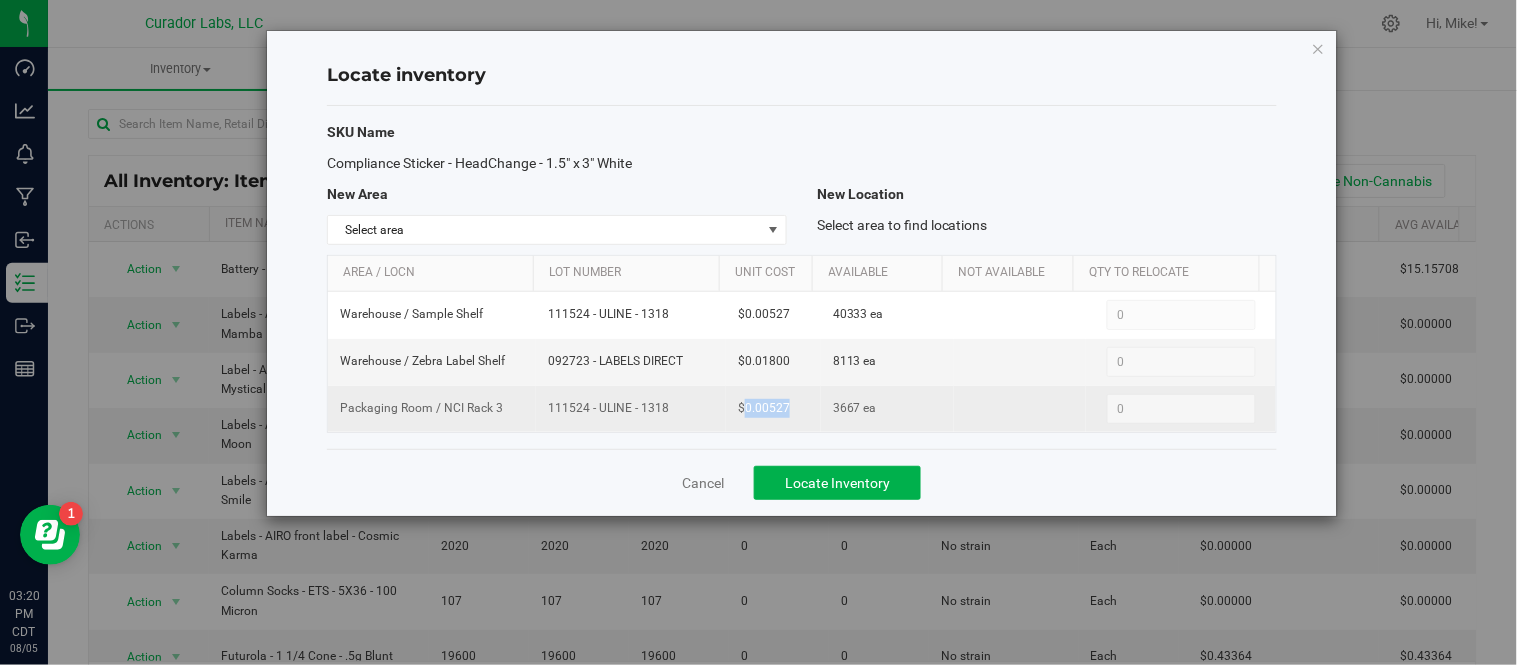 drag, startPoint x: 735, startPoint y: 411, endPoint x: 782, endPoint y: 420, distance: 47.853943 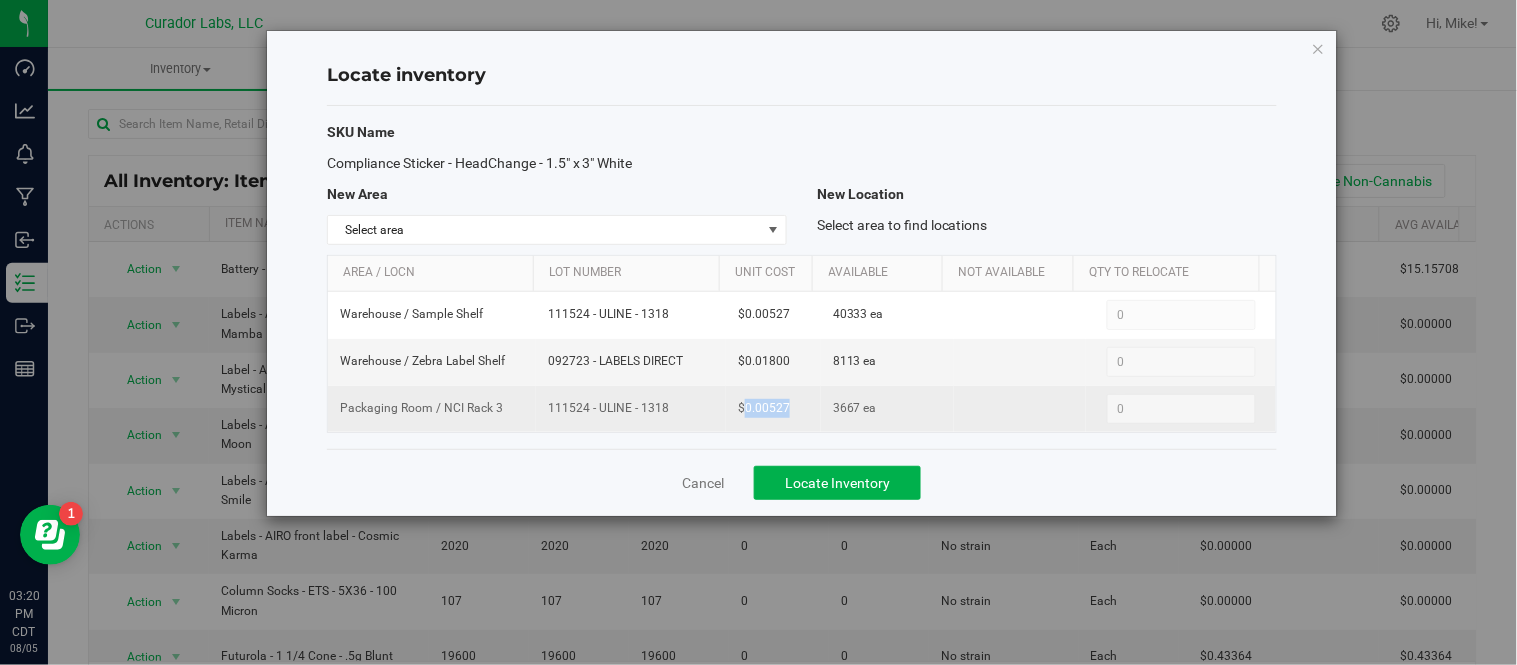 click on "$0.00527" at bounding box center [773, 409] 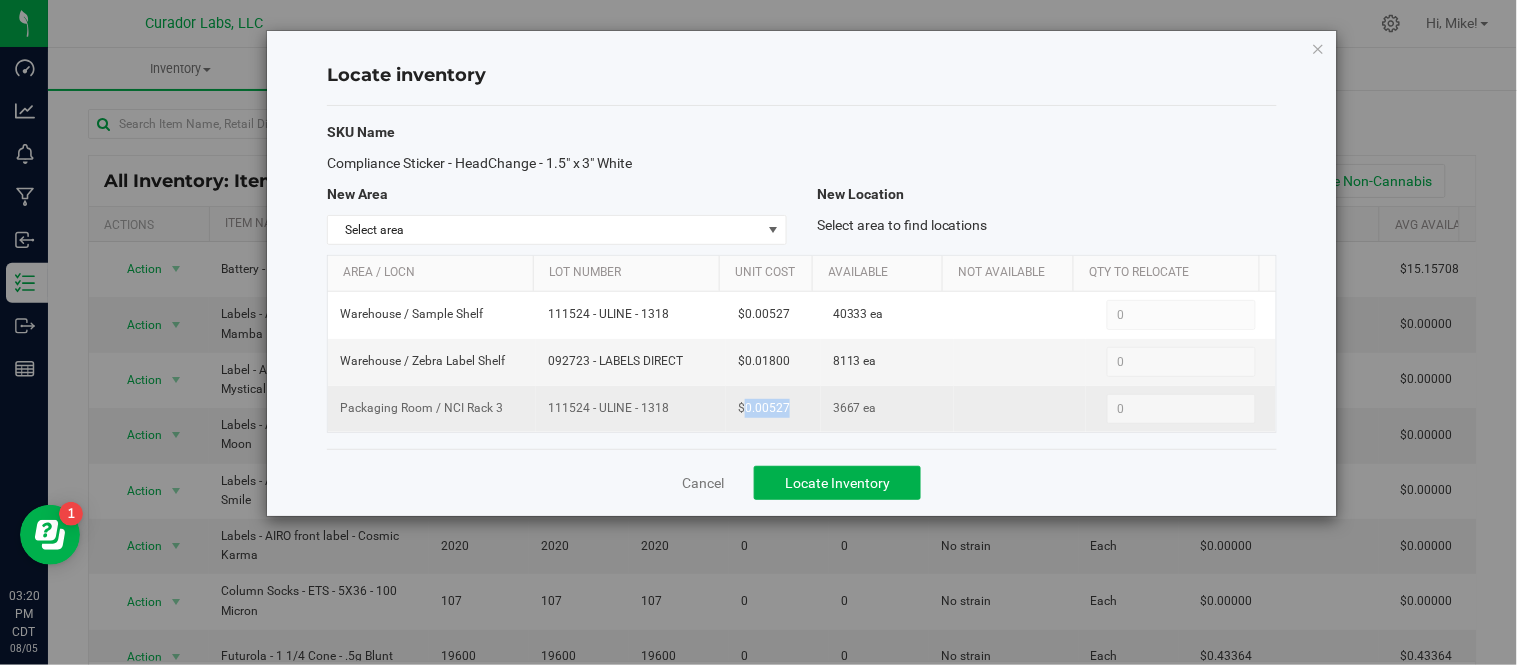 copy on "0.00527" 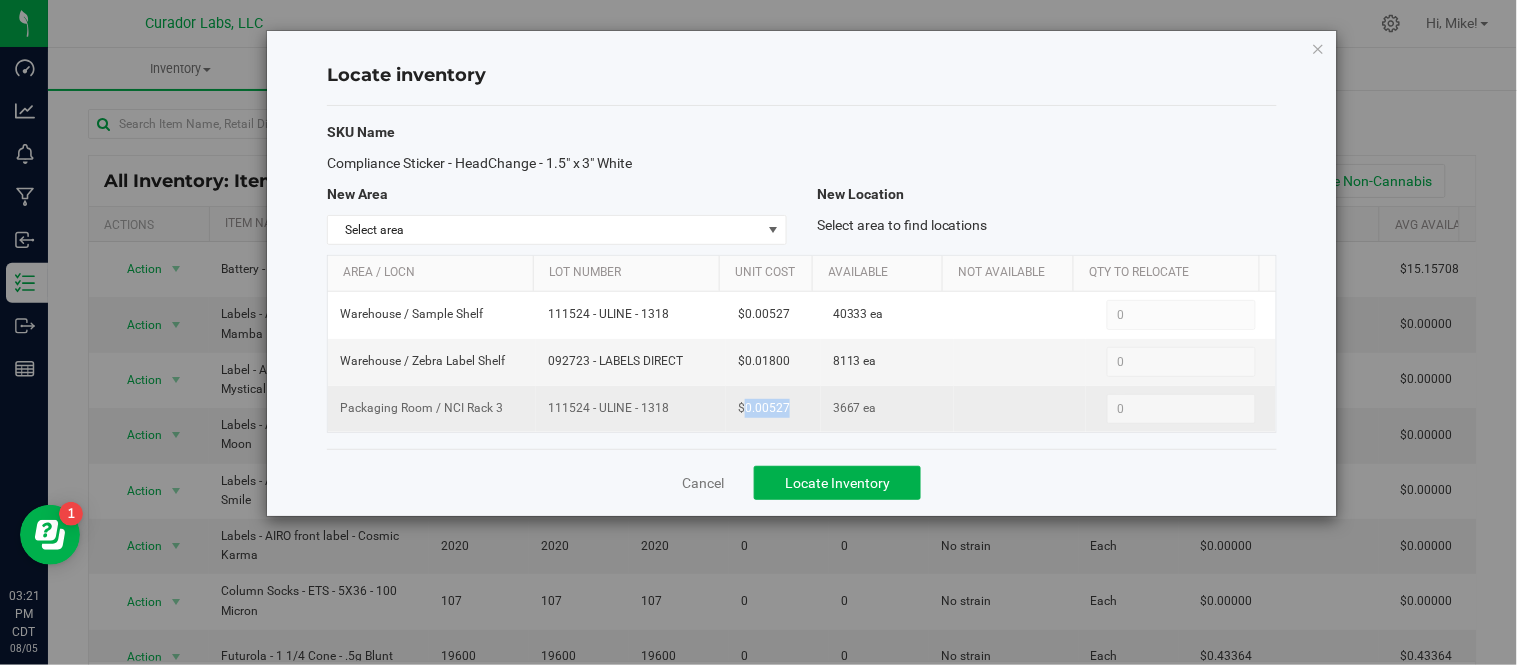 copy on "0.00527" 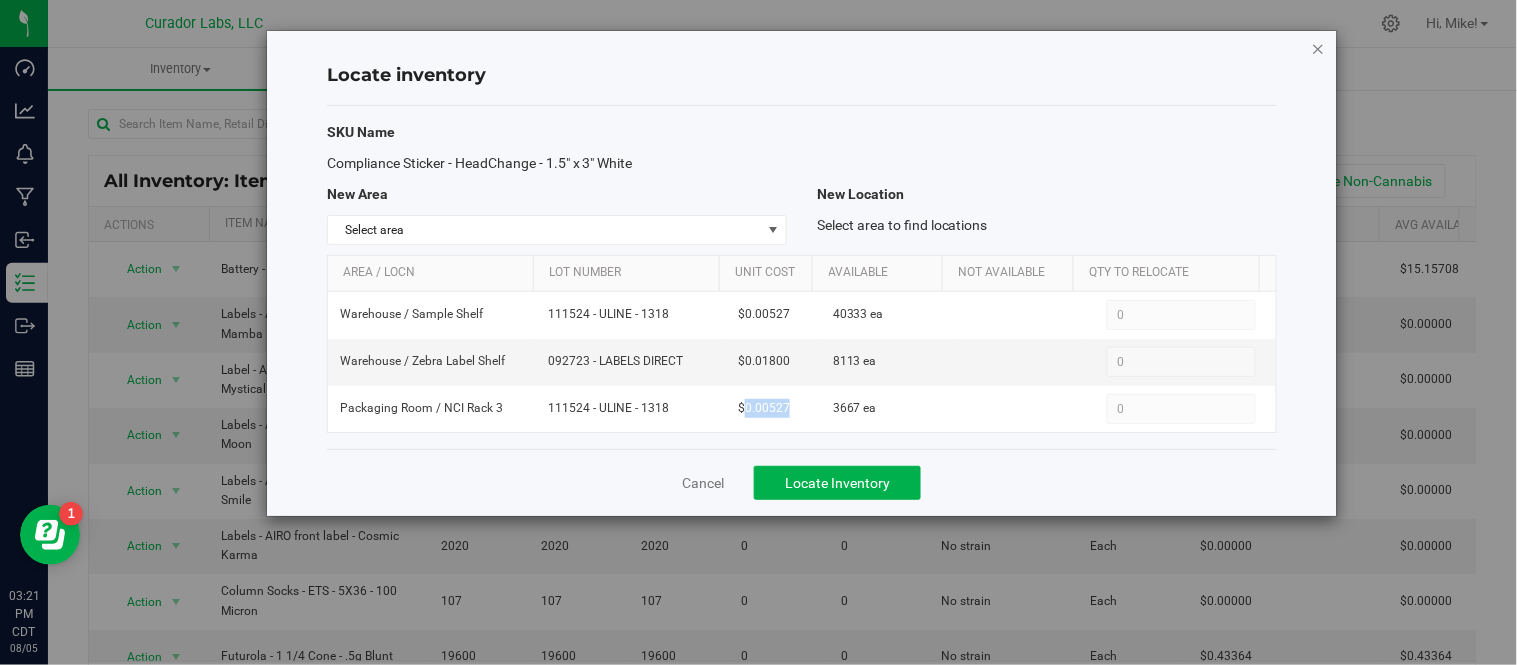 click at bounding box center [1319, 48] 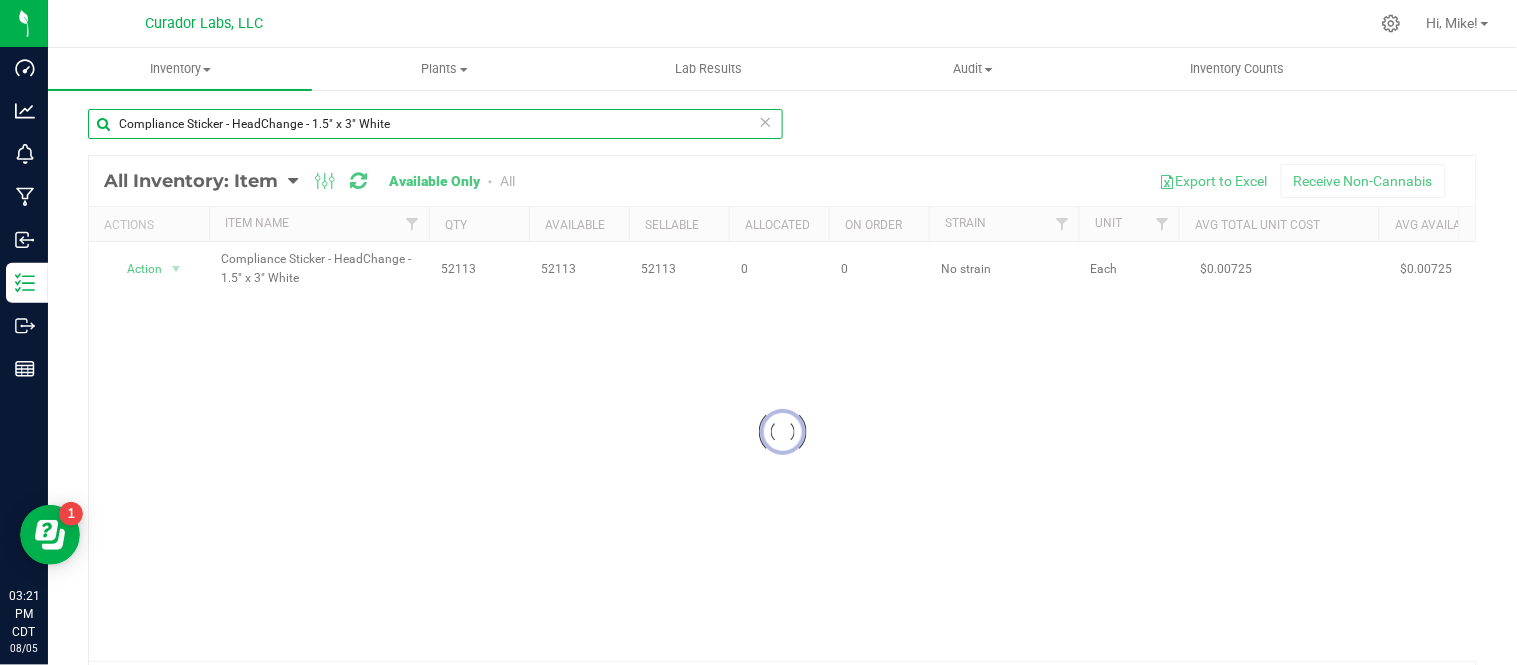 click on "Compliance Sticker - HeadChange - 1.5" x 3" White" at bounding box center (435, 124) 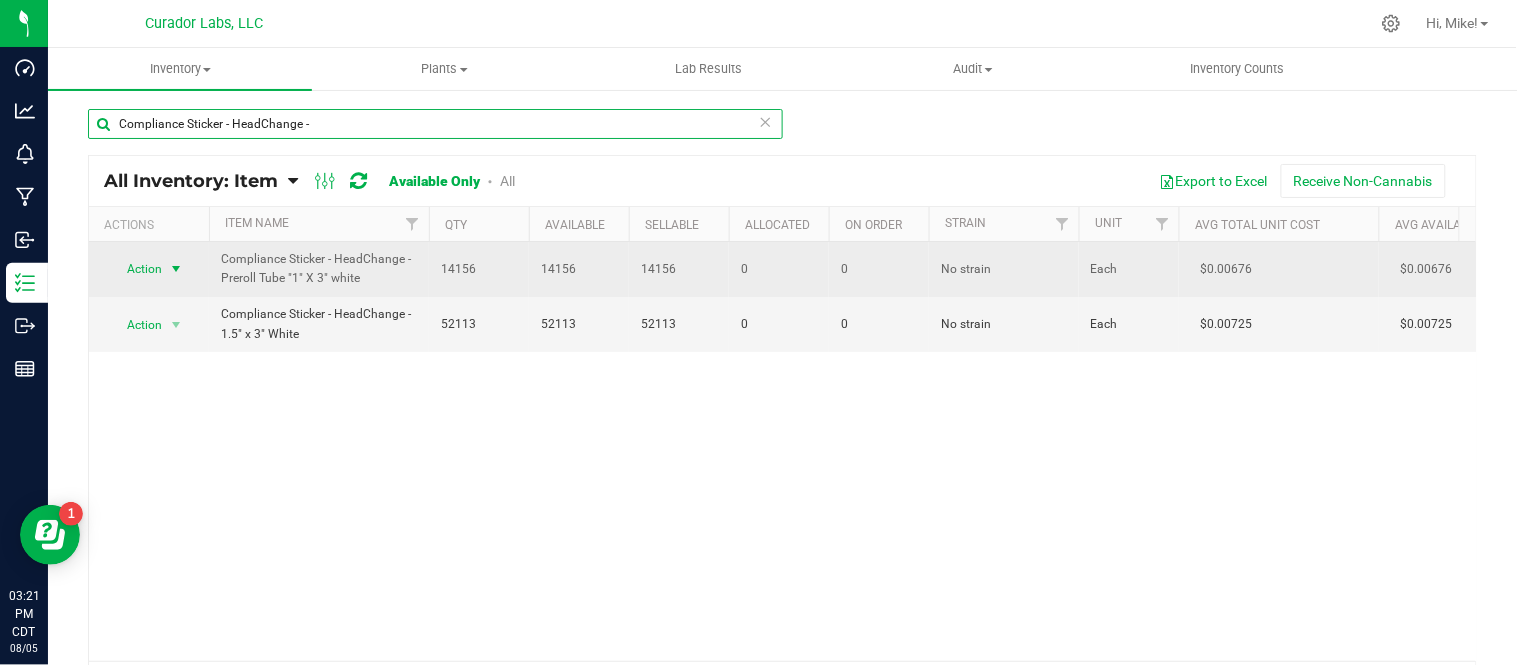 type on "Compliance Sticker - HeadChange -" 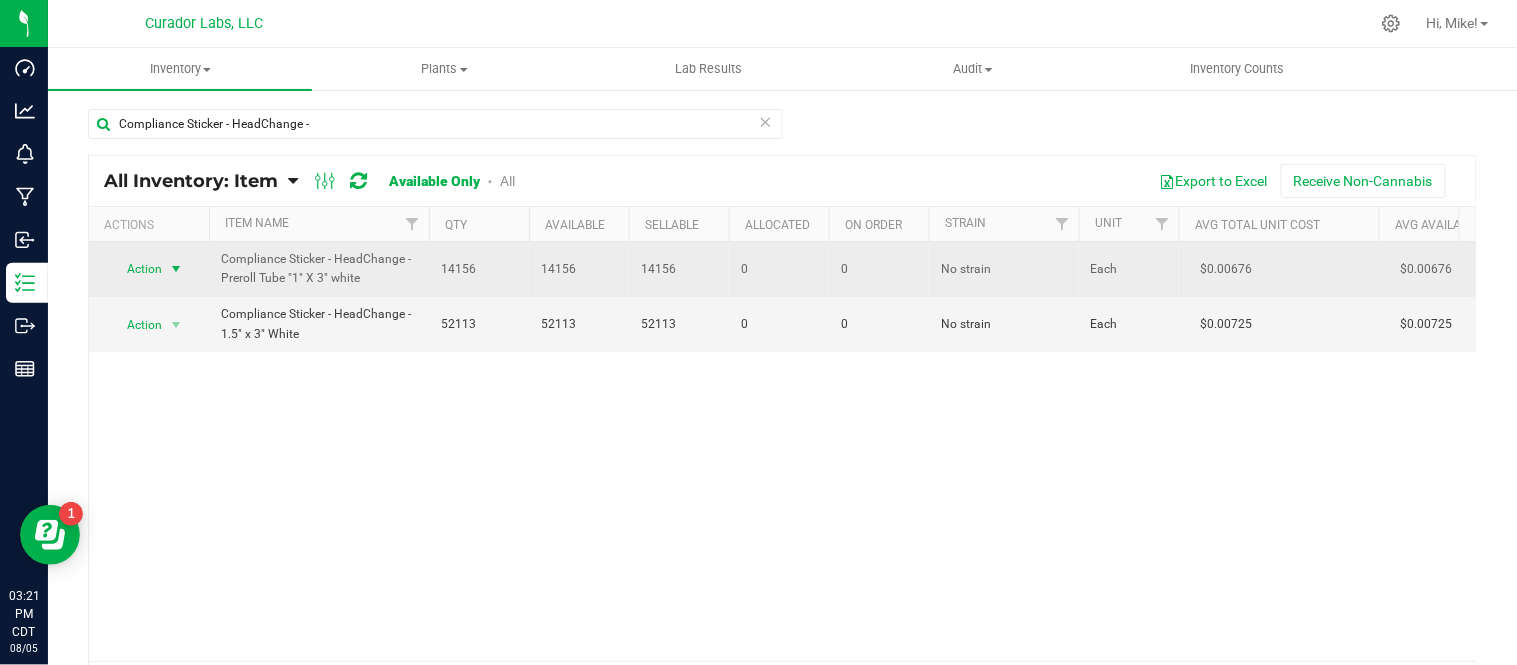 click at bounding box center [176, 269] 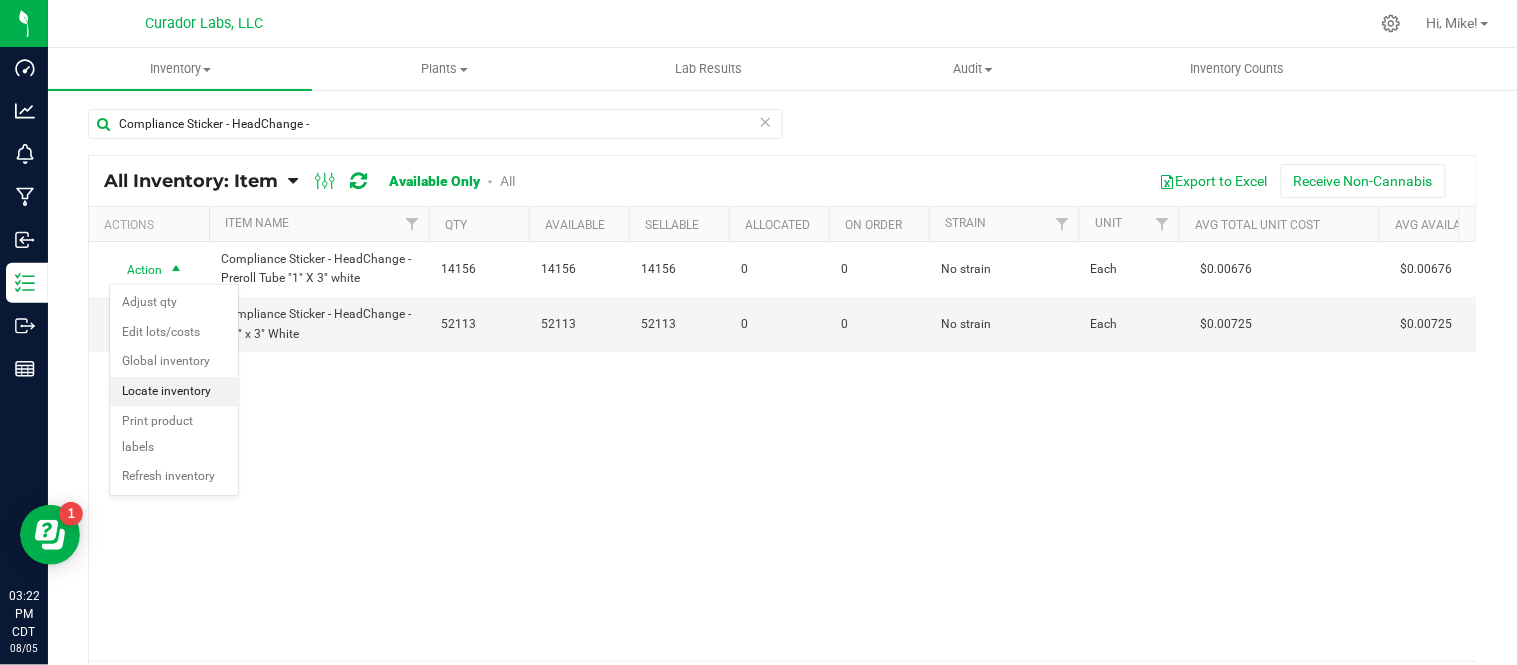 click on "Locate inventory" at bounding box center [174, 392] 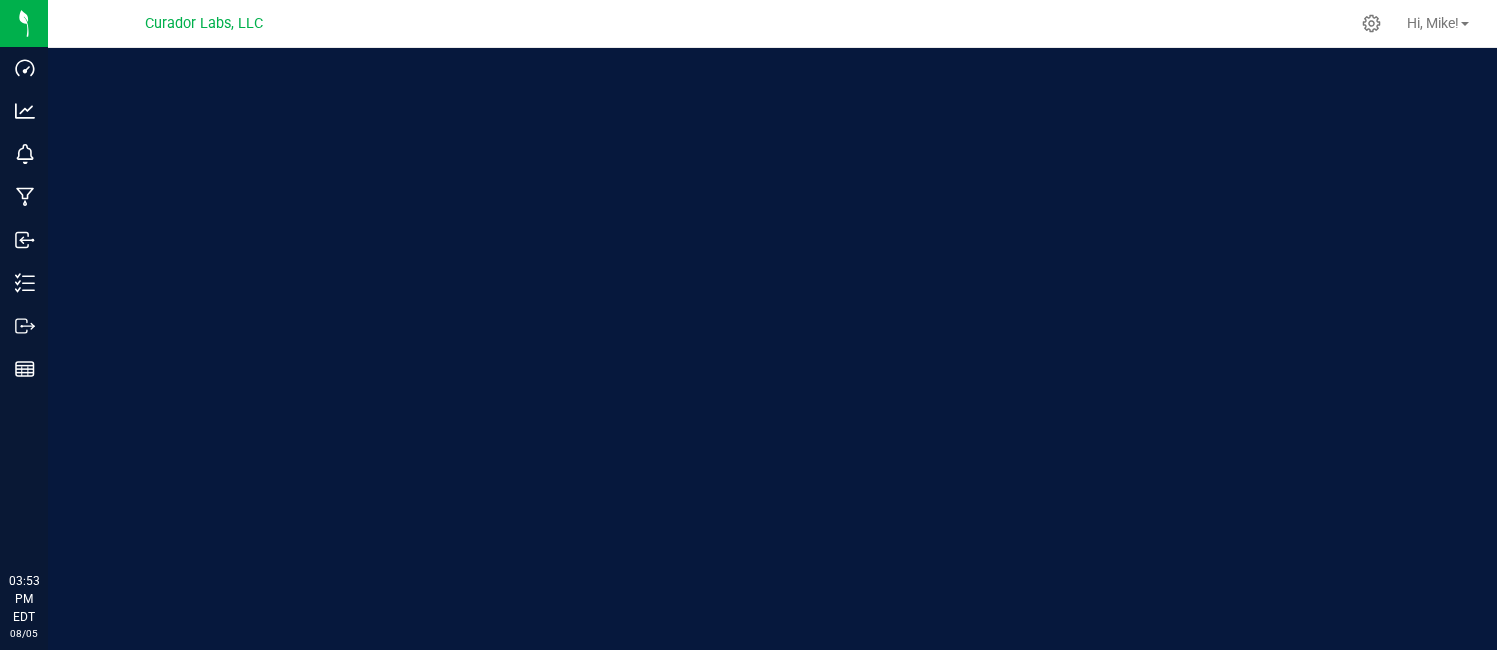 scroll, scrollTop: 0, scrollLeft: 0, axis: both 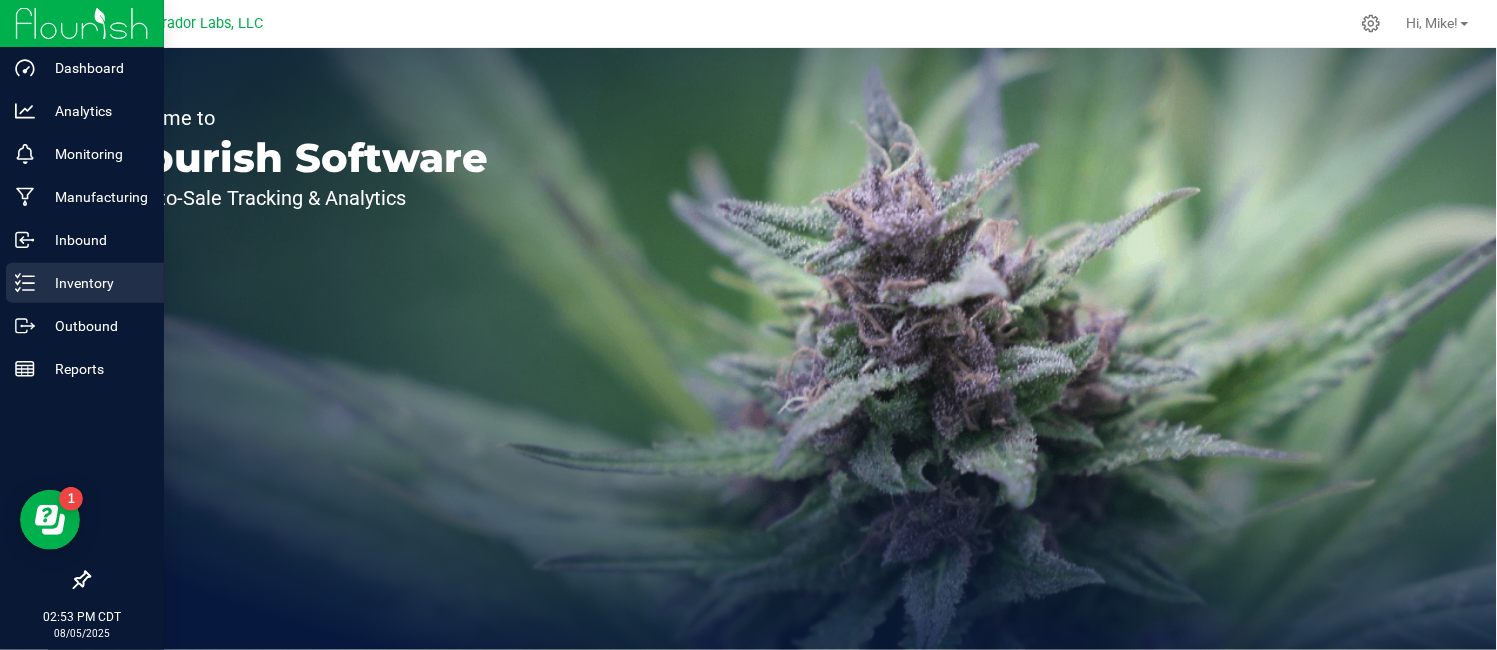 click 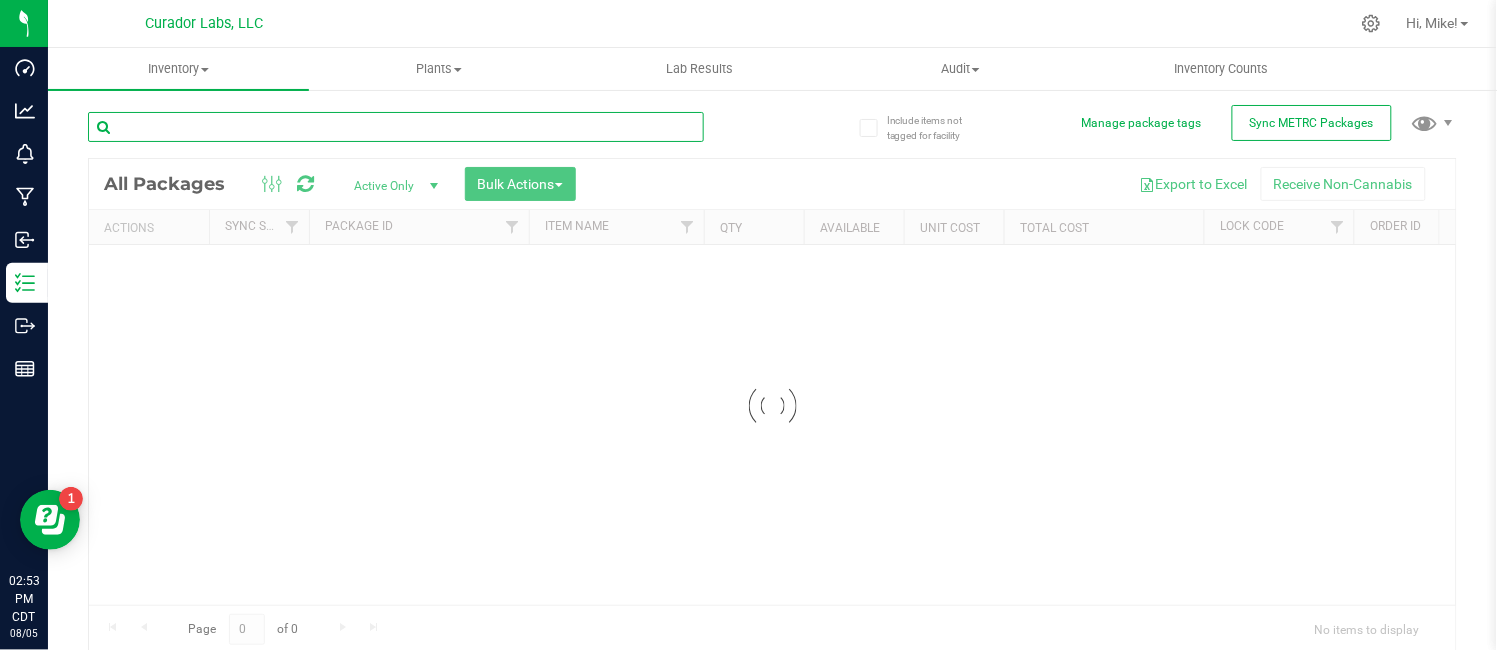 click at bounding box center (396, 127) 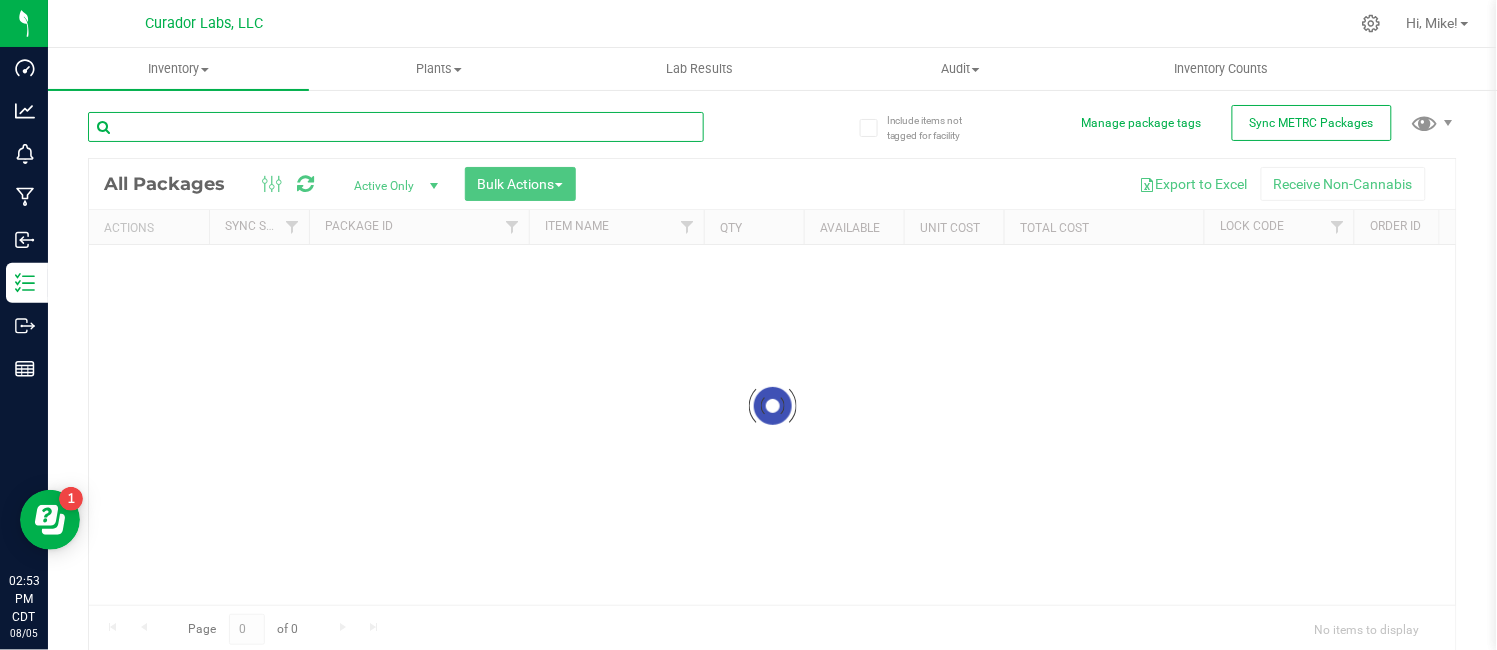 paste on "Labeled Bottle - Safe Bet - .5g Hash Infused Rolls with Warning and White and Orange Logo on Black - 7 Pack" 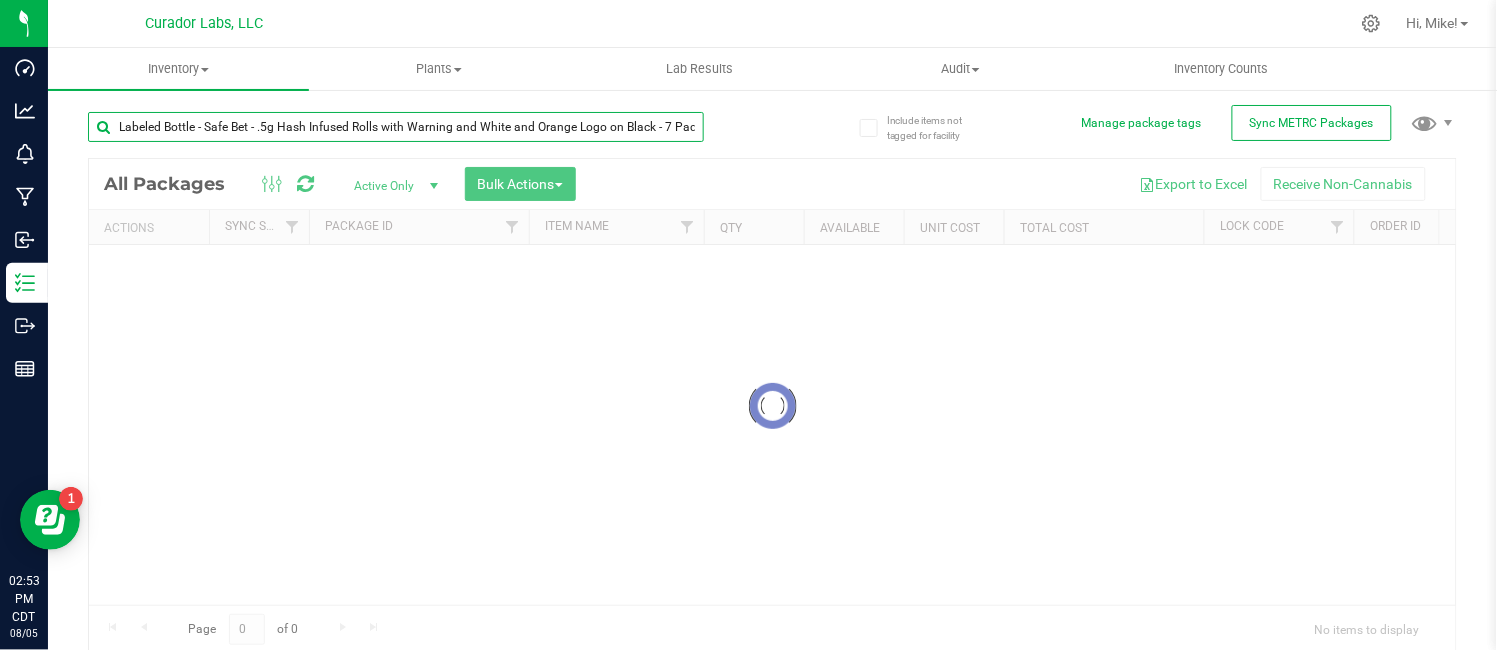 scroll, scrollTop: 0, scrollLeft: 7, axis: horizontal 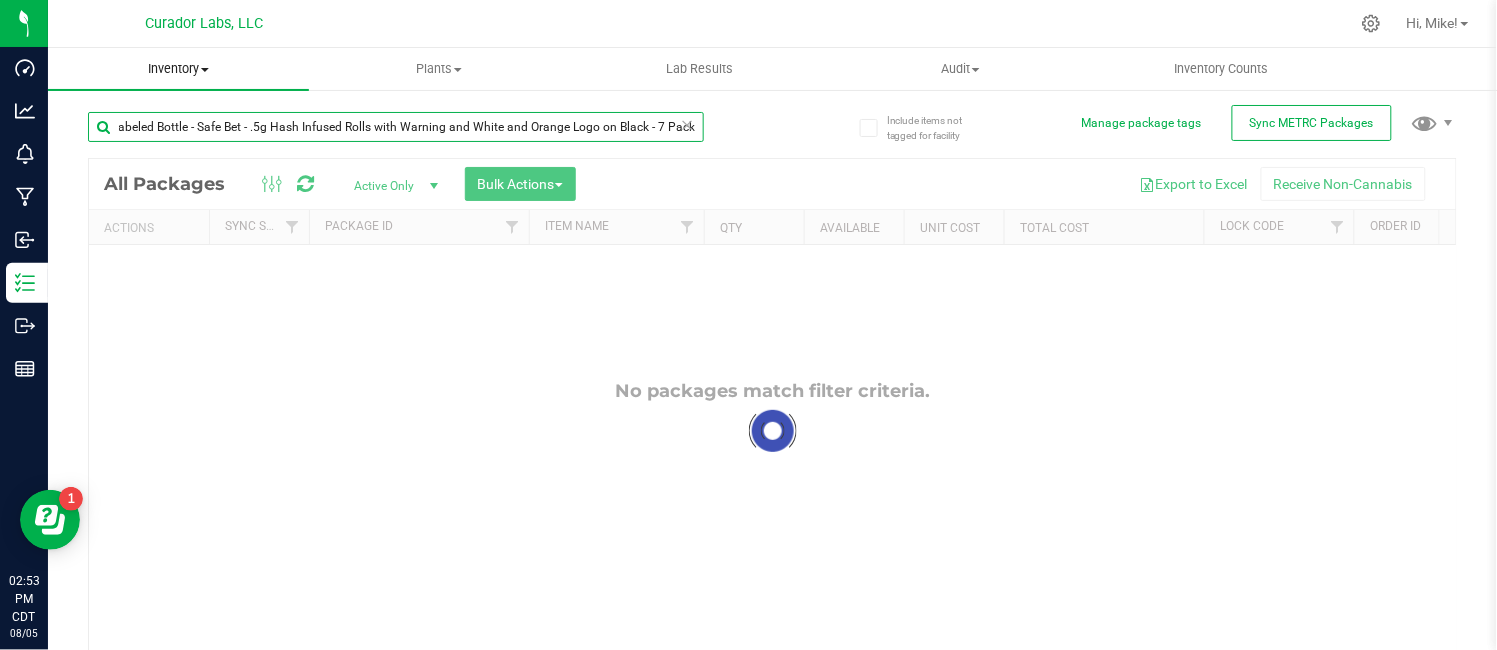 type on "Labeled Bottle - Safe Bet - .5g Hash Infused Rolls with Warning and White and Orange Logo on Black - 7 Pack" 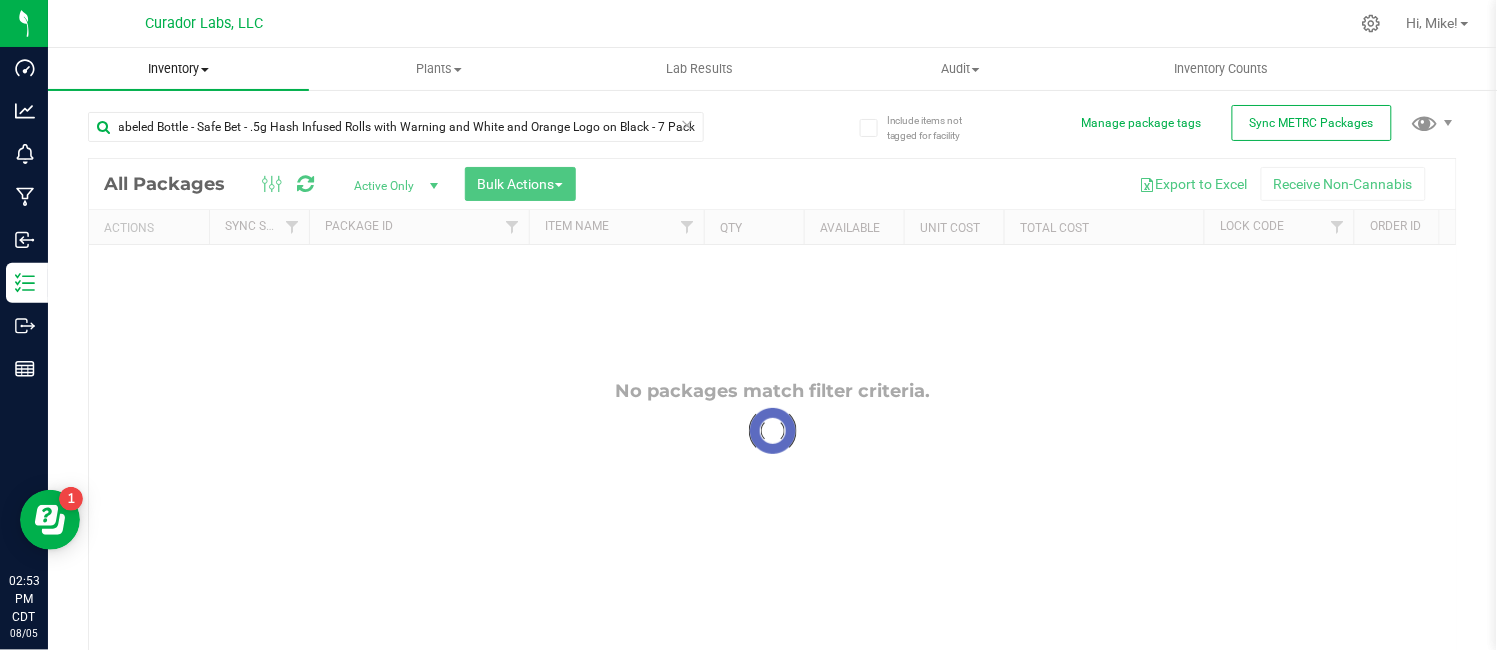 click on "Inventory" at bounding box center [178, 69] 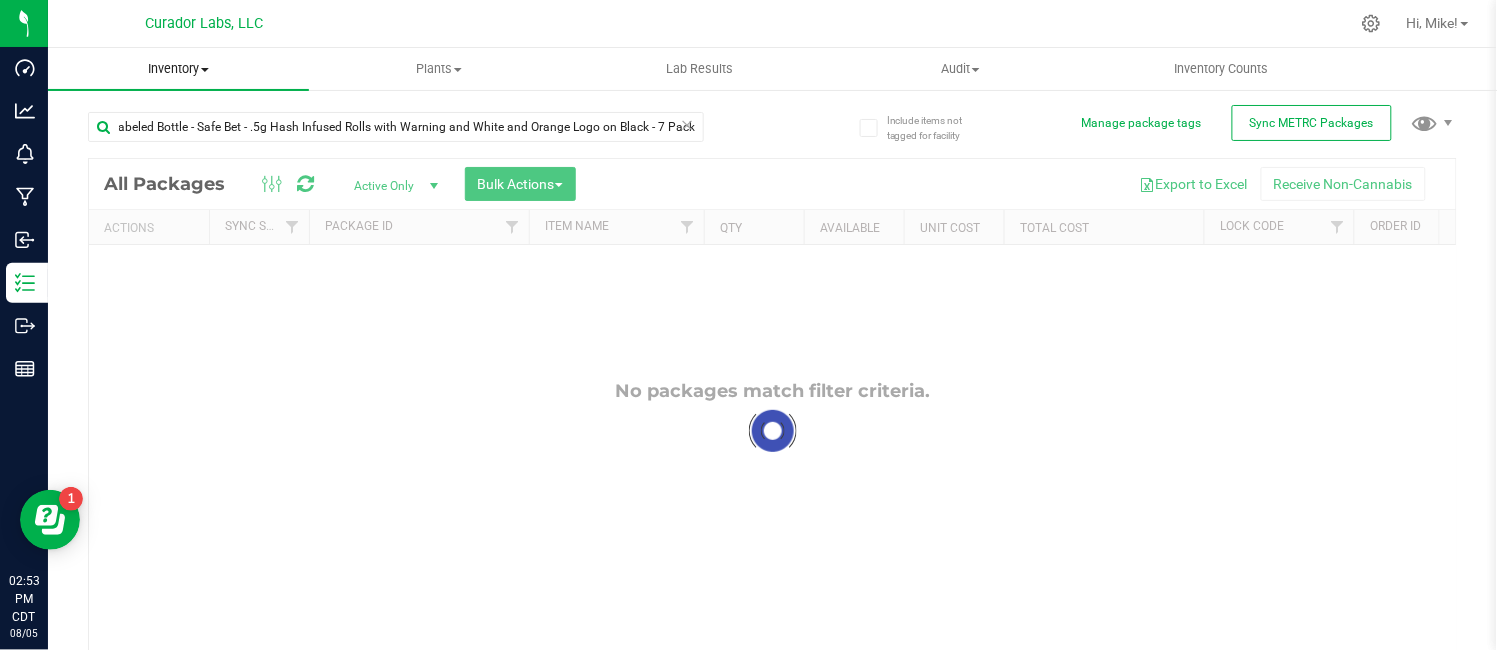 scroll, scrollTop: 0, scrollLeft: 0, axis: both 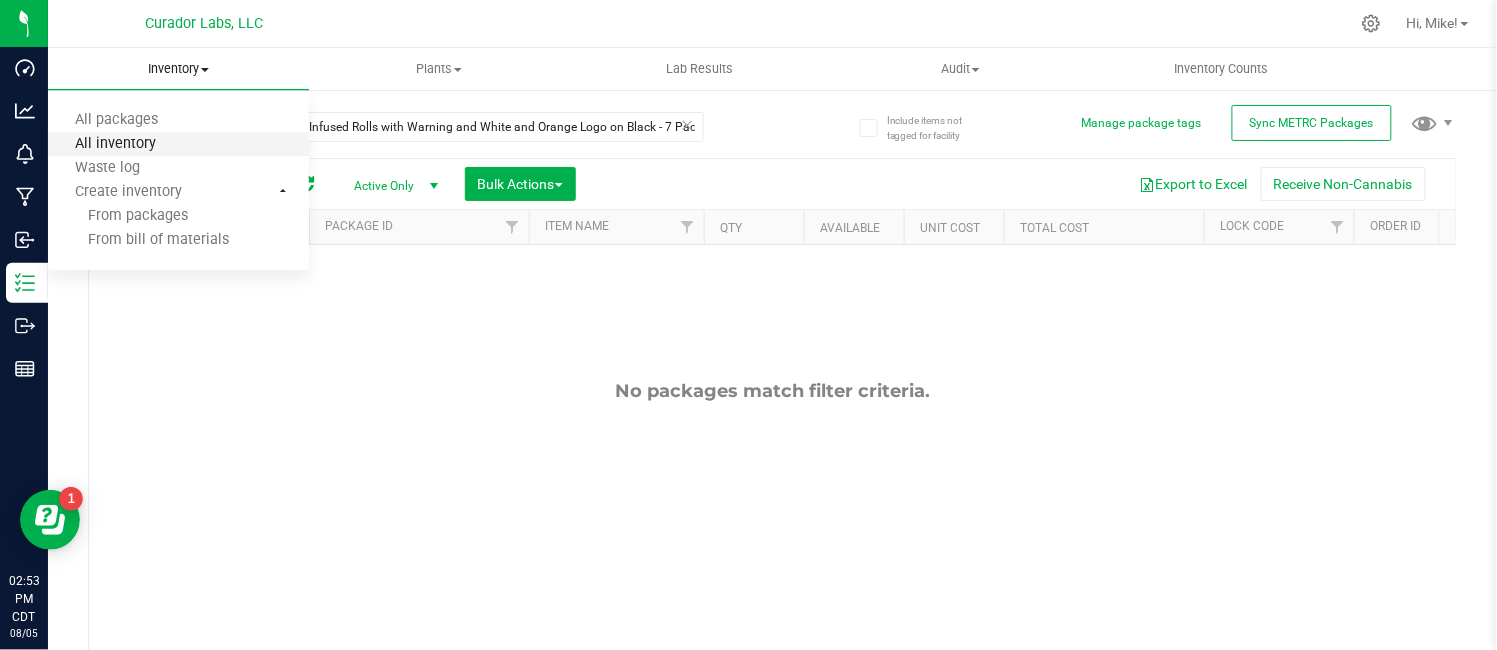 click on "All inventory" at bounding box center (115, 144) 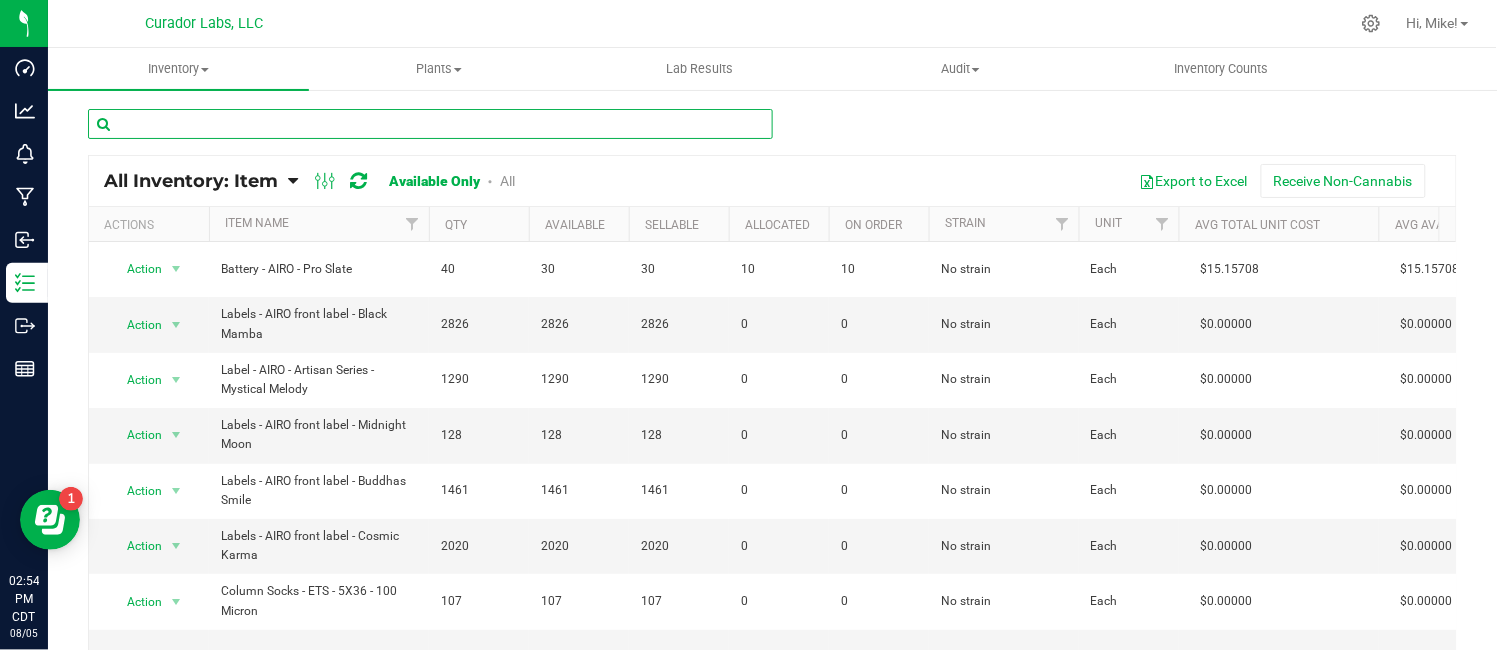 paste on "Labeled Bottle - Safe Bet - .5g Hash Infused Rolls with Warning and White and Orange Logo on Black - 7 Pack" 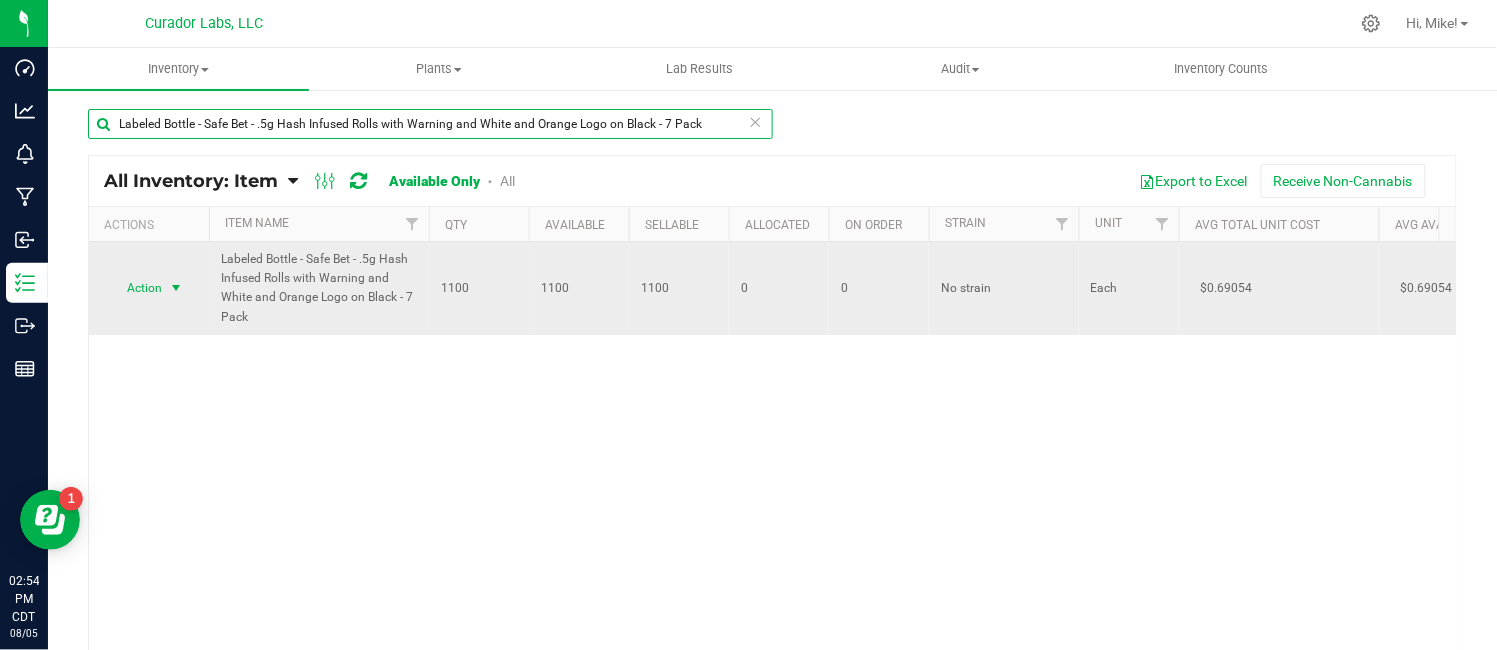 type on "Labeled Bottle - Safe Bet - .5g Hash Infused Rolls with Warning and White and Orange Logo on Black - 7 Pack" 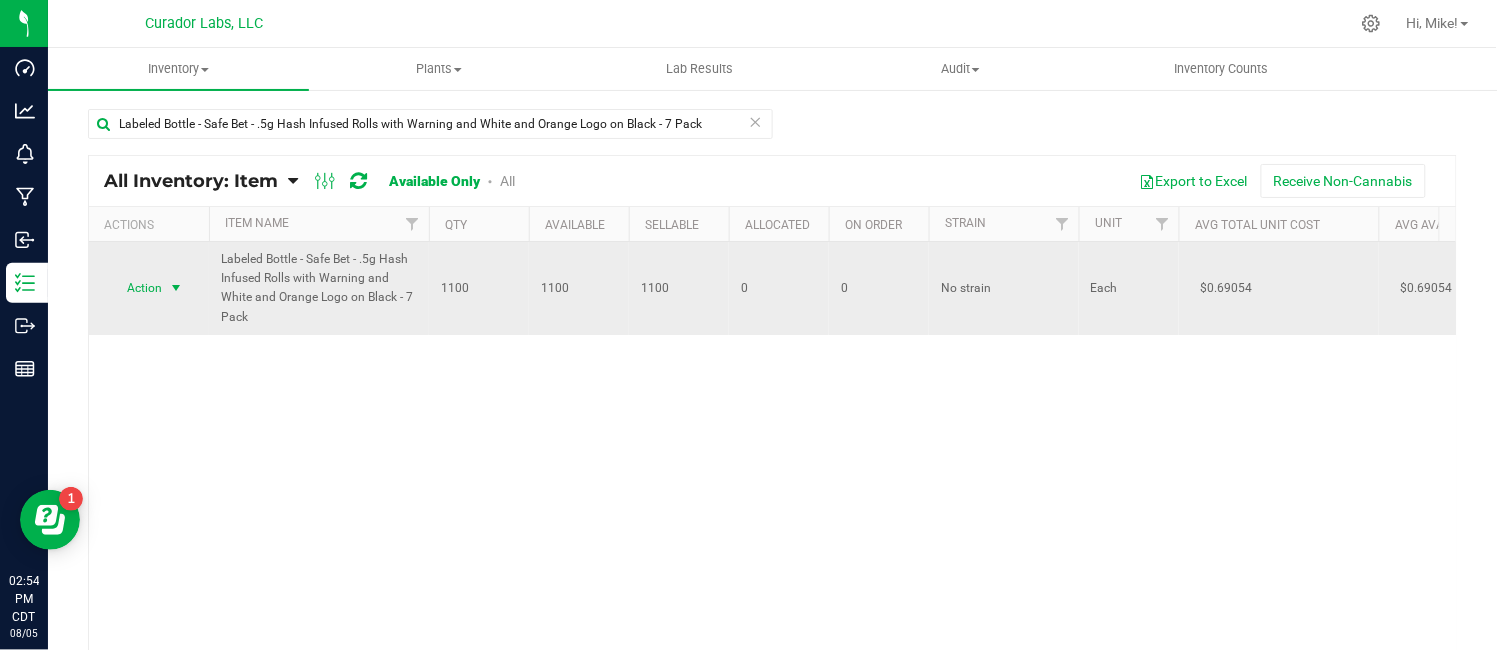 click at bounding box center [176, 288] 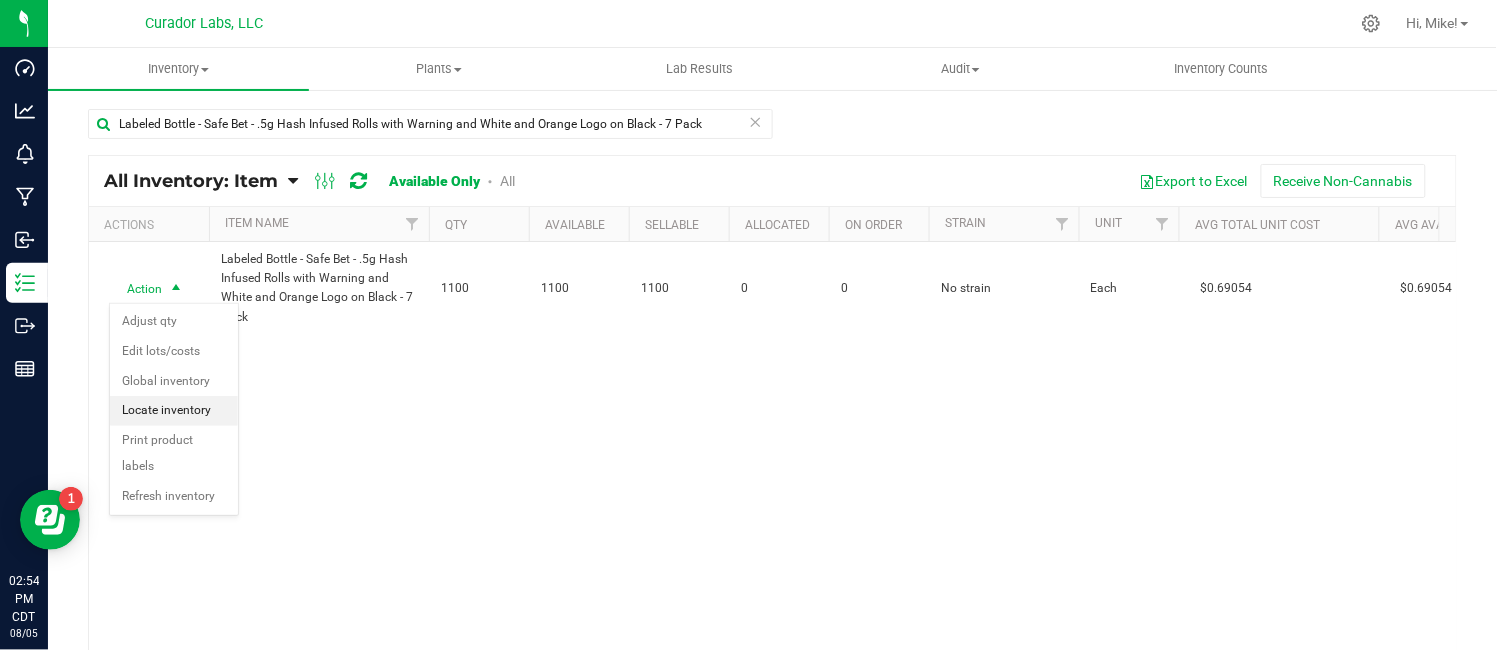 click on "Locate inventory" at bounding box center [174, 411] 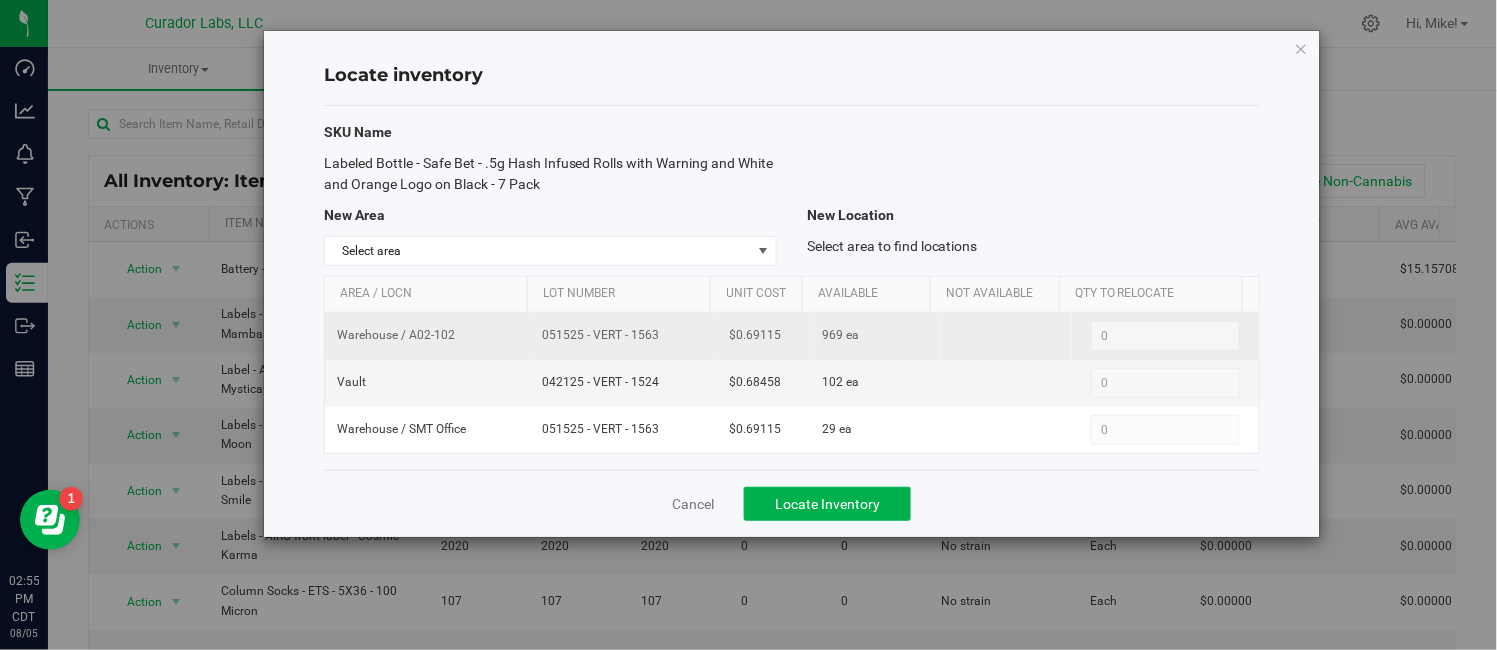 drag, startPoint x: 536, startPoint y: 336, endPoint x: 665, endPoint y: 346, distance: 129.38702 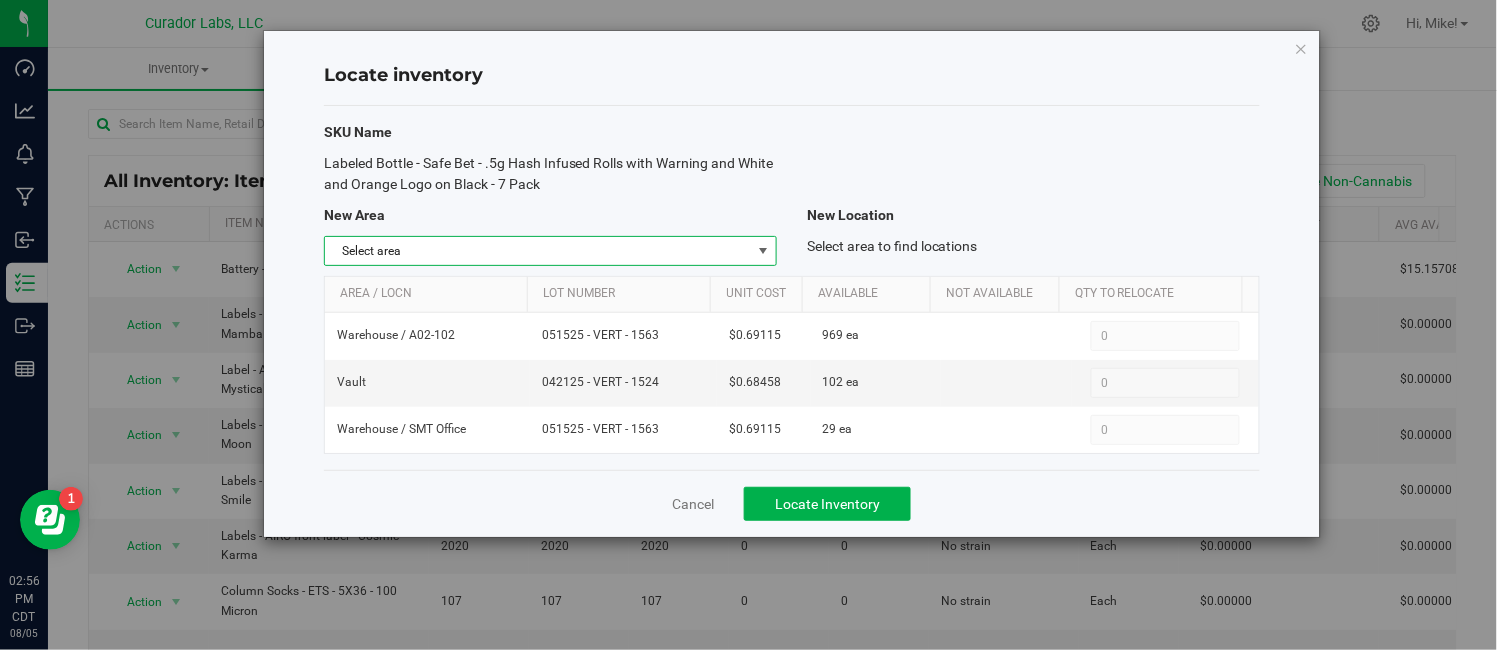 click at bounding box center (763, 251) 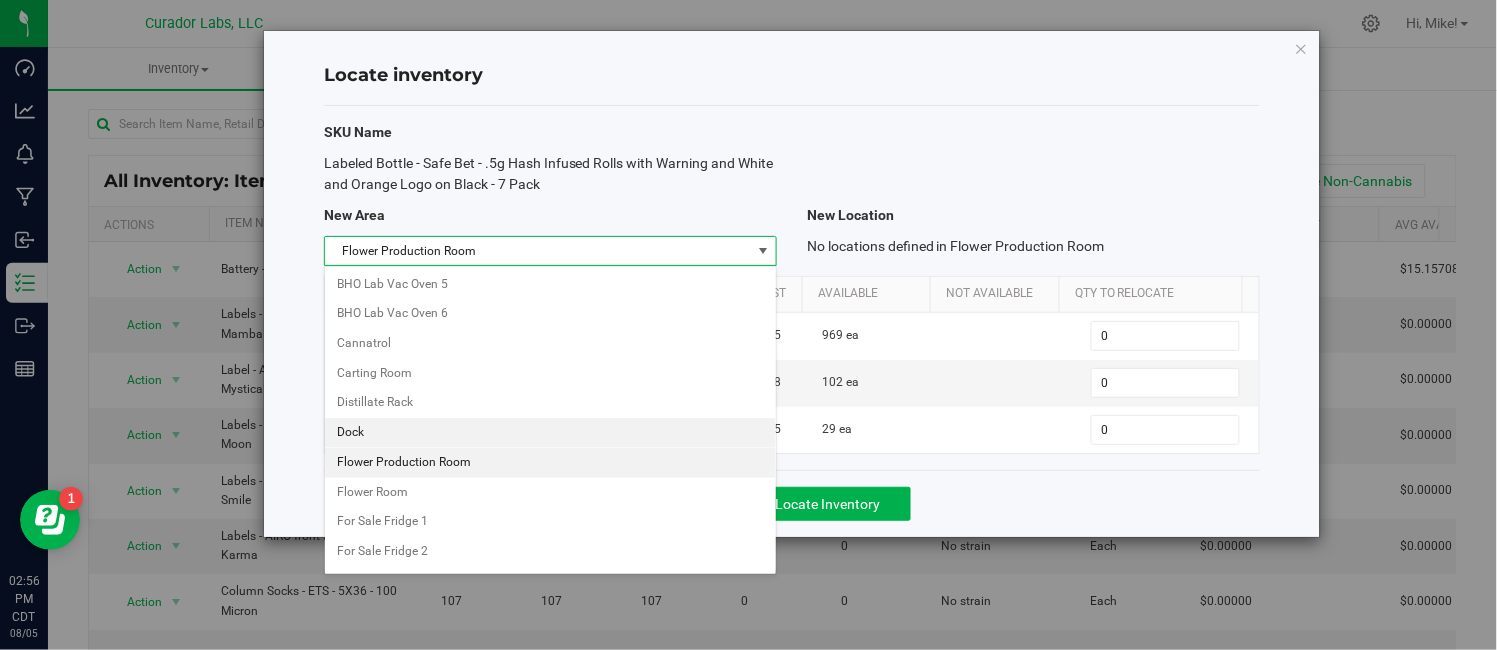 scroll, scrollTop: 408, scrollLeft: 0, axis: vertical 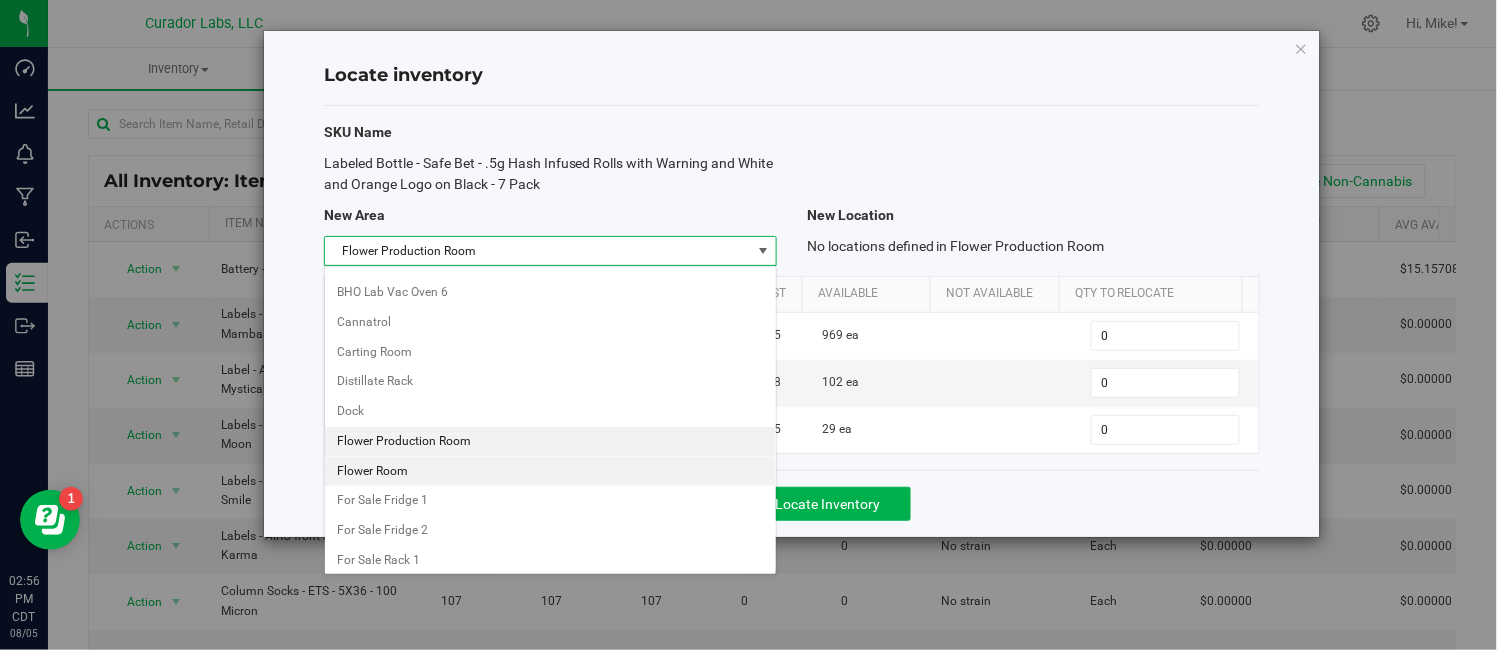 click on "Flower Room" at bounding box center (550, 472) 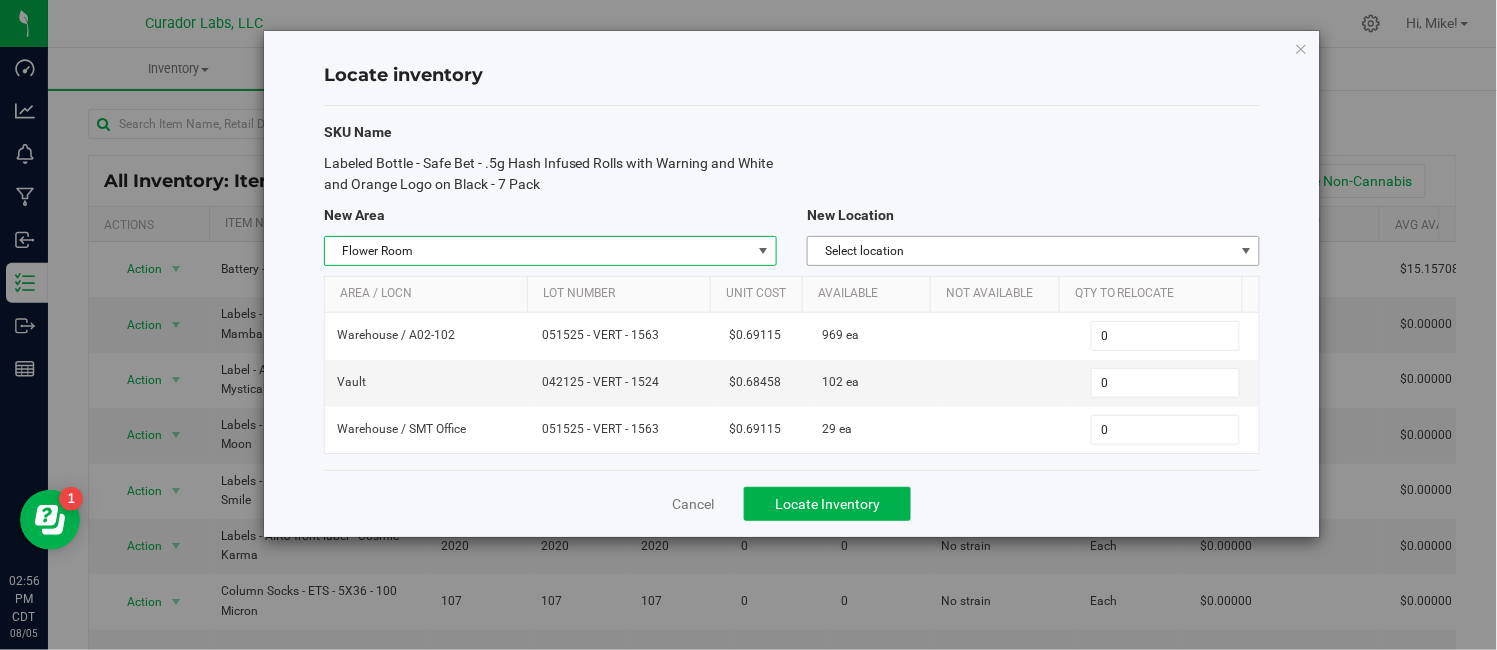 click on "Select location" at bounding box center [1021, 251] 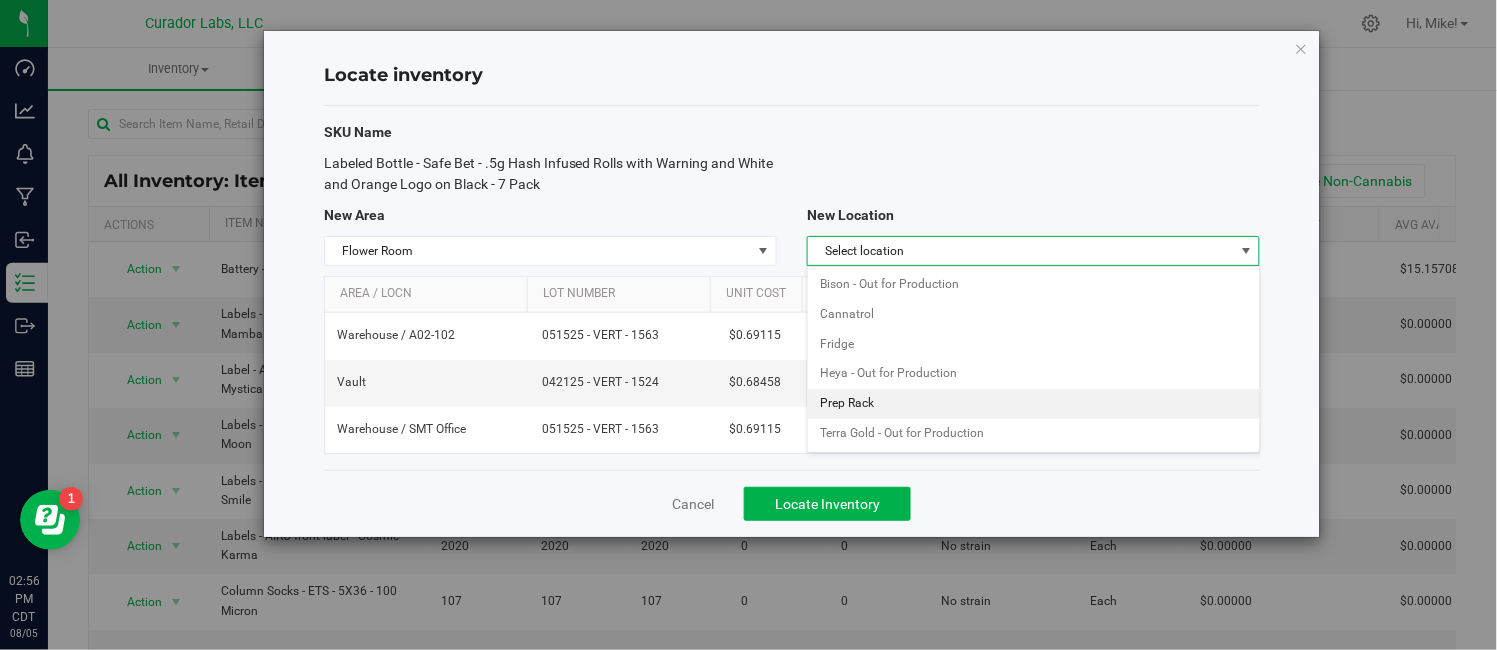 click on "Prep Rack" at bounding box center (1033, 404) 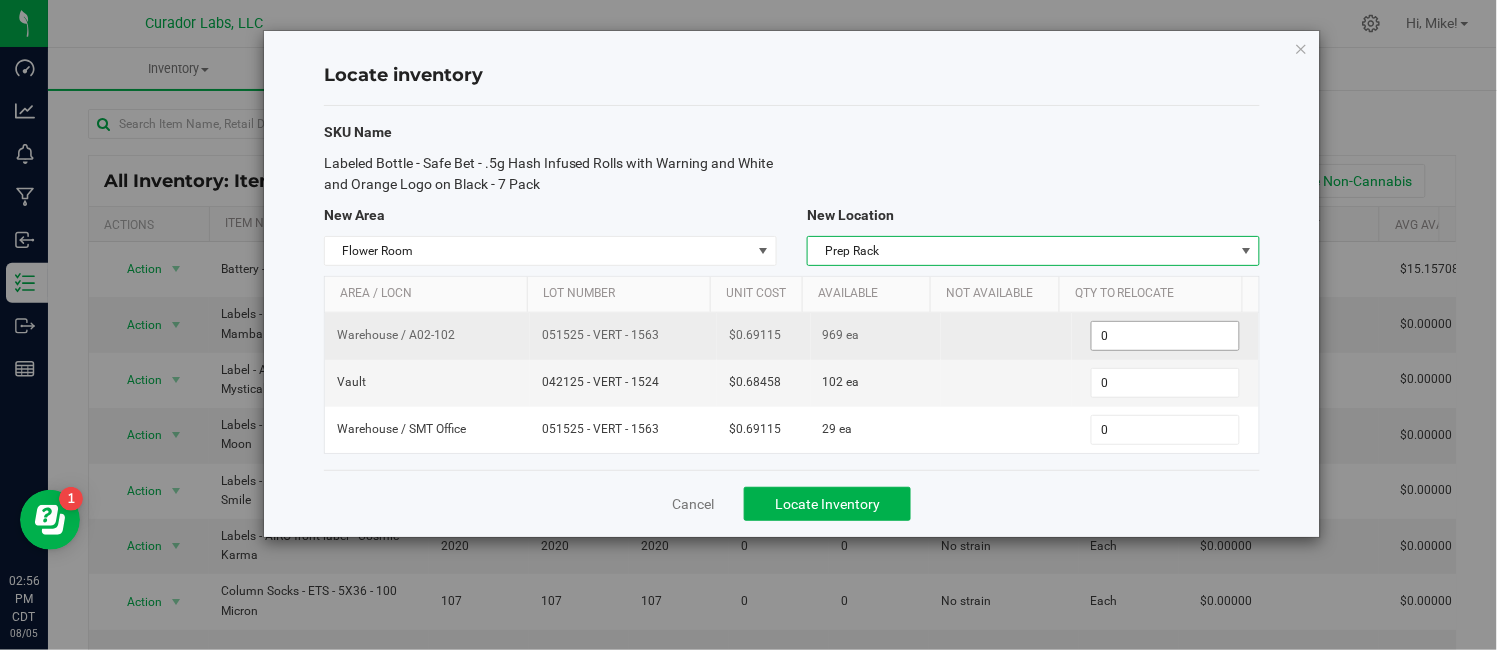 click on "0 0" at bounding box center (1165, 336) 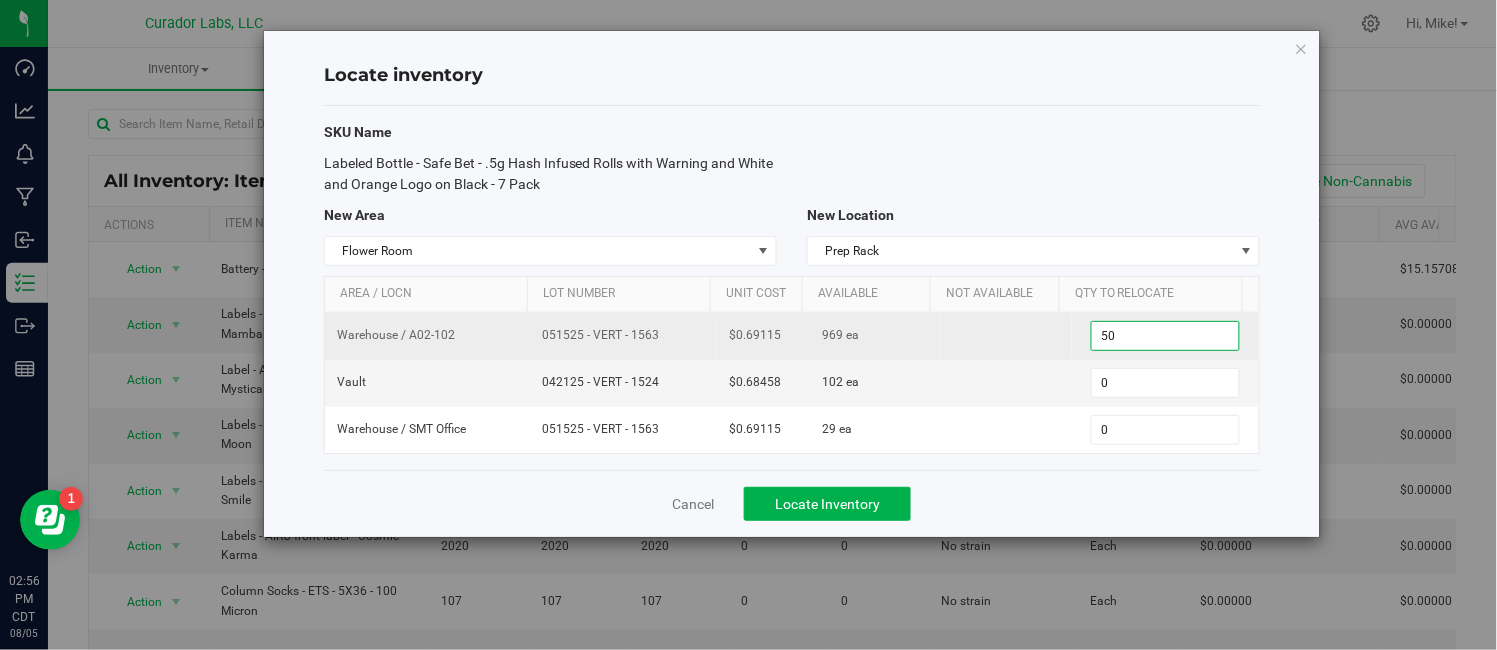 type on "500" 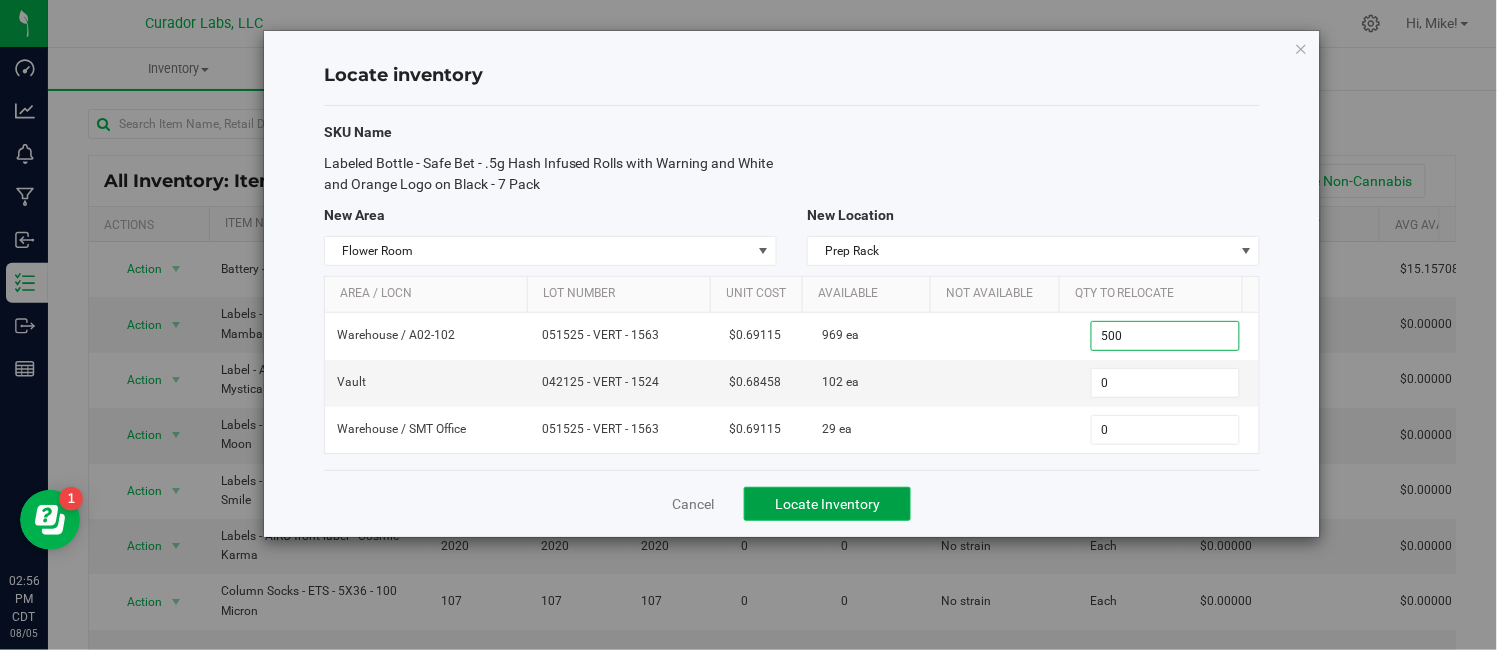 type on "500" 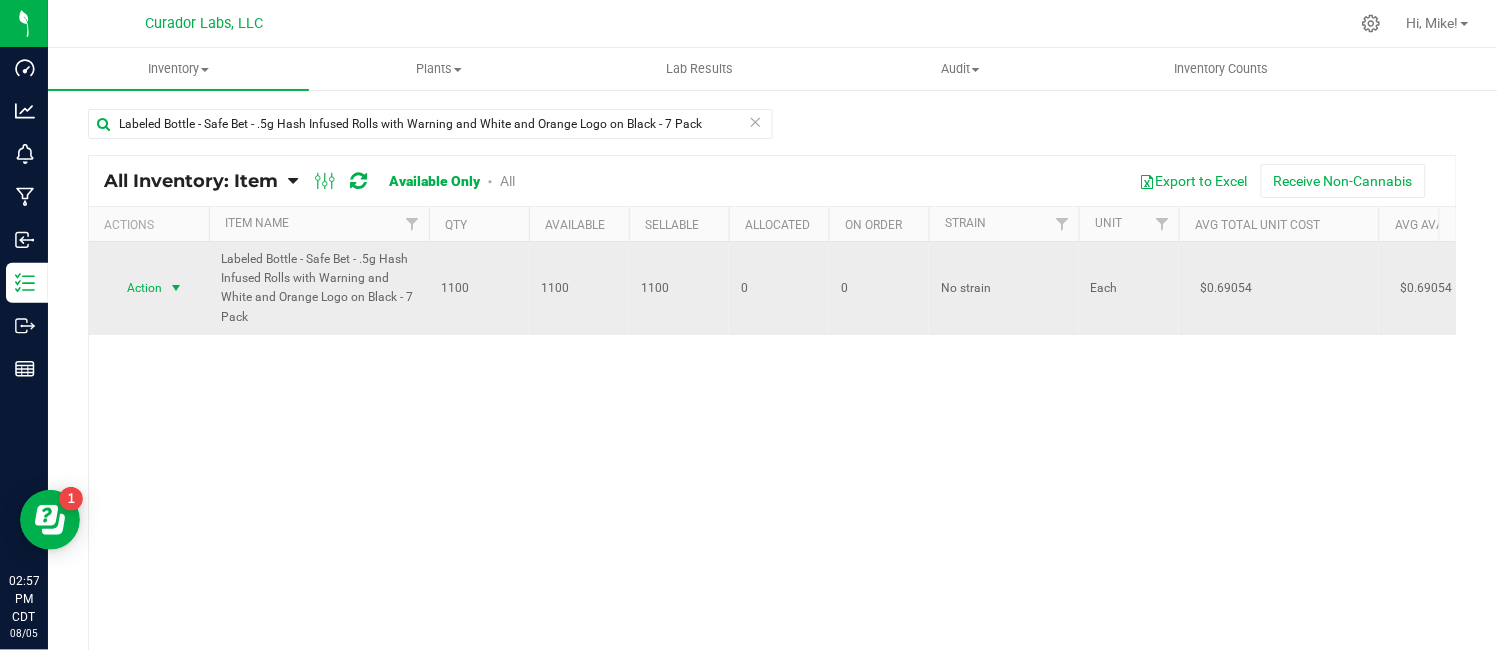 click at bounding box center (176, 288) 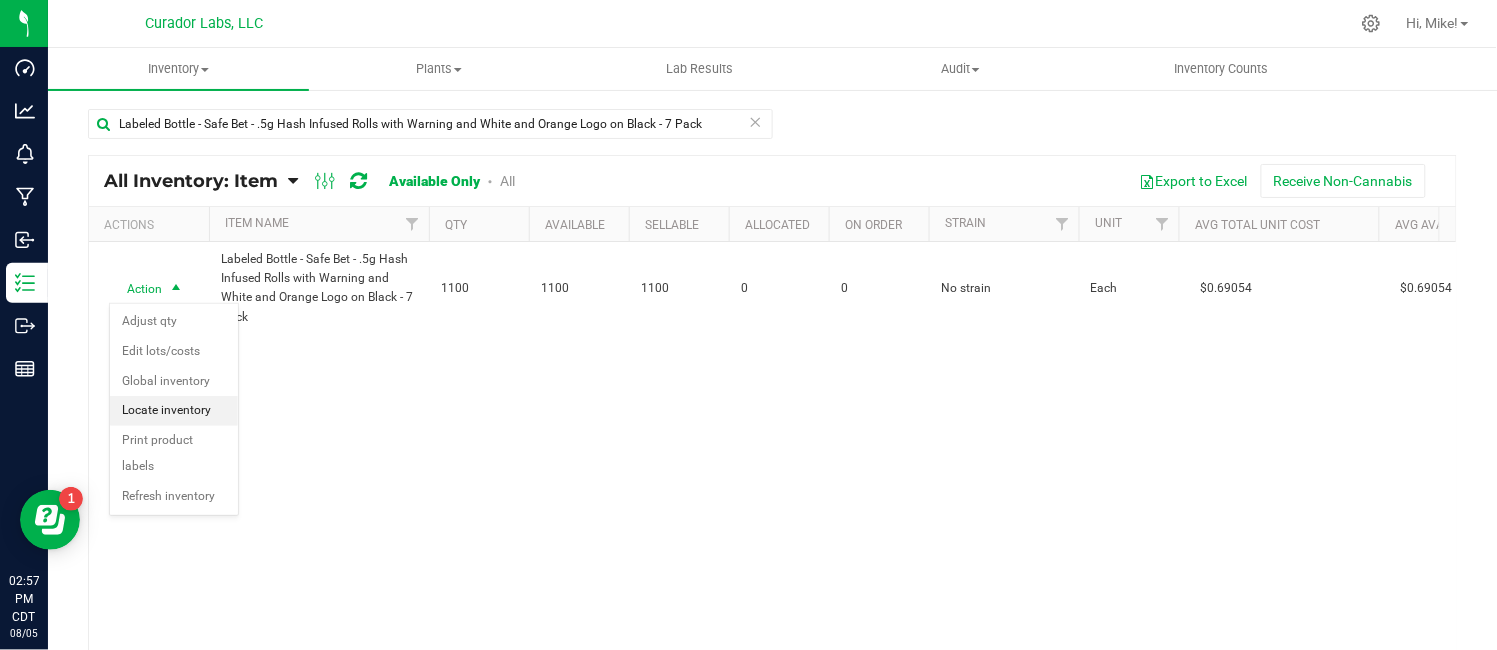 click on "Locate inventory" at bounding box center [174, 411] 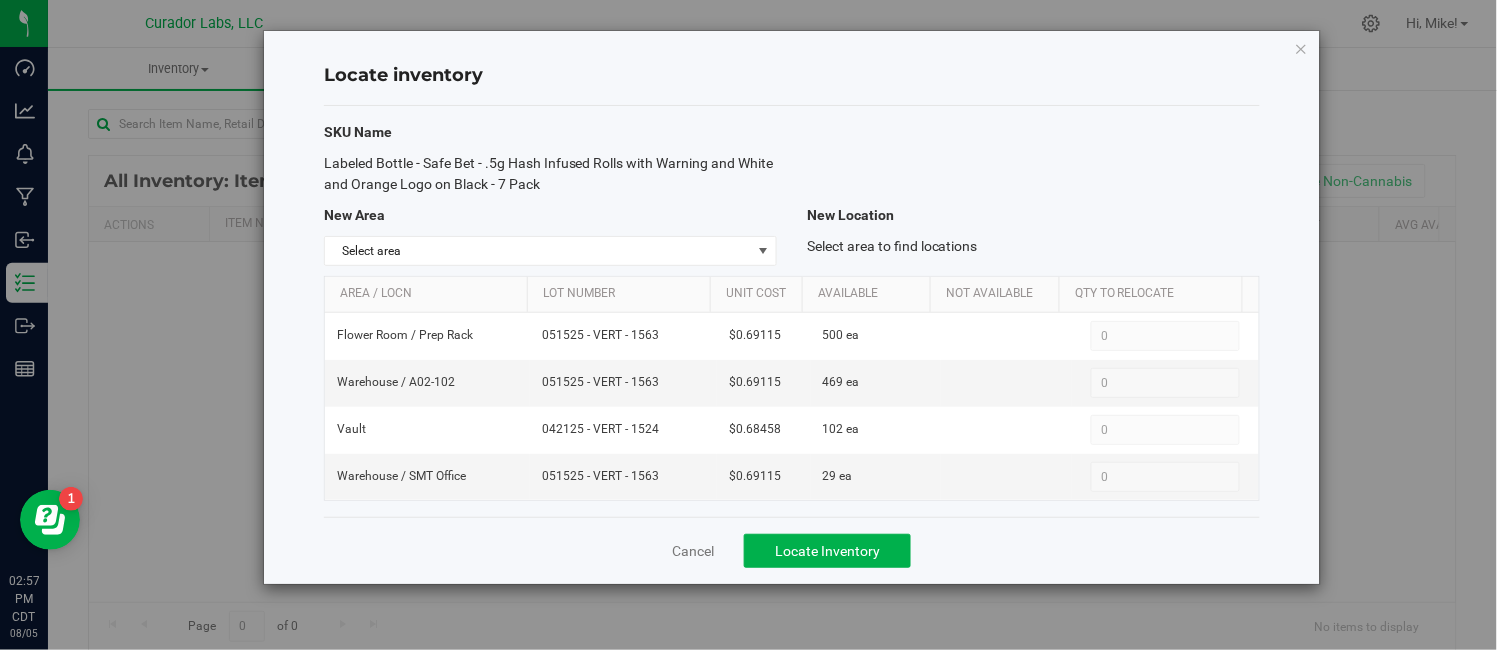 click at bounding box center [1302, 48] 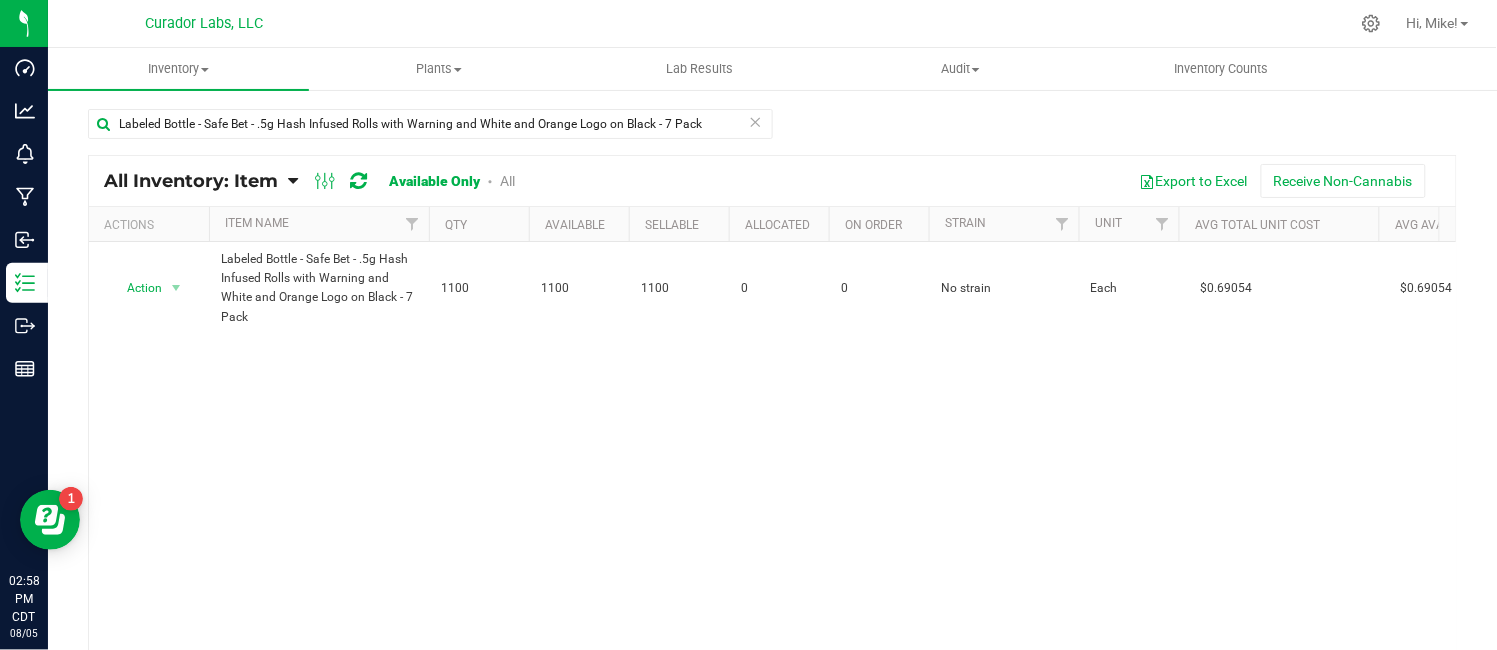 click at bounding box center [756, 121] 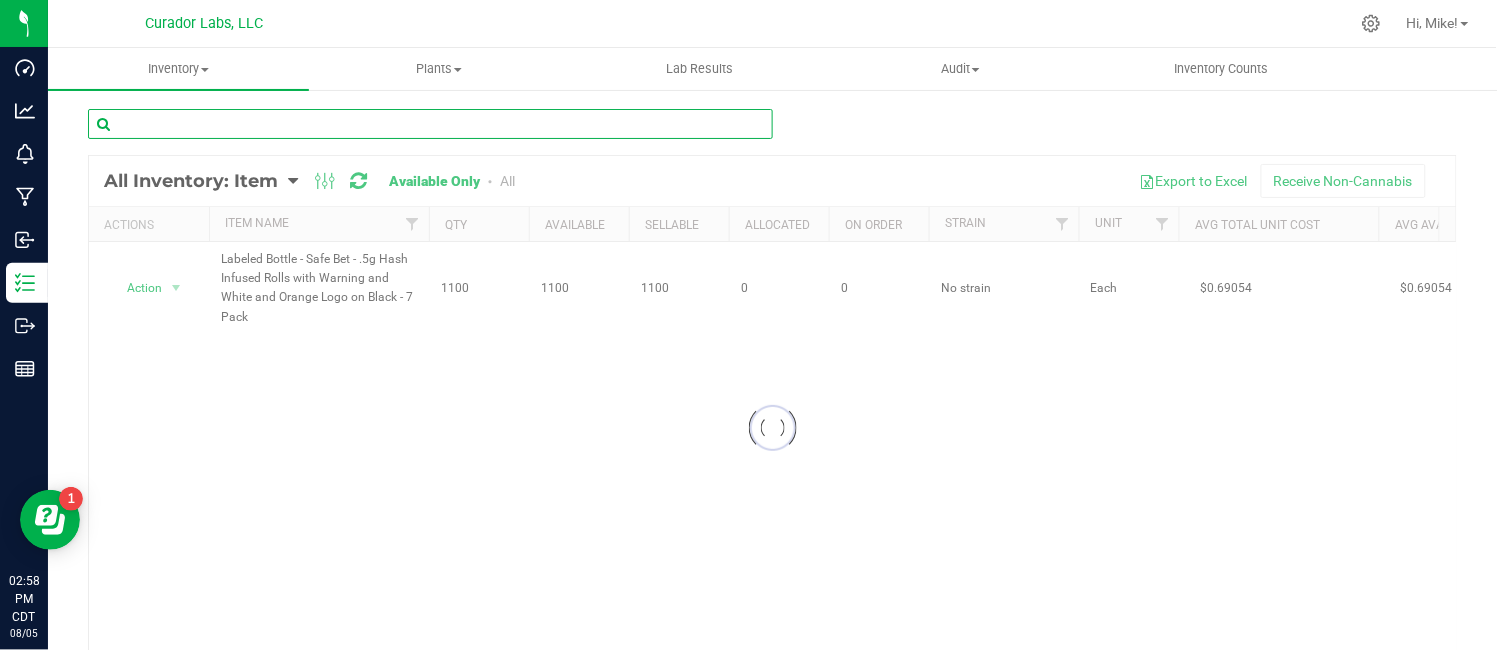 drag, startPoint x: 753, startPoint y: 120, endPoint x: 596, endPoint y: 130, distance: 157.31815 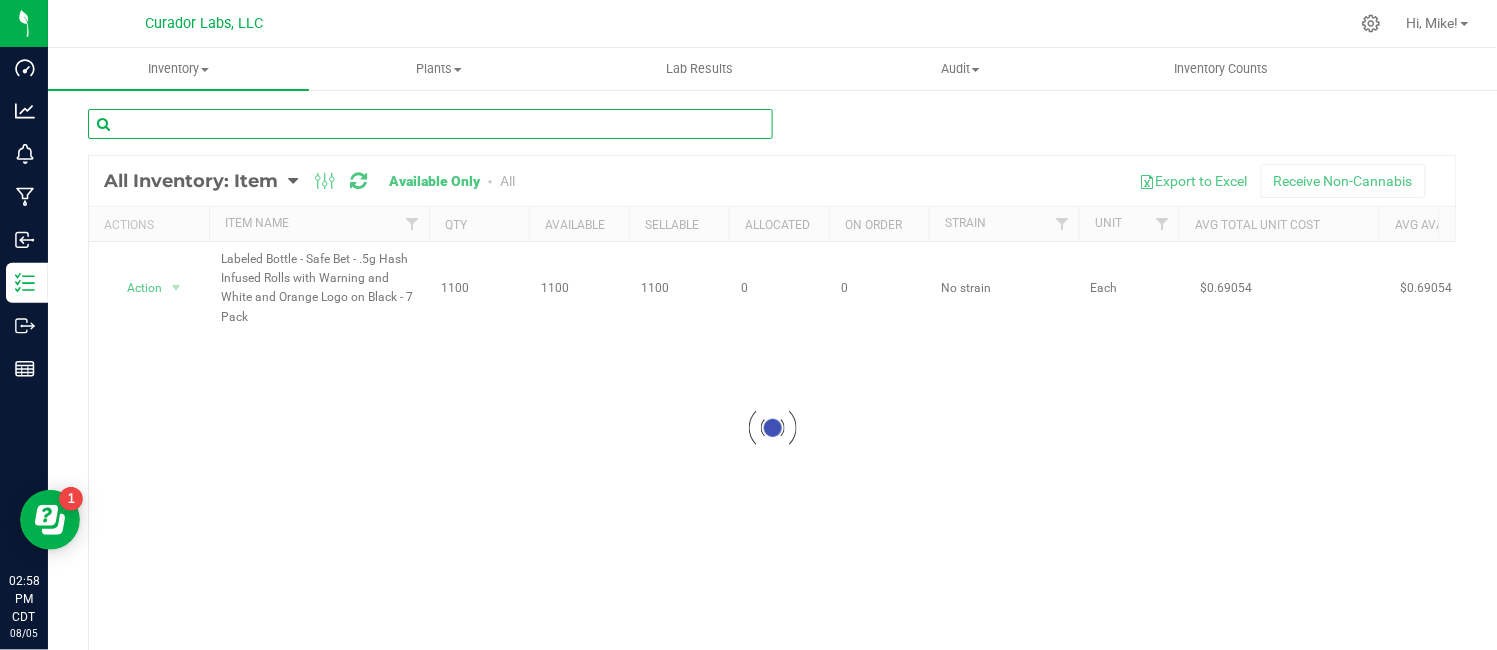 click at bounding box center (430, 124) 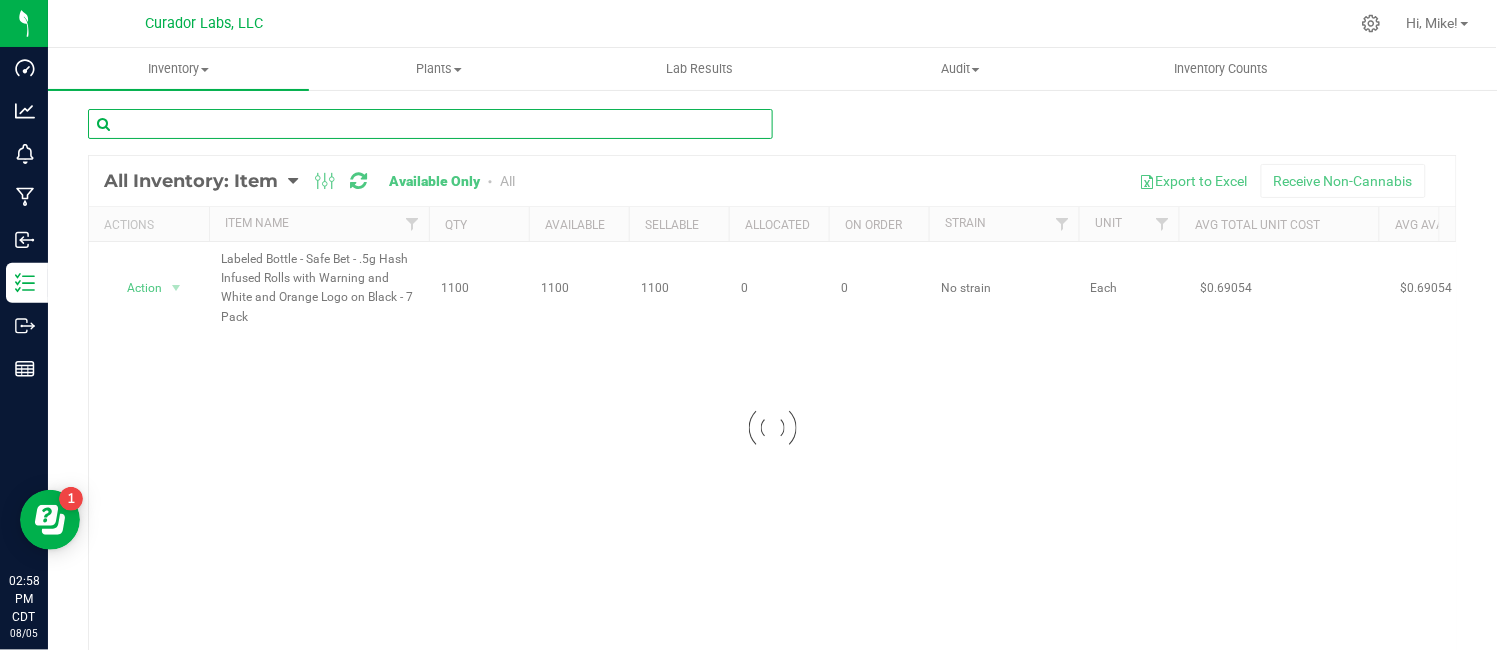 paste on "Pouch - Safe Bet - Printed AIO Disti Vape Mylar with Warning on Orange - 6.25x3" 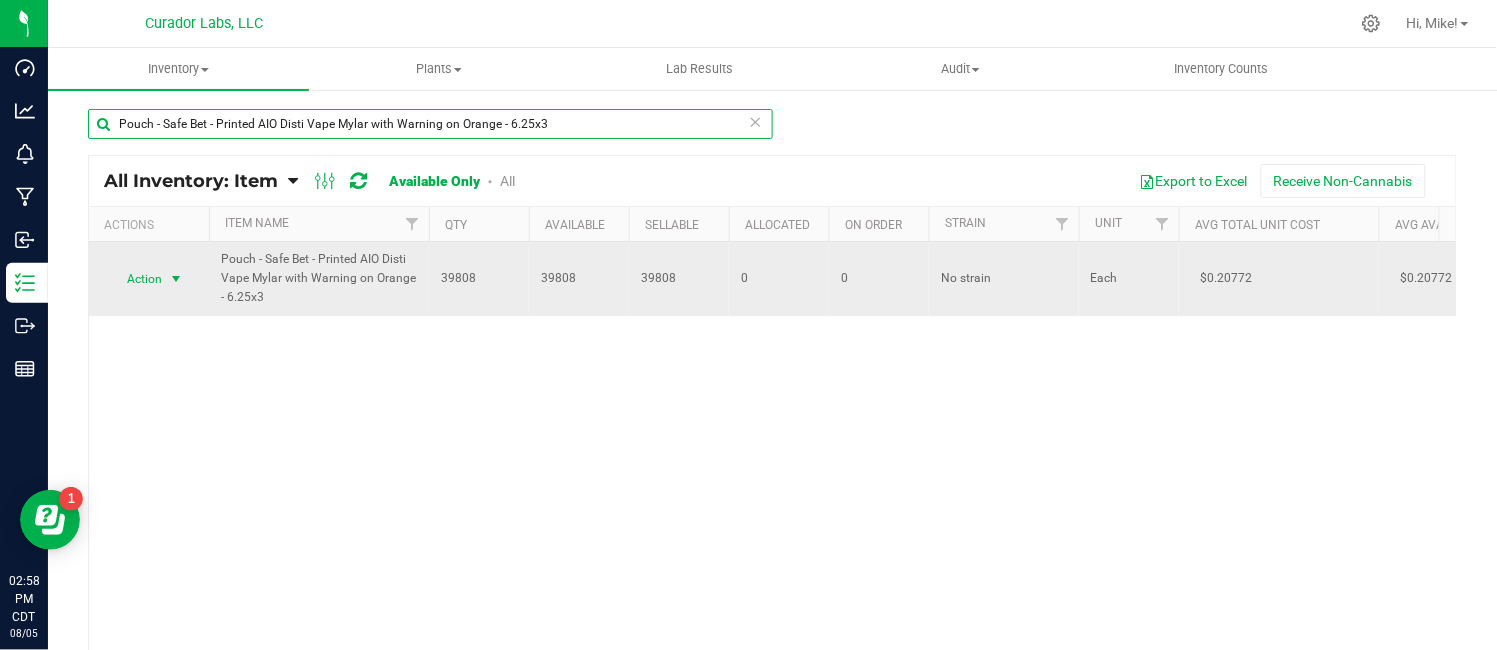 type on "Pouch - Safe Bet - Printed AIO Disti Vape Mylar with Warning on Orange - 6.25x3" 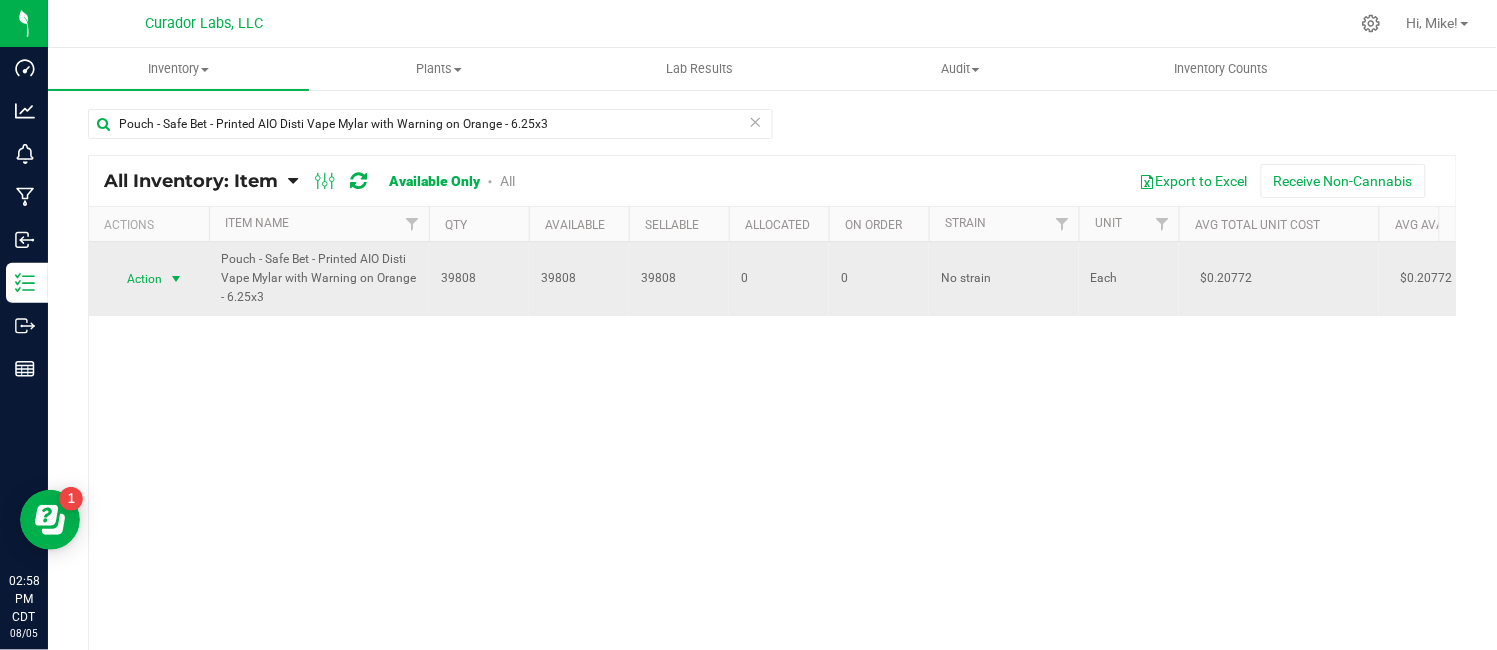 click at bounding box center (176, 279) 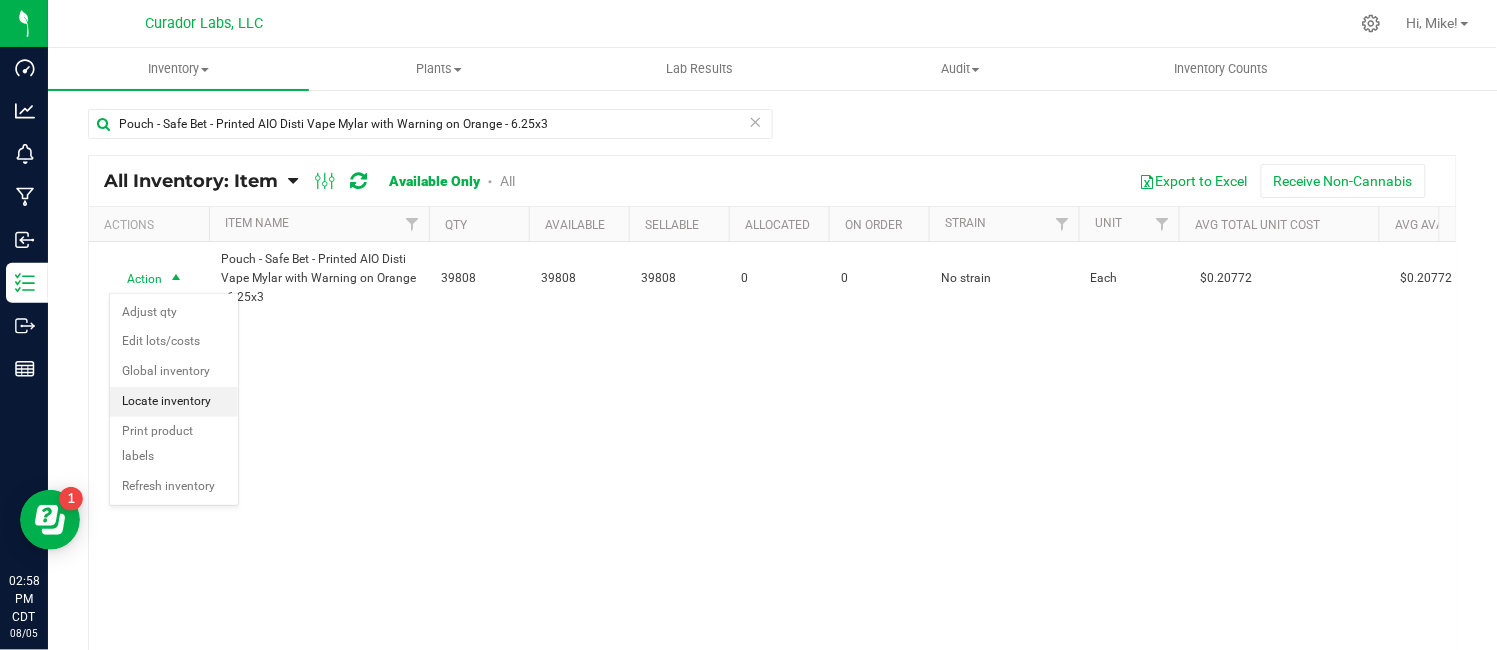 click on "Locate inventory" at bounding box center [174, 402] 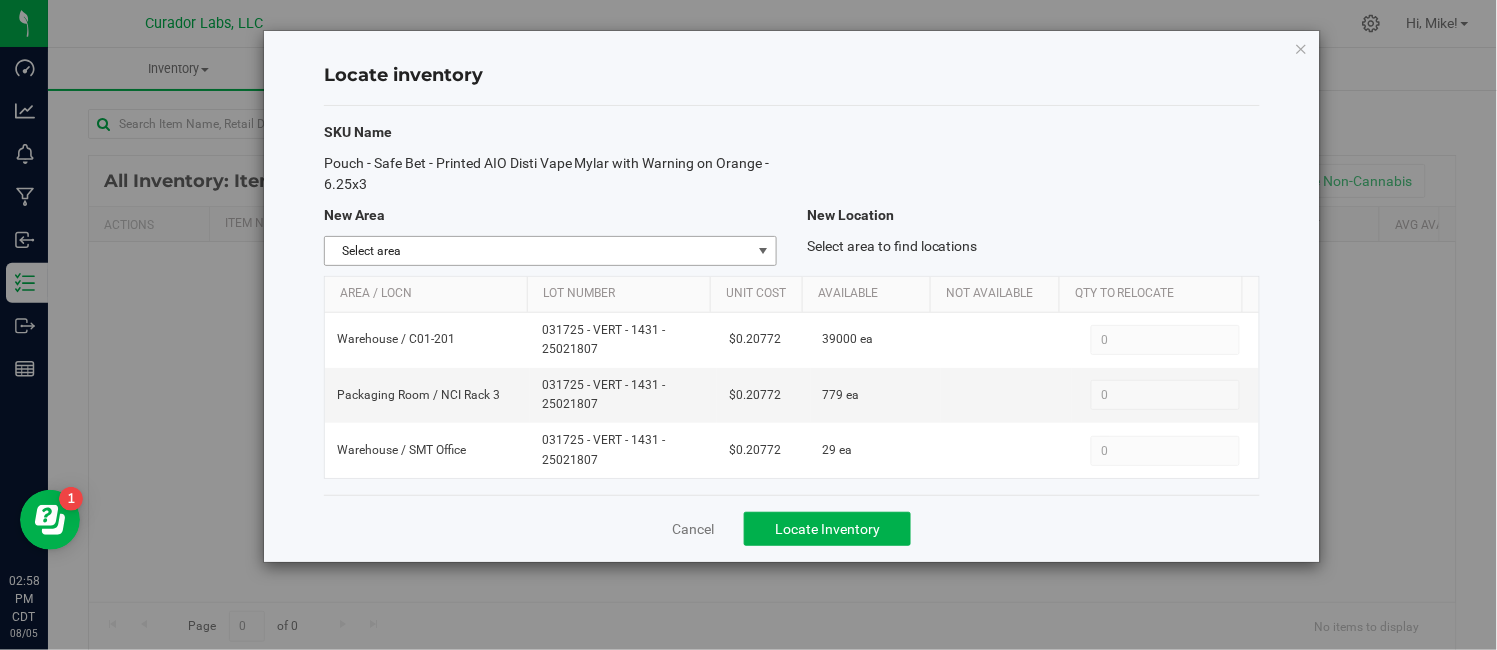 click at bounding box center [763, 251] 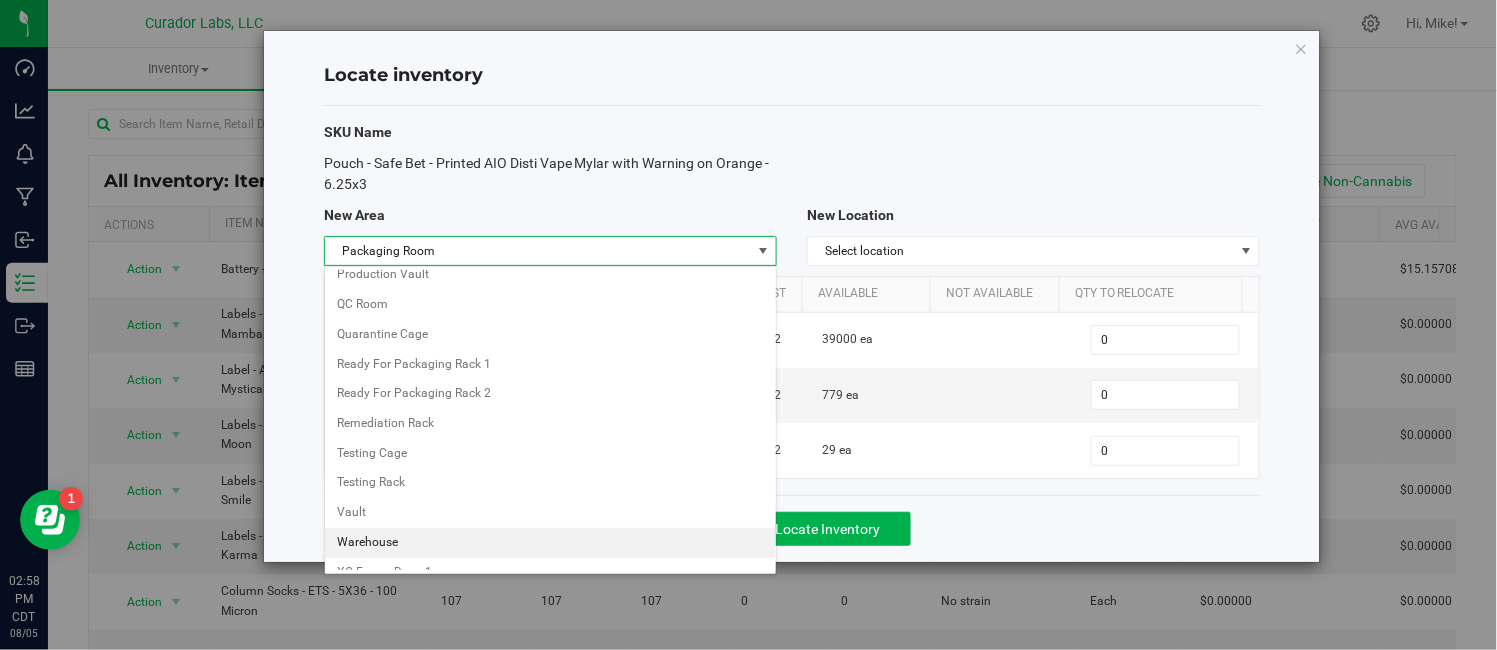 scroll, scrollTop: 1136, scrollLeft: 0, axis: vertical 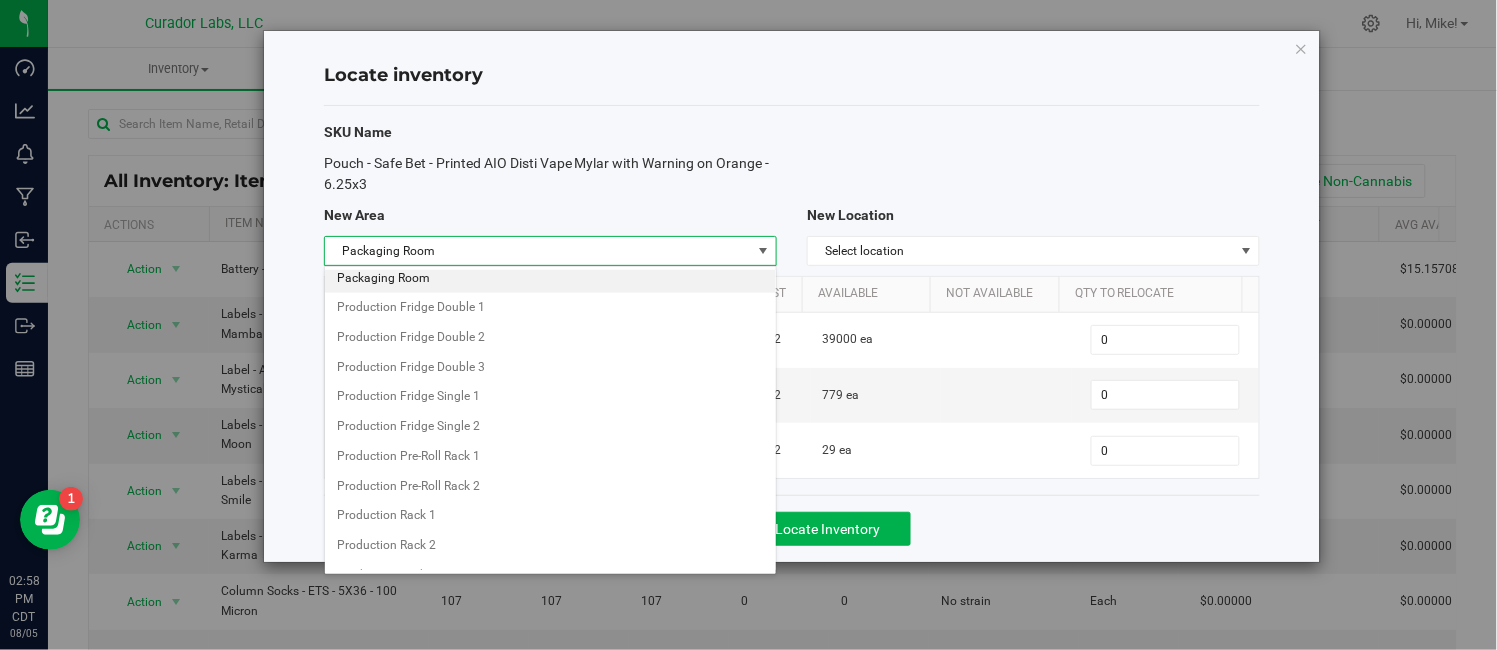 click on "Packaging Room" at bounding box center (550, 279) 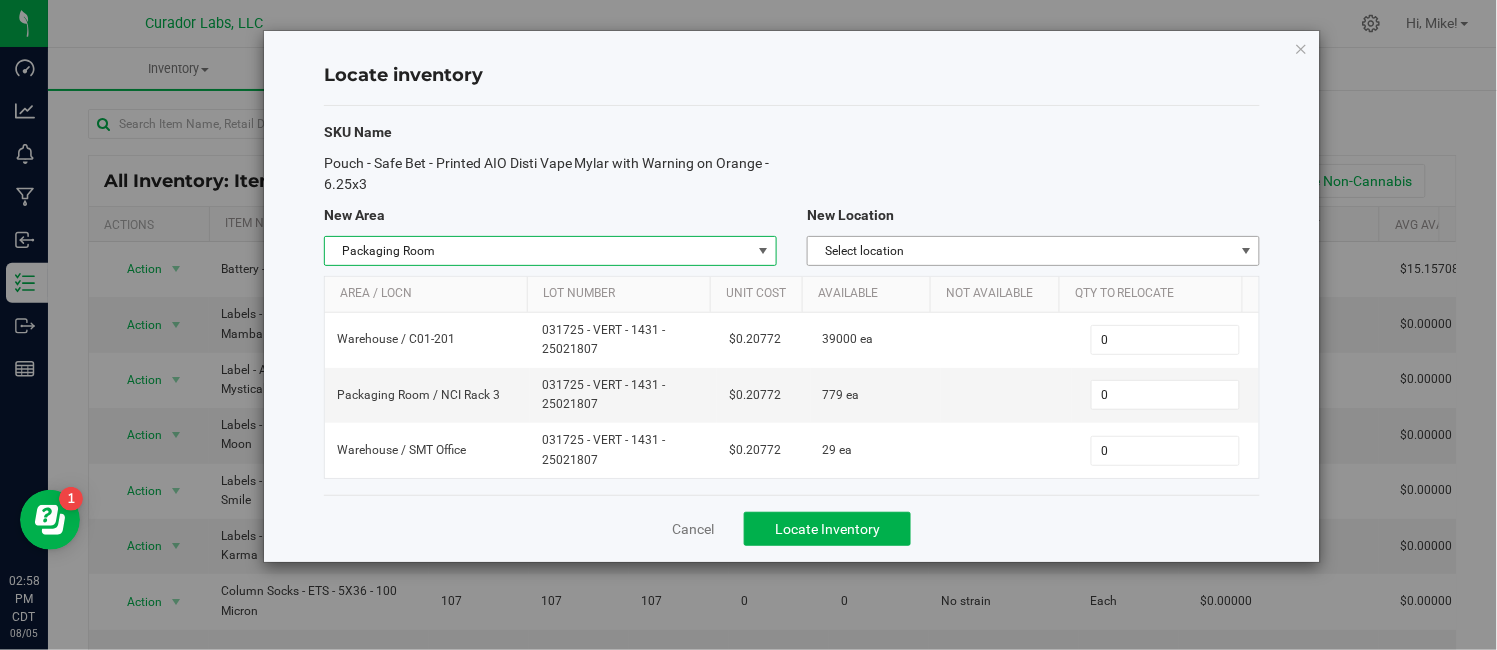 click on "Select location" at bounding box center [1021, 251] 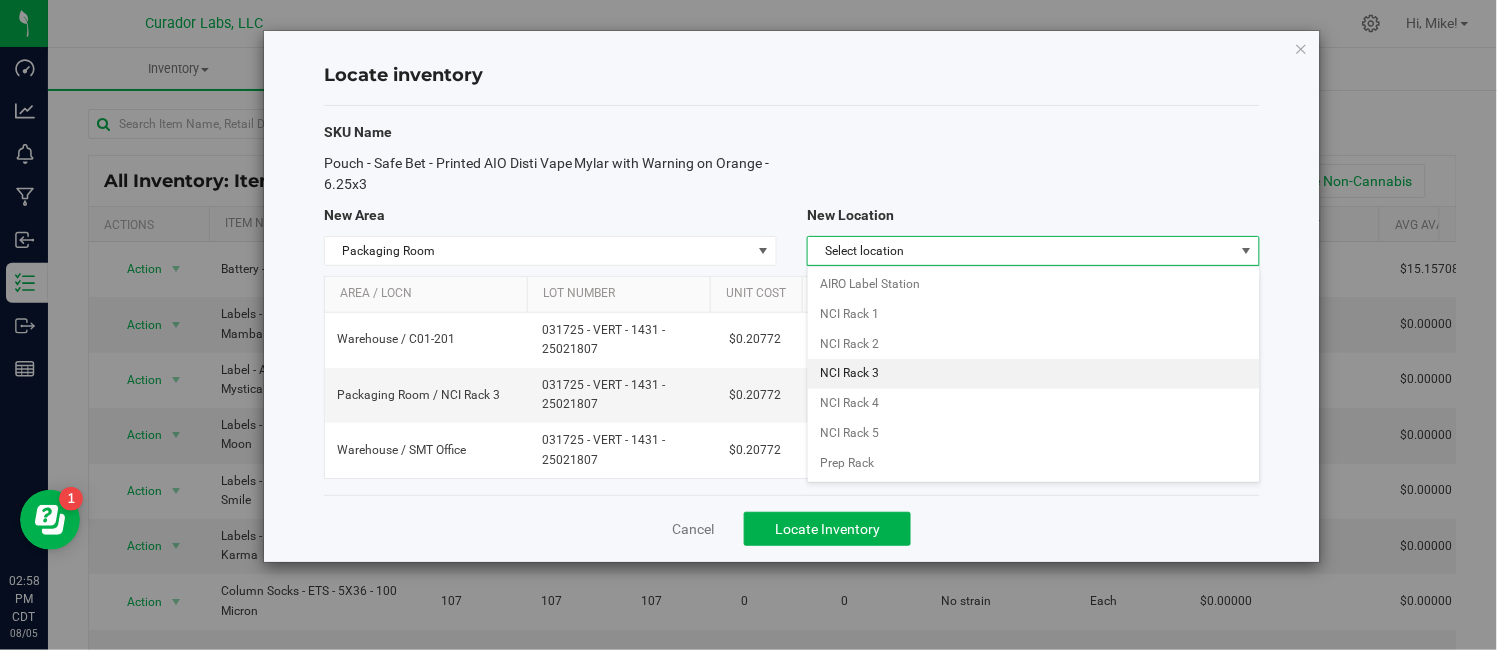 click on "NCI Rack 3" at bounding box center (1033, 374) 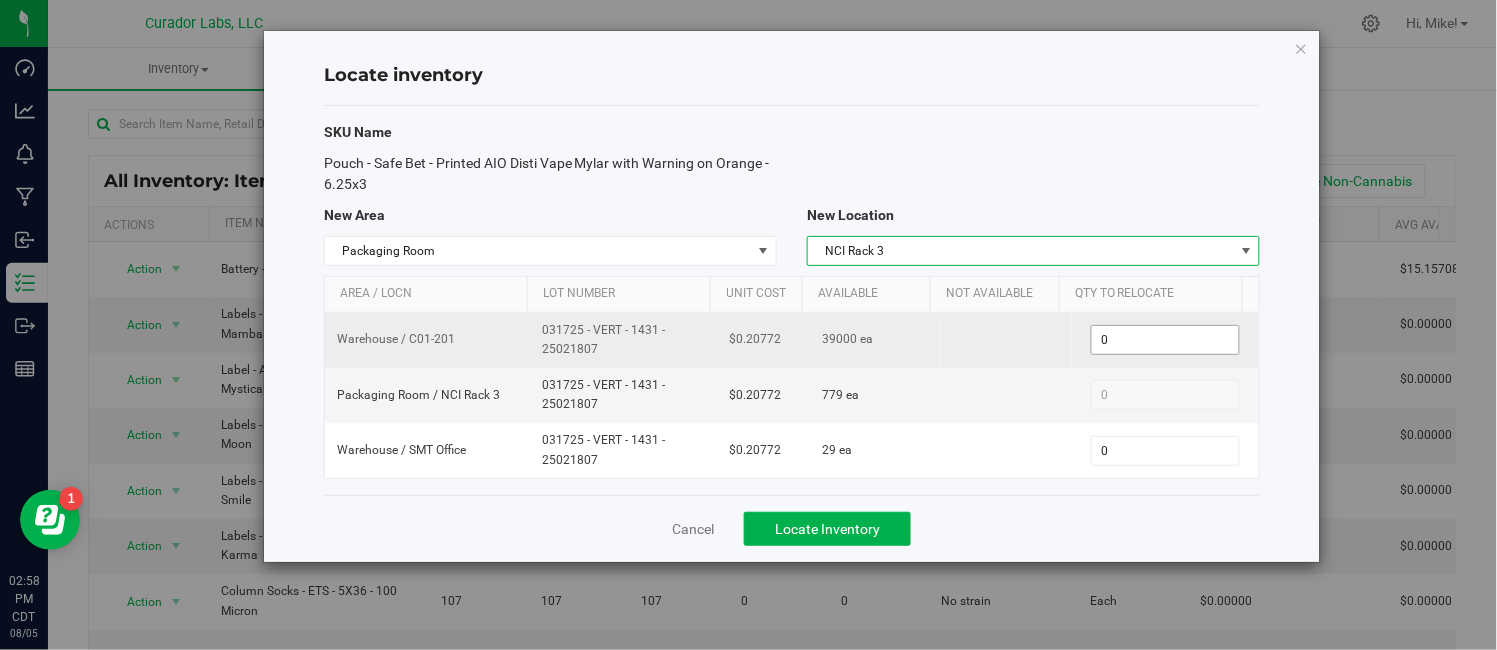 click on "0 0" at bounding box center [1165, 340] 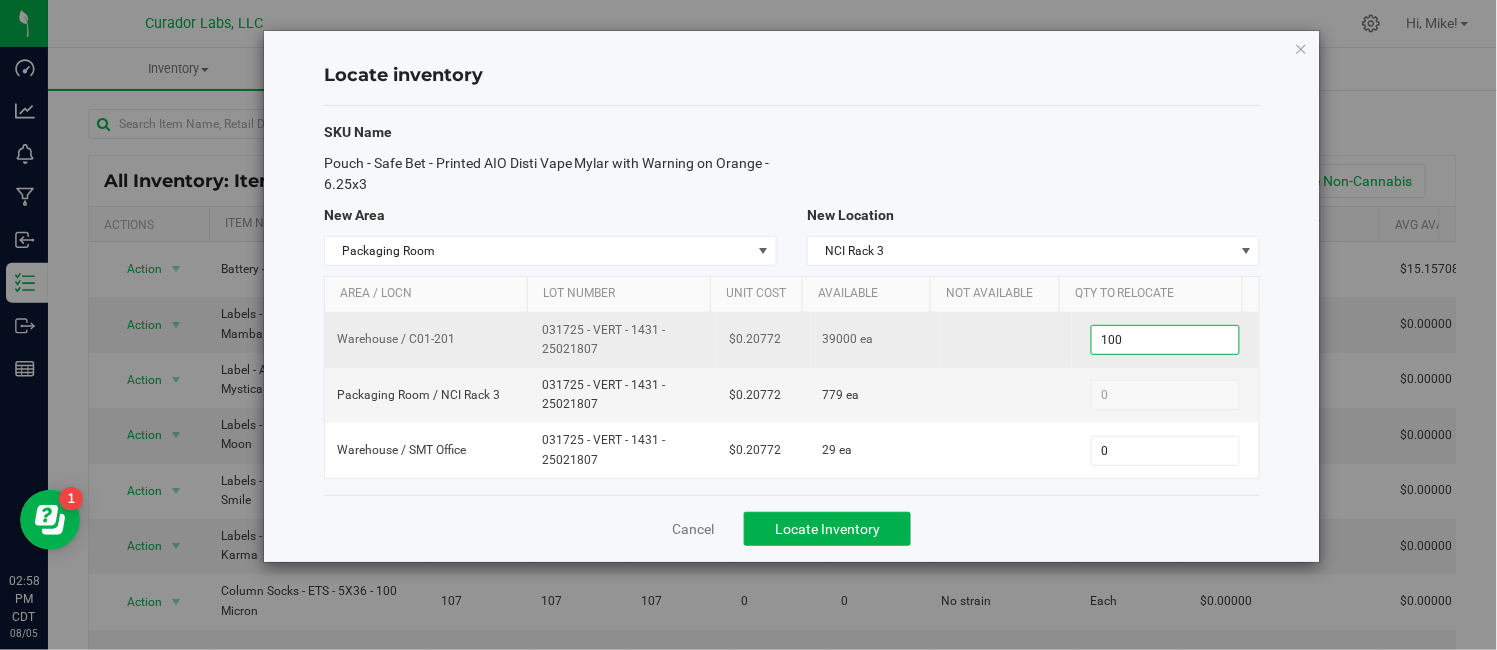 type on "1000" 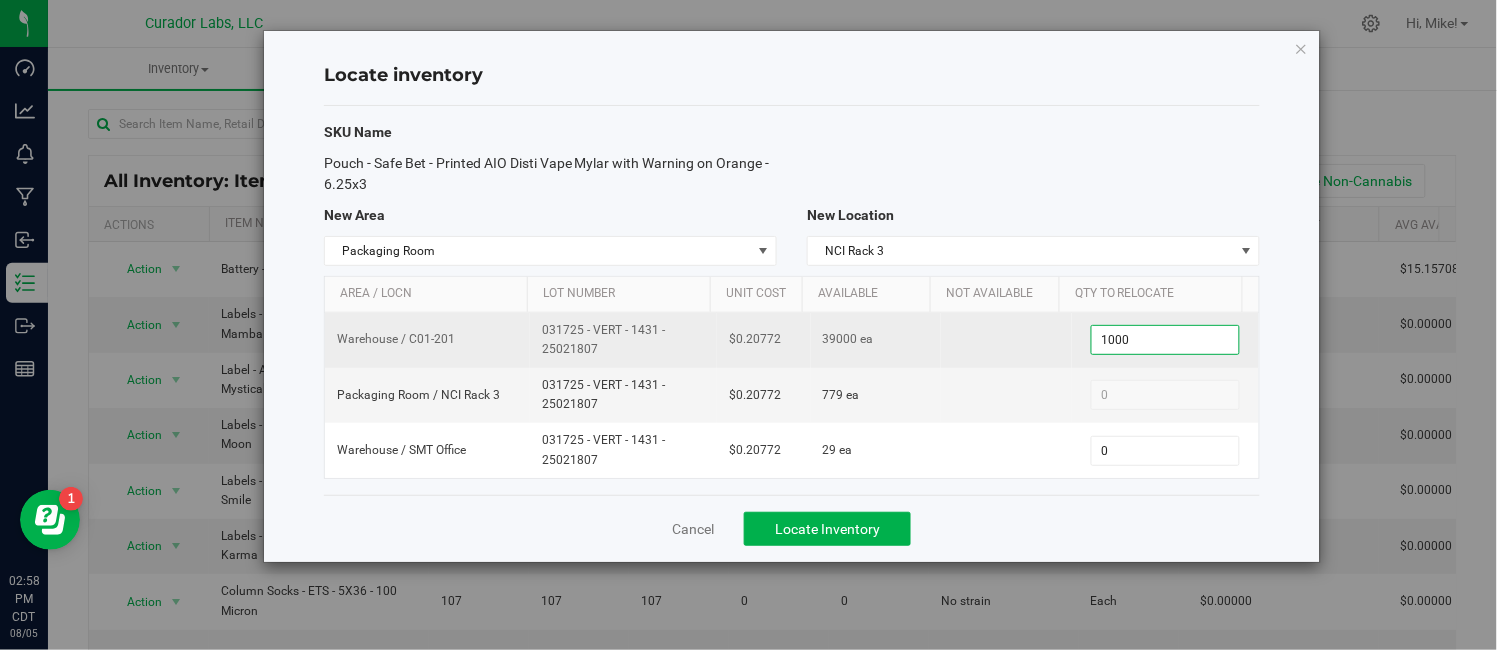 type on "1,000" 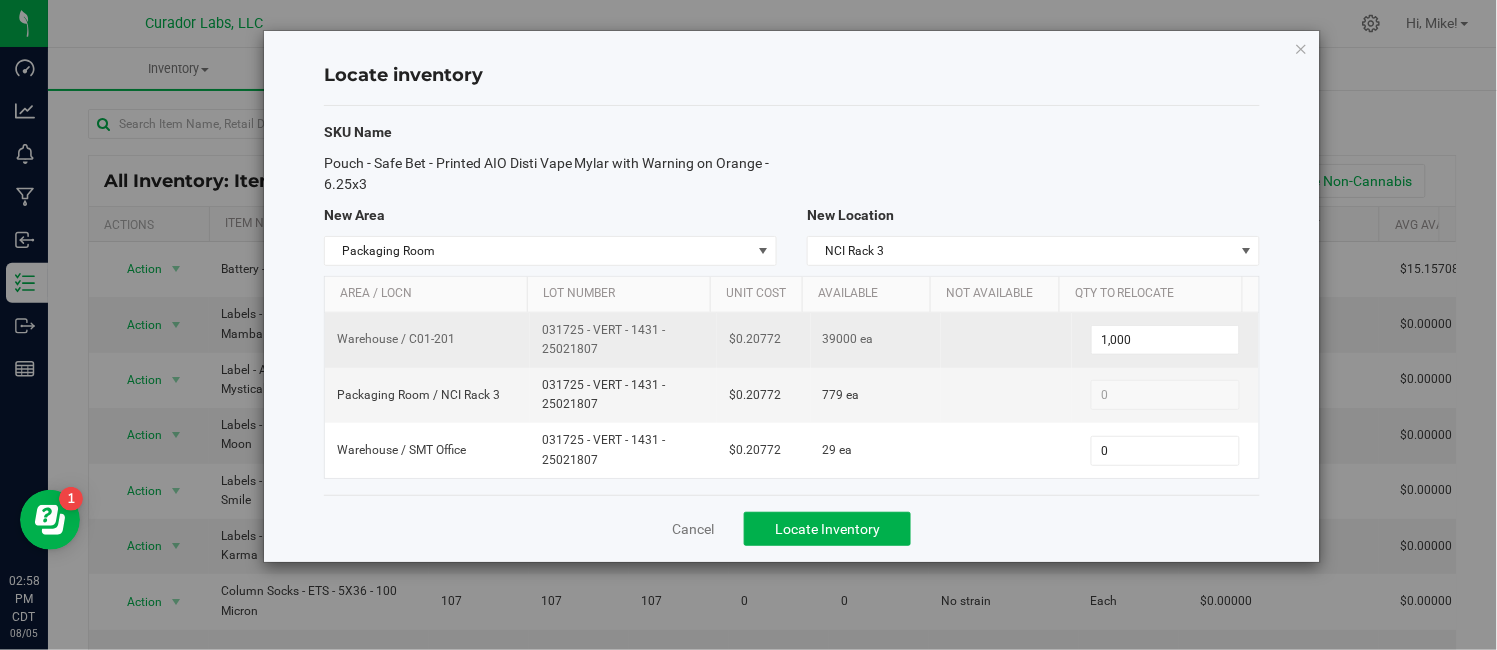 drag, startPoint x: 540, startPoint y: 333, endPoint x: 621, endPoint y: 352, distance: 83.198555 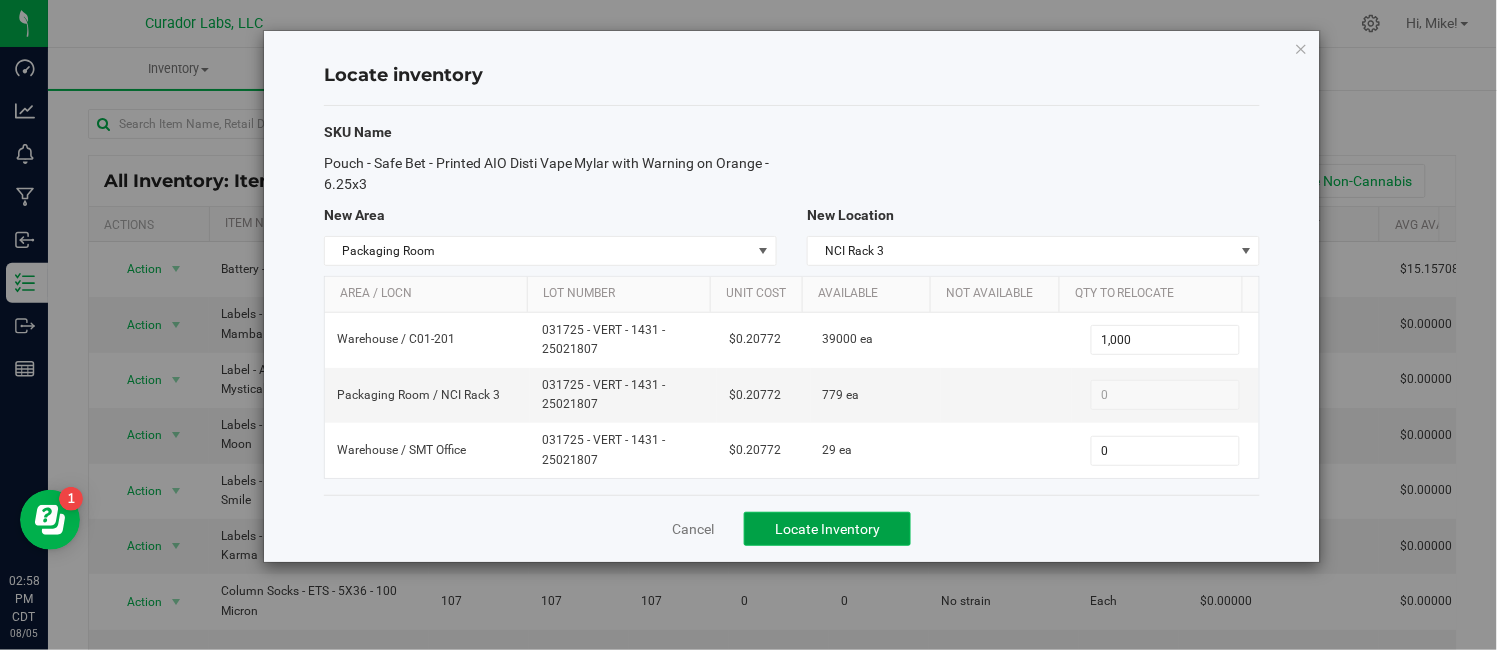 click on "Locate Inventory" 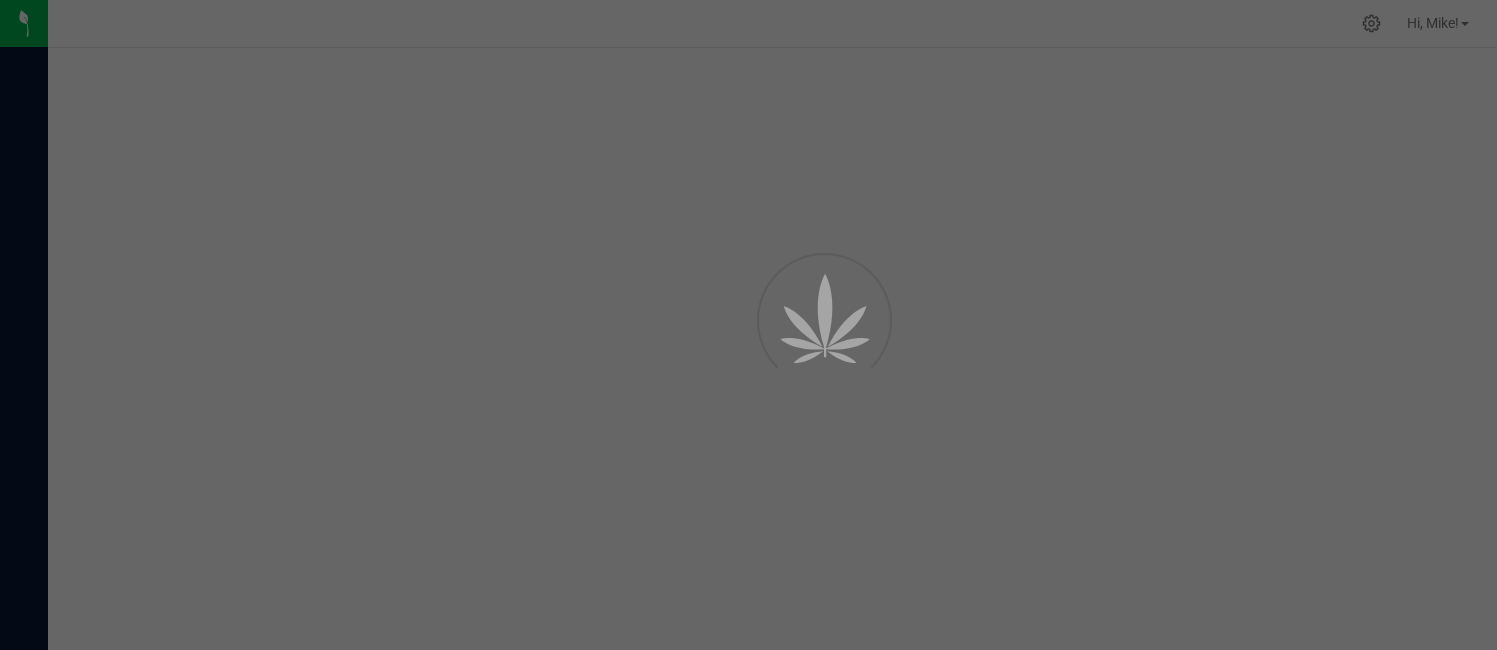 scroll, scrollTop: 0, scrollLeft: 0, axis: both 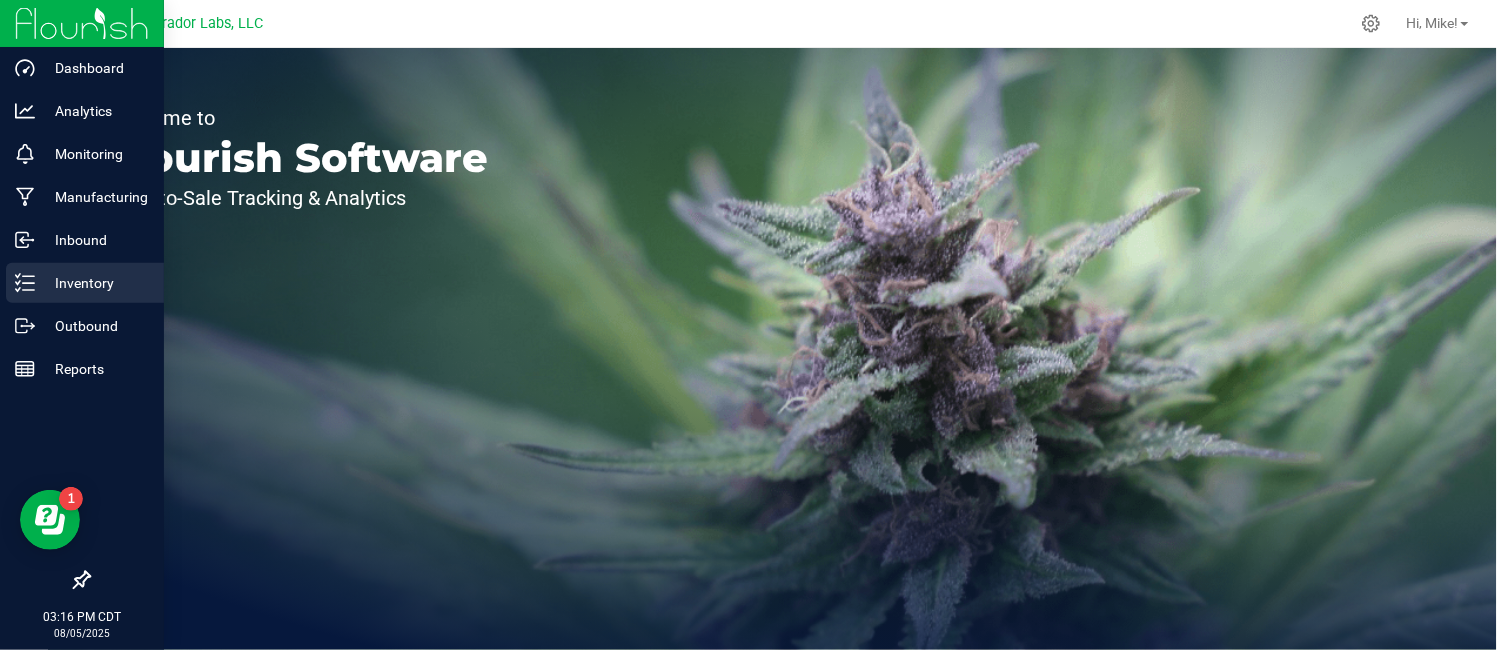 click on "Inventory" at bounding box center (95, 283) 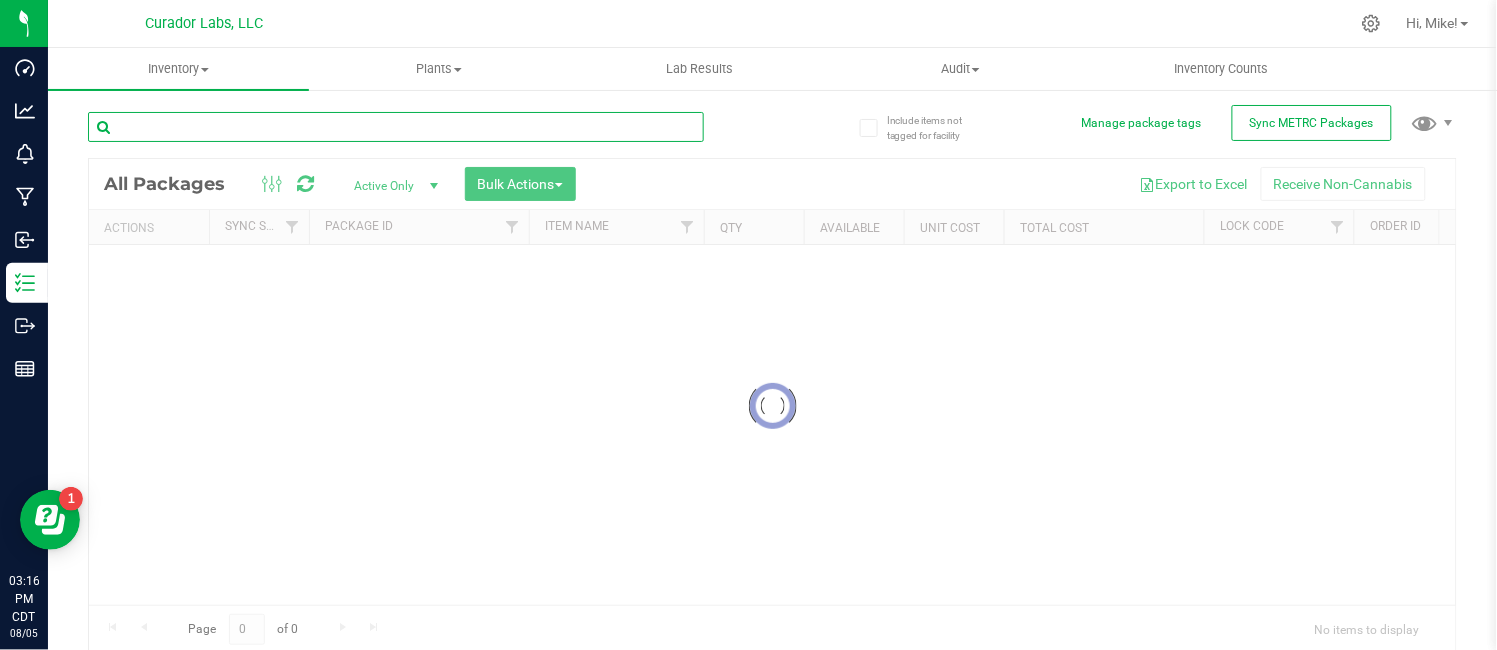 click at bounding box center (396, 127) 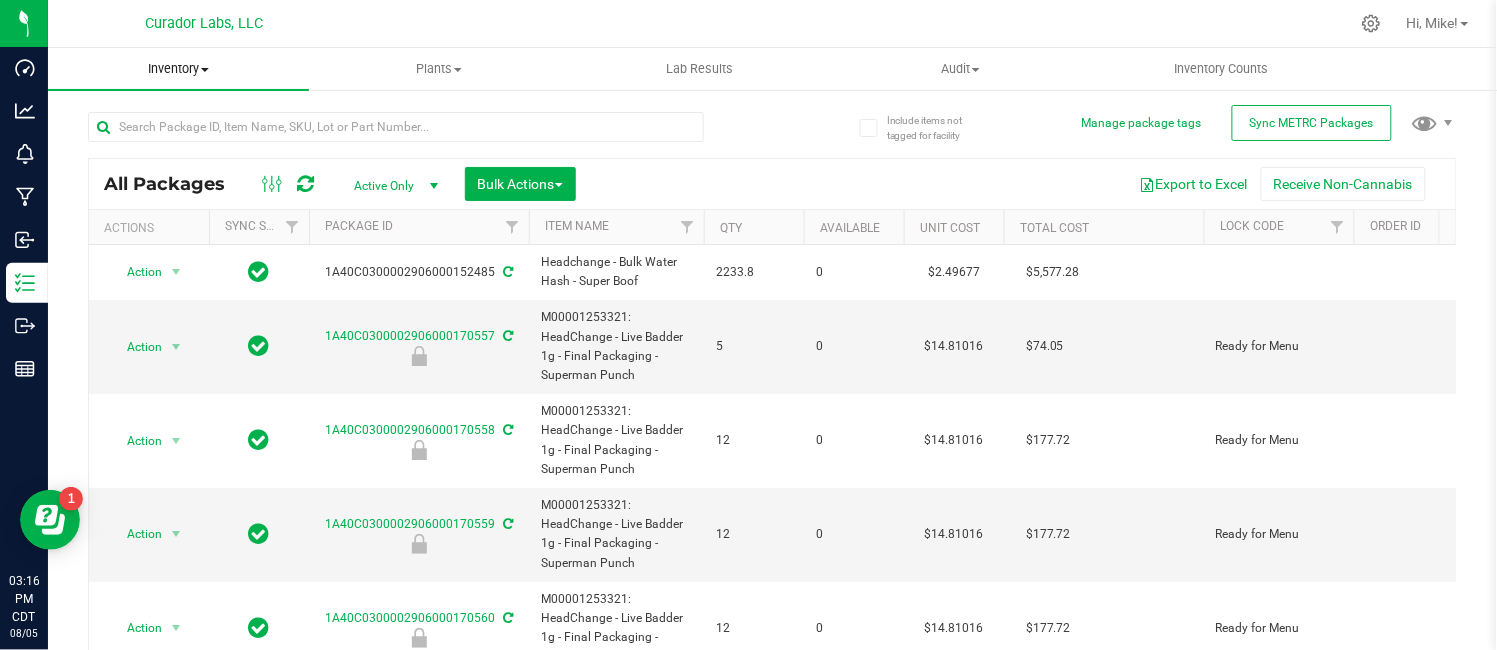 click on "Inventory" at bounding box center (178, 69) 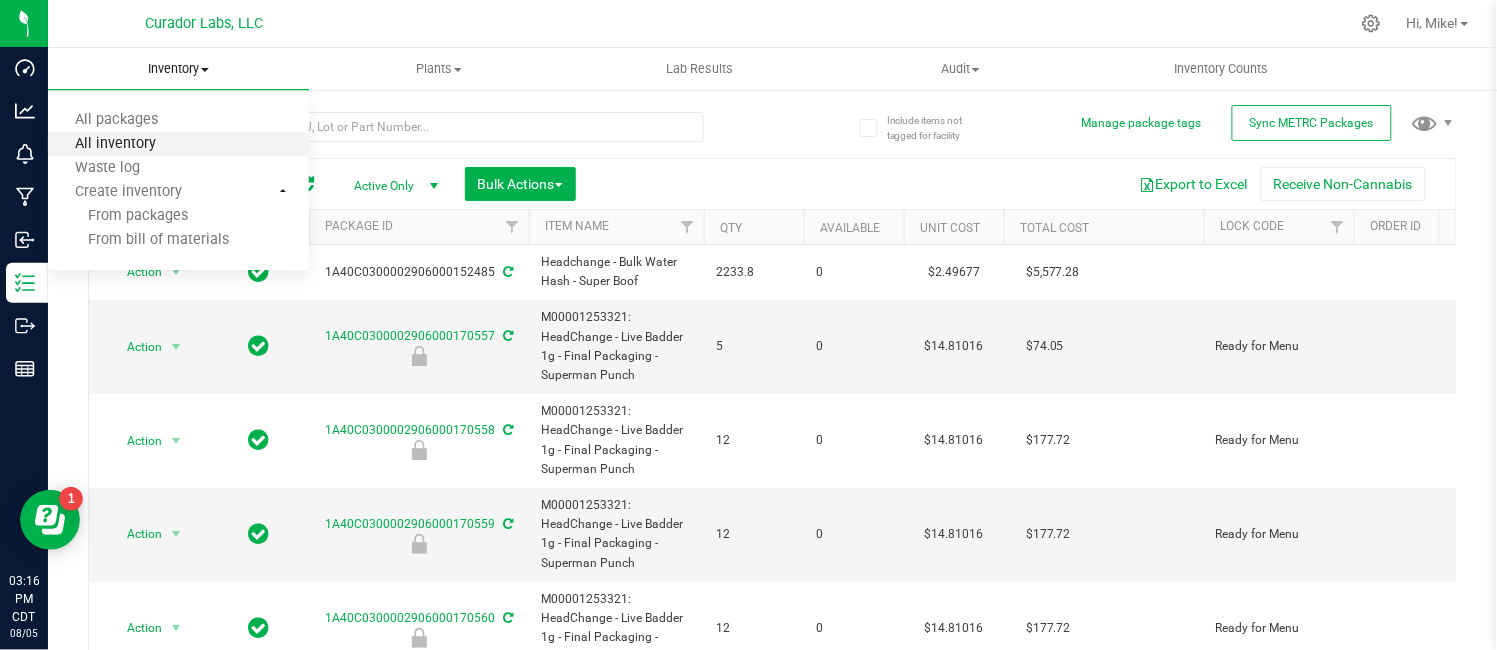 click on "All inventory" at bounding box center (115, 144) 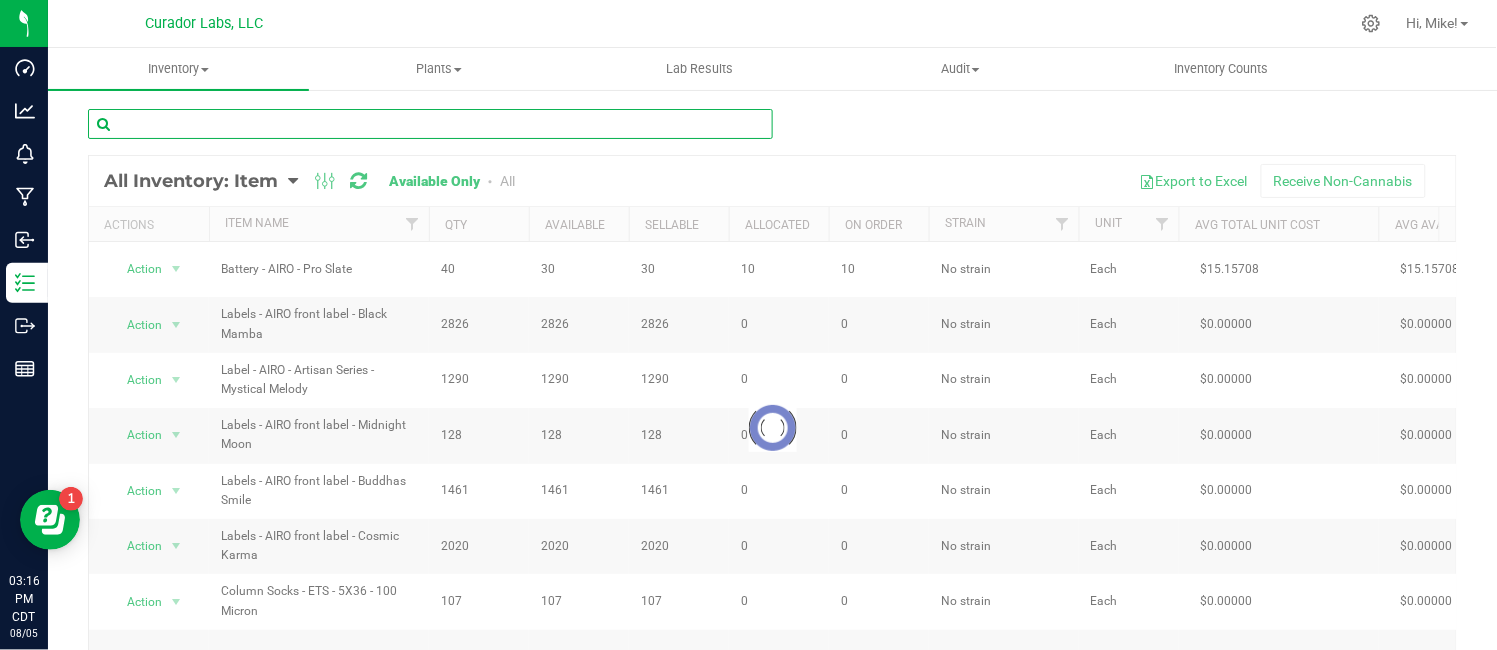 click at bounding box center (430, 124) 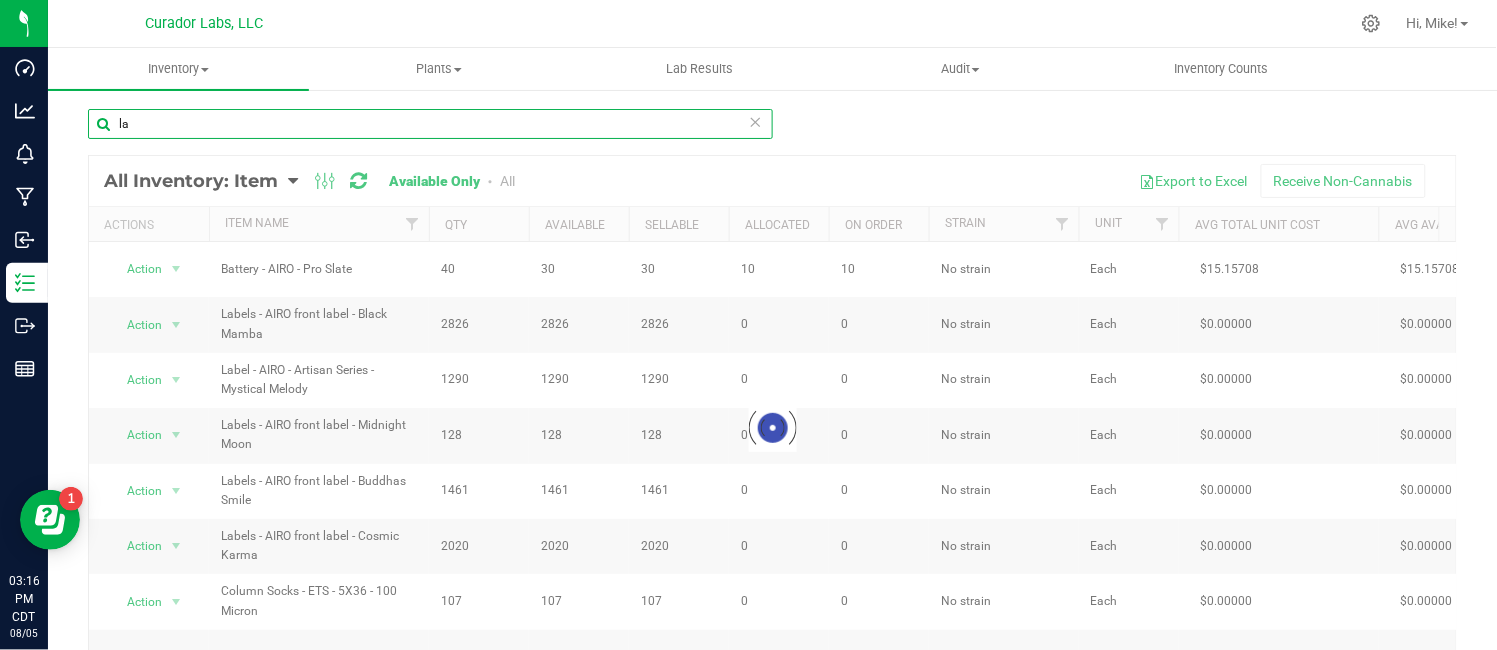 type on "l" 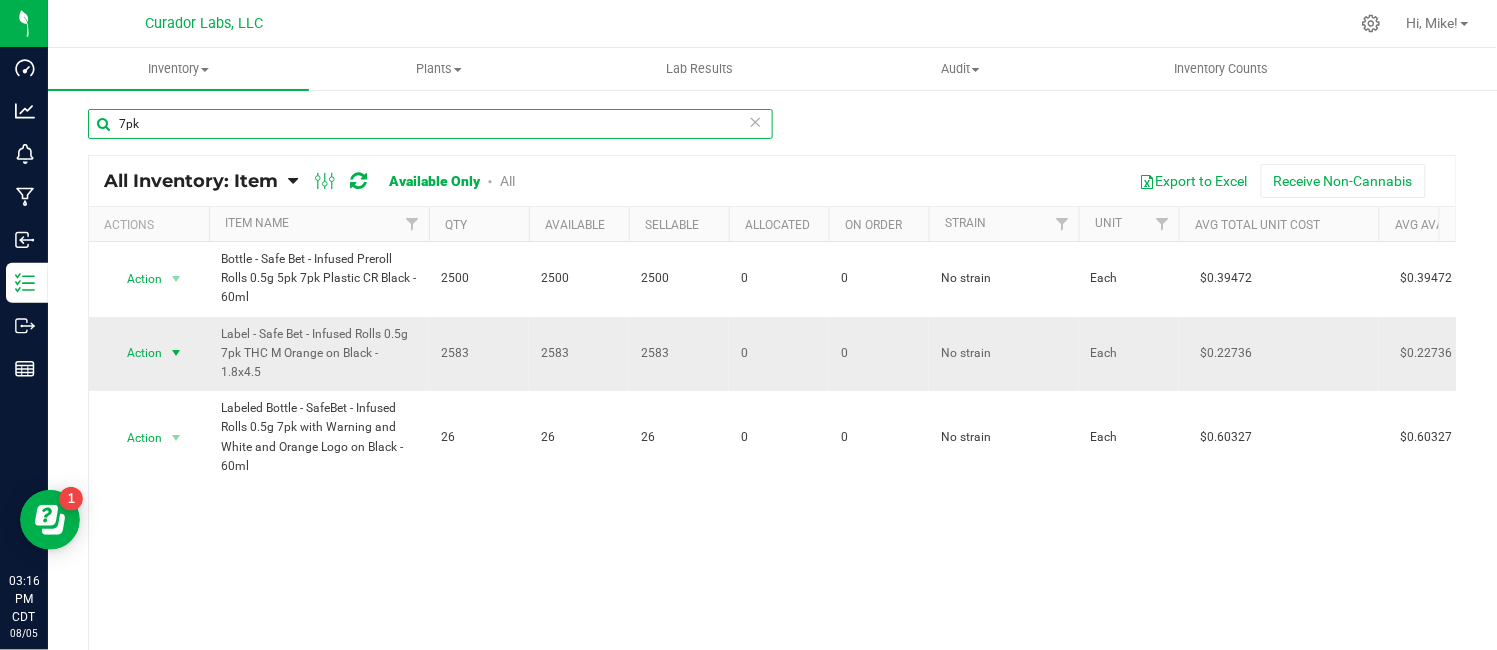 type on "7pk" 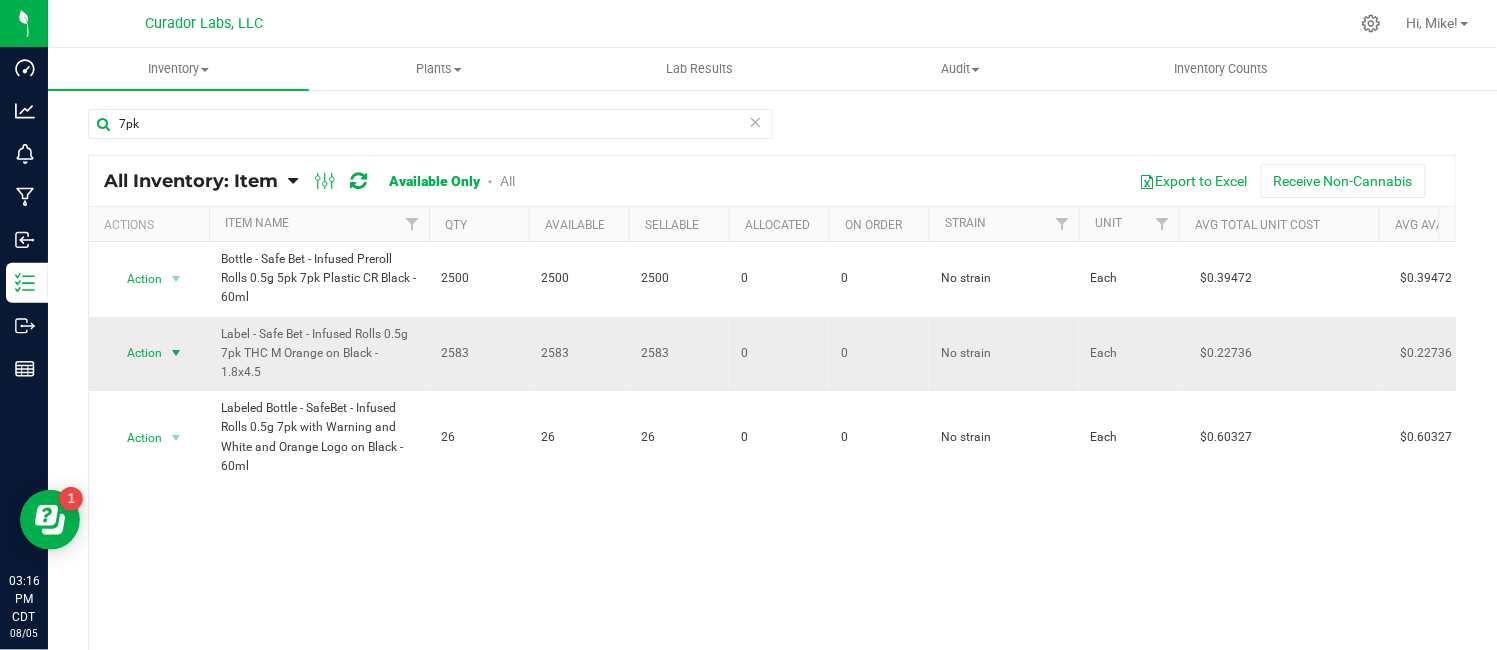click at bounding box center [176, 353] 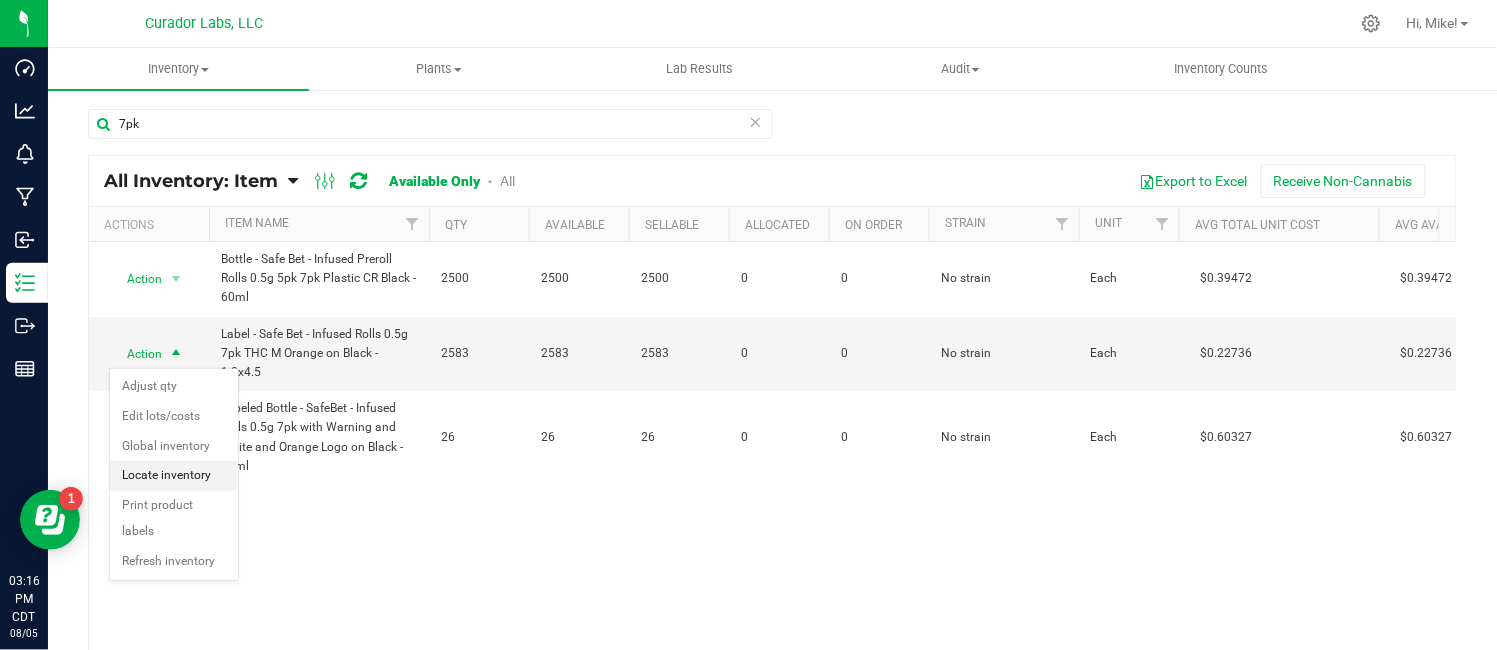 click on "Locate inventory" at bounding box center (174, 476) 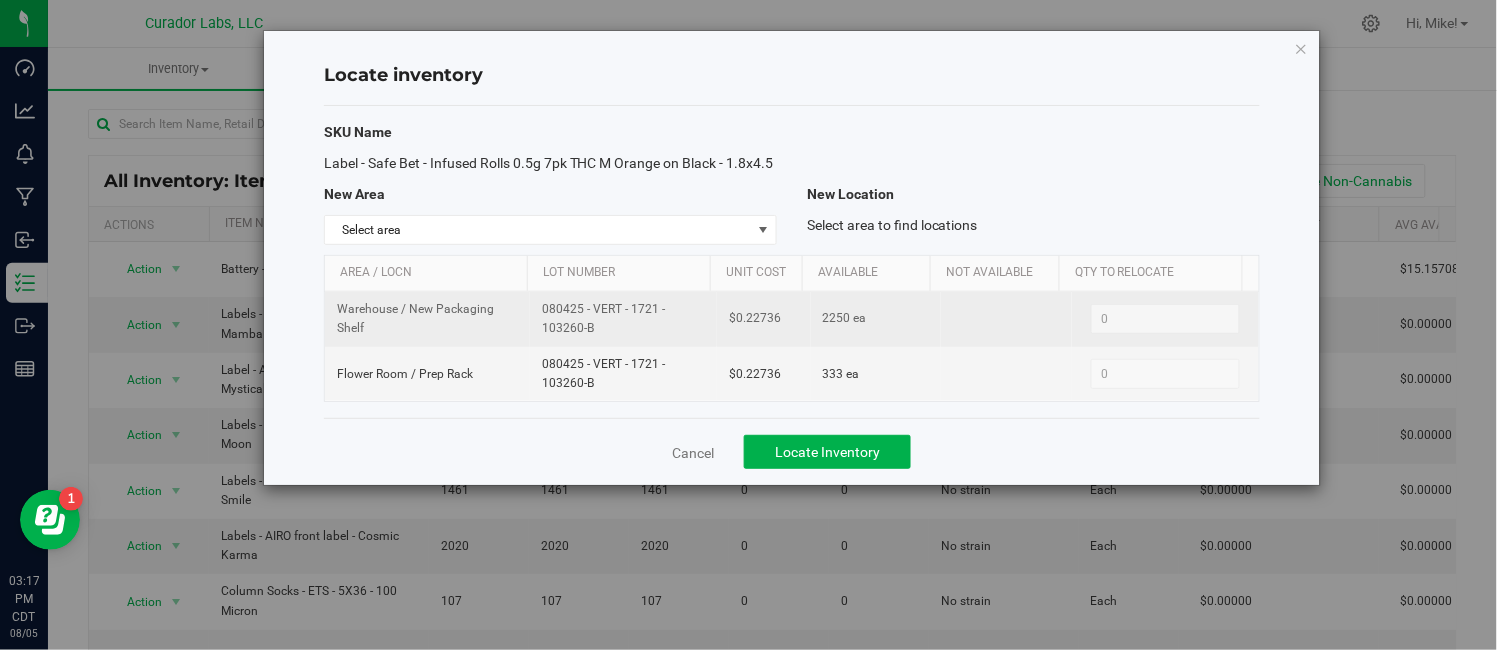 drag, startPoint x: 541, startPoint y: 331, endPoint x: 613, endPoint y: 354, distance: 75.58439 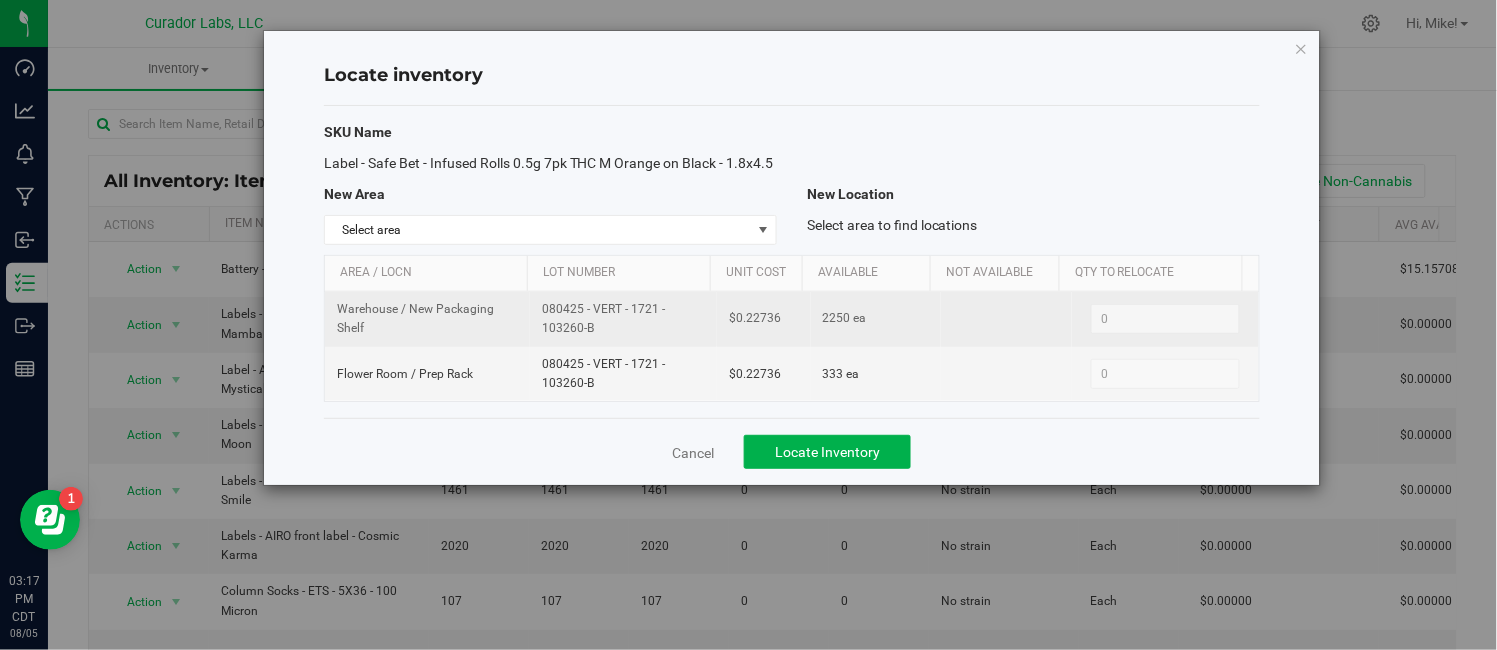 copy on "080425 - VERT - 1721 - 103260-B" 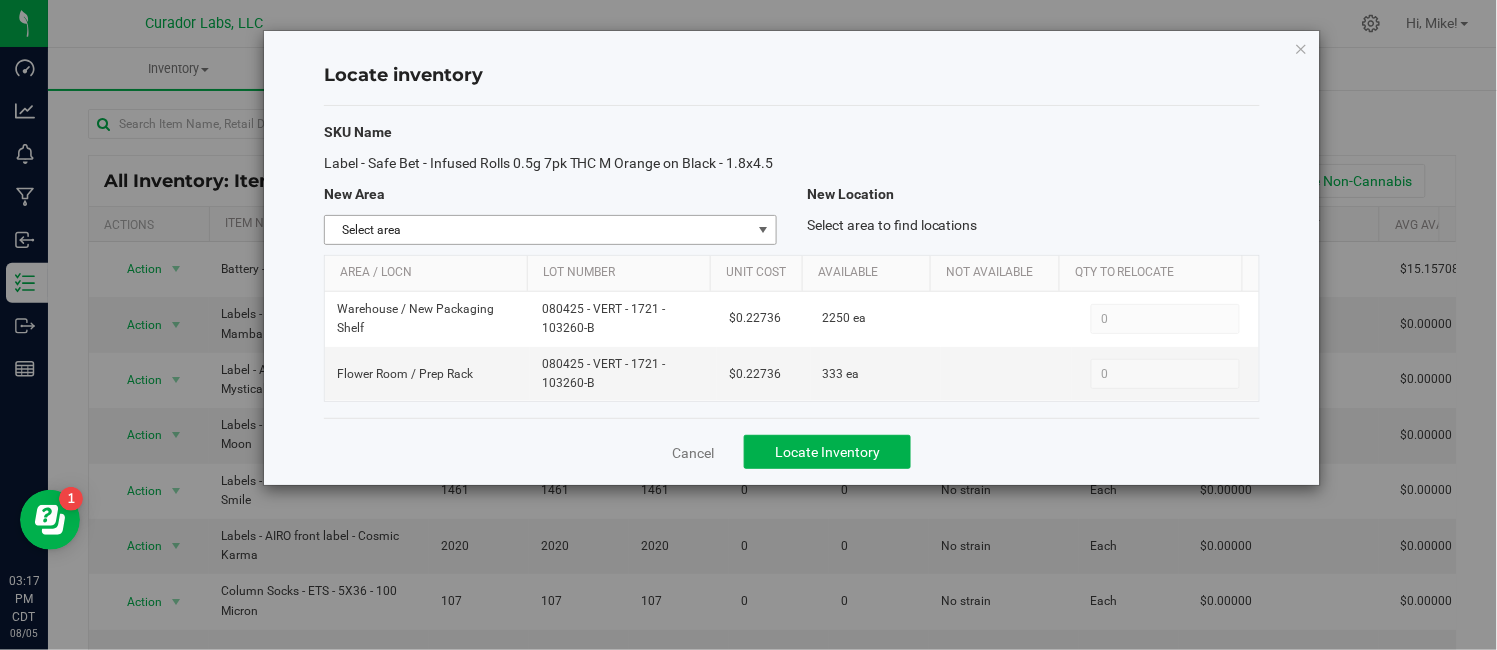 click at bounding box center [763, 230] 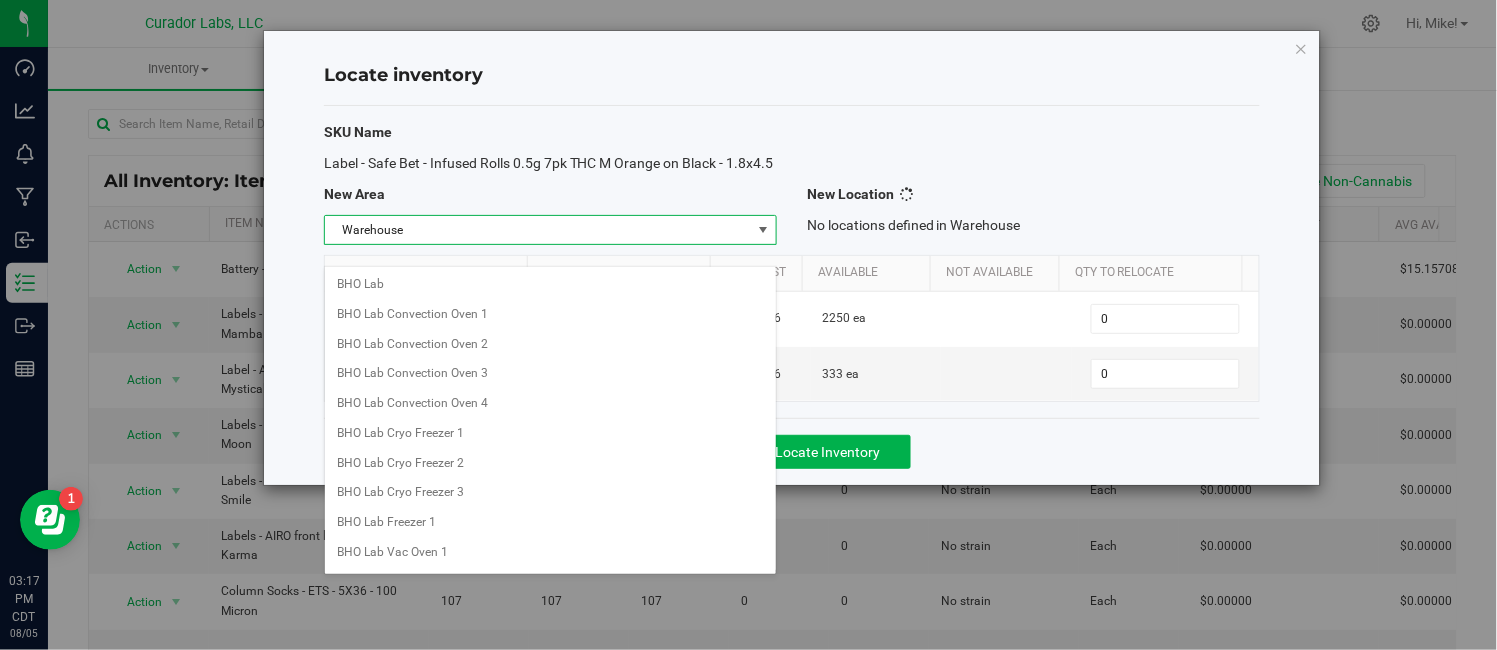 scroll, scrollTop: 1585, scrollLeft: 0, axis: vertical 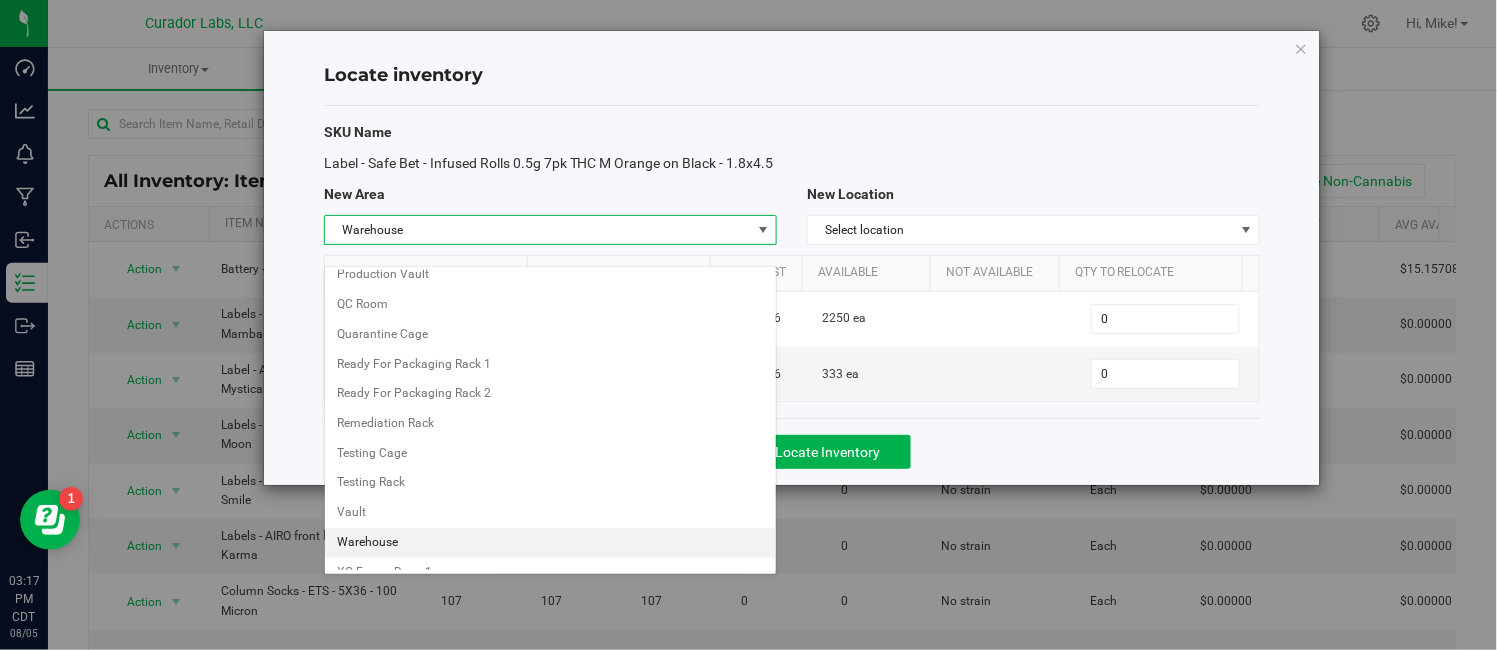 click on "Warehouse" at bounding box center [550, 543] 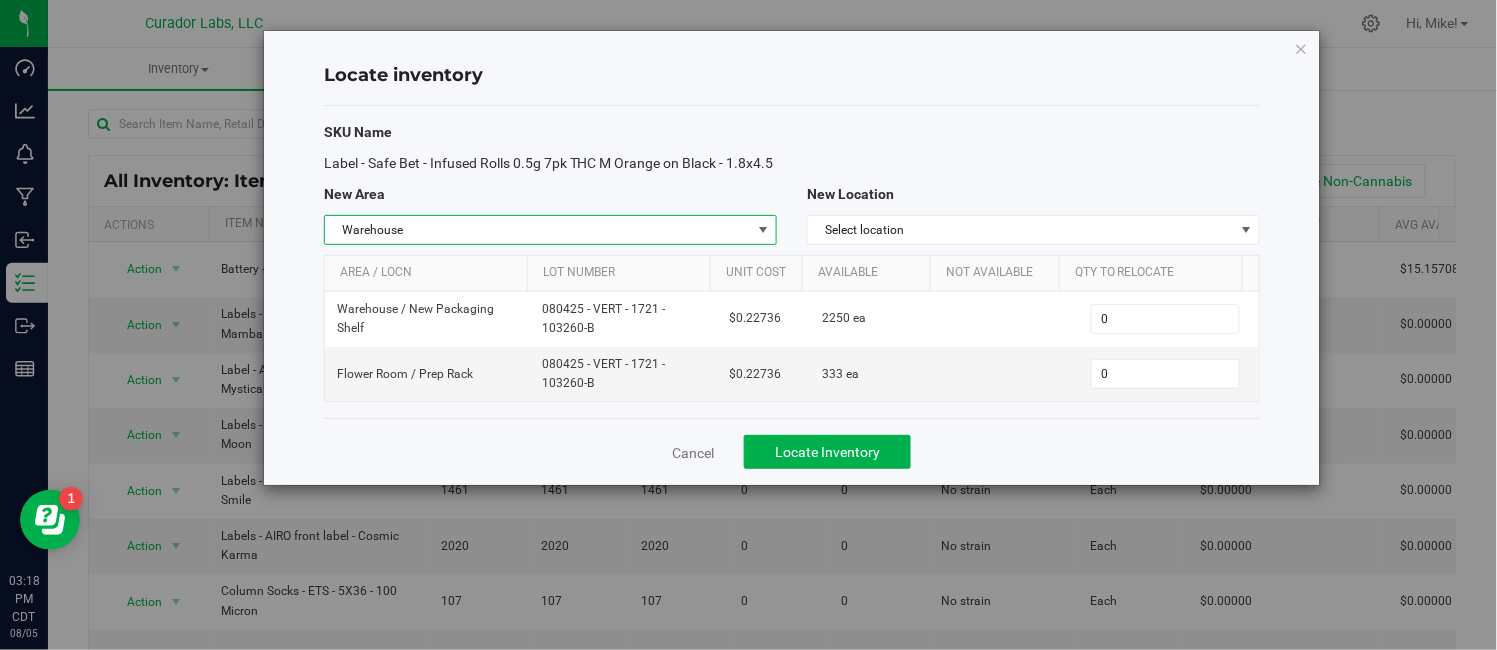 click on "Warehouse" at bounding box center (538, 230) 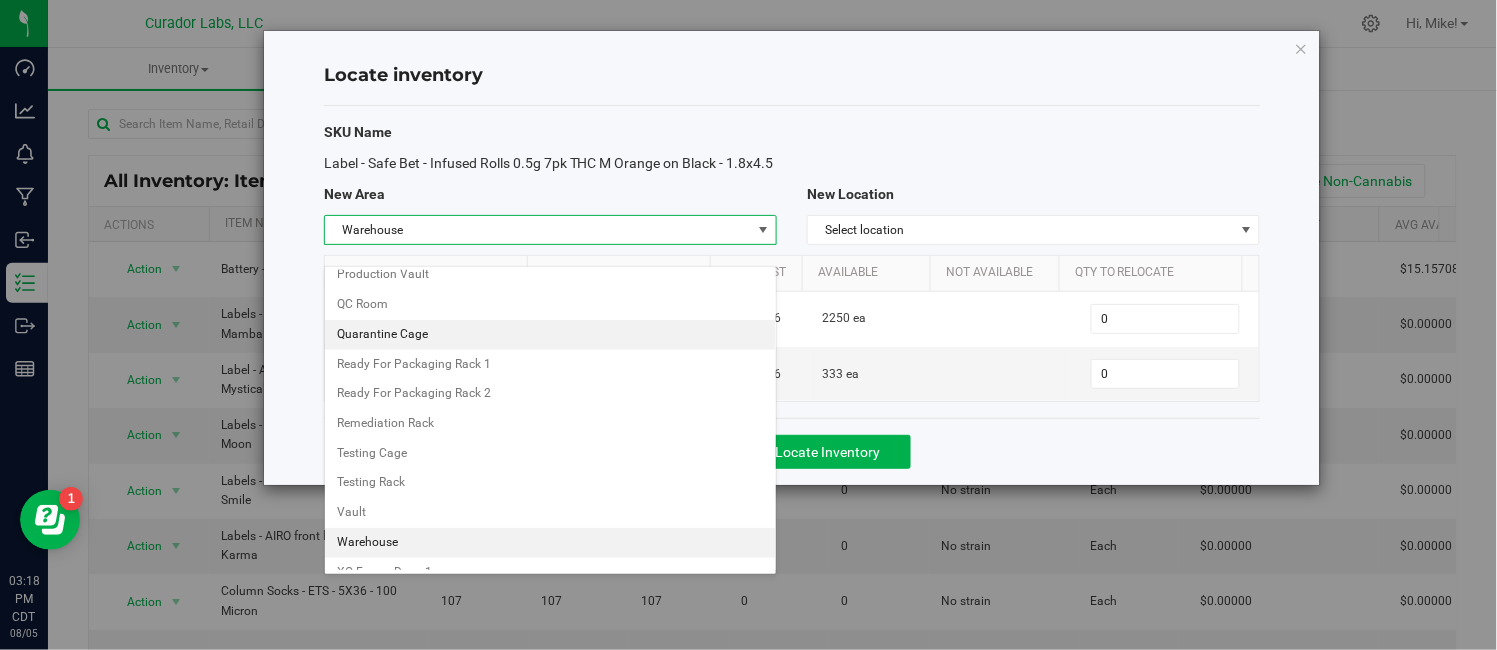 scroll, scrollTop: 567, scrollLeft: 0, axis: vertical 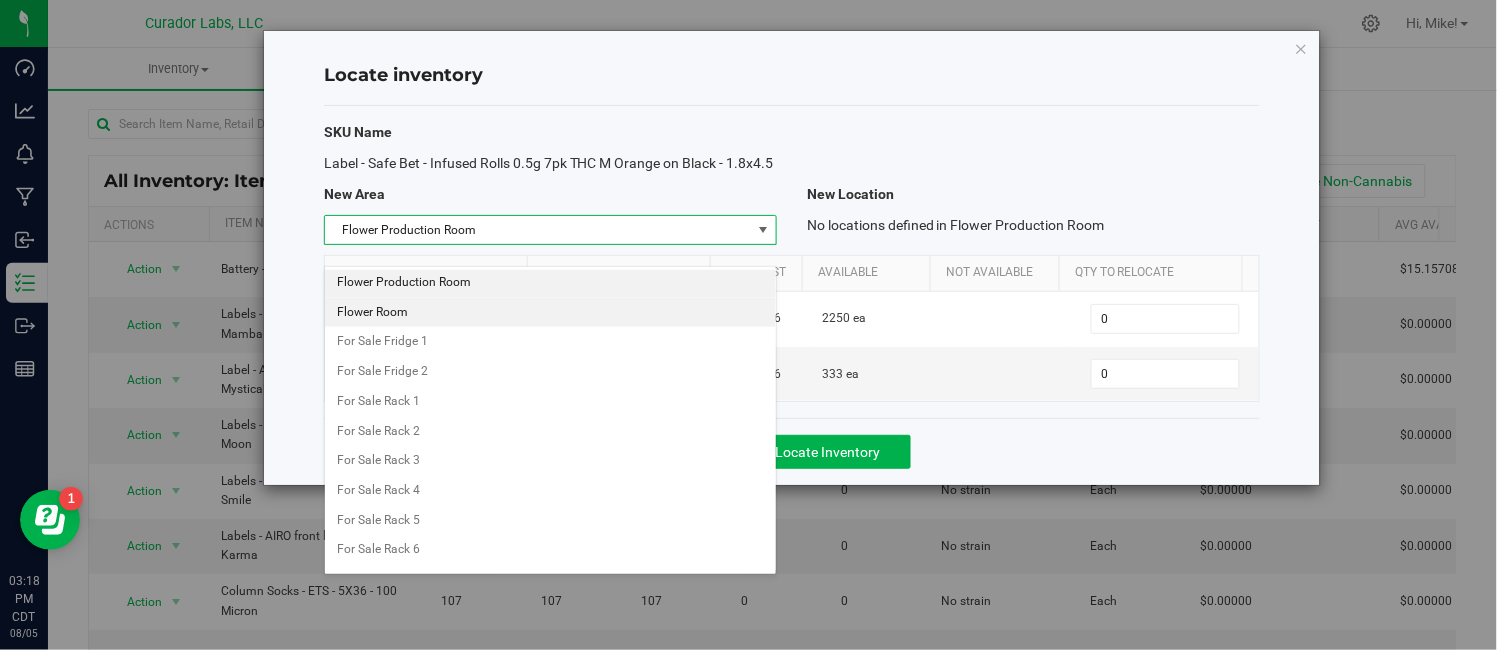 click on "Flower Room" at bounding box center (550, 313) 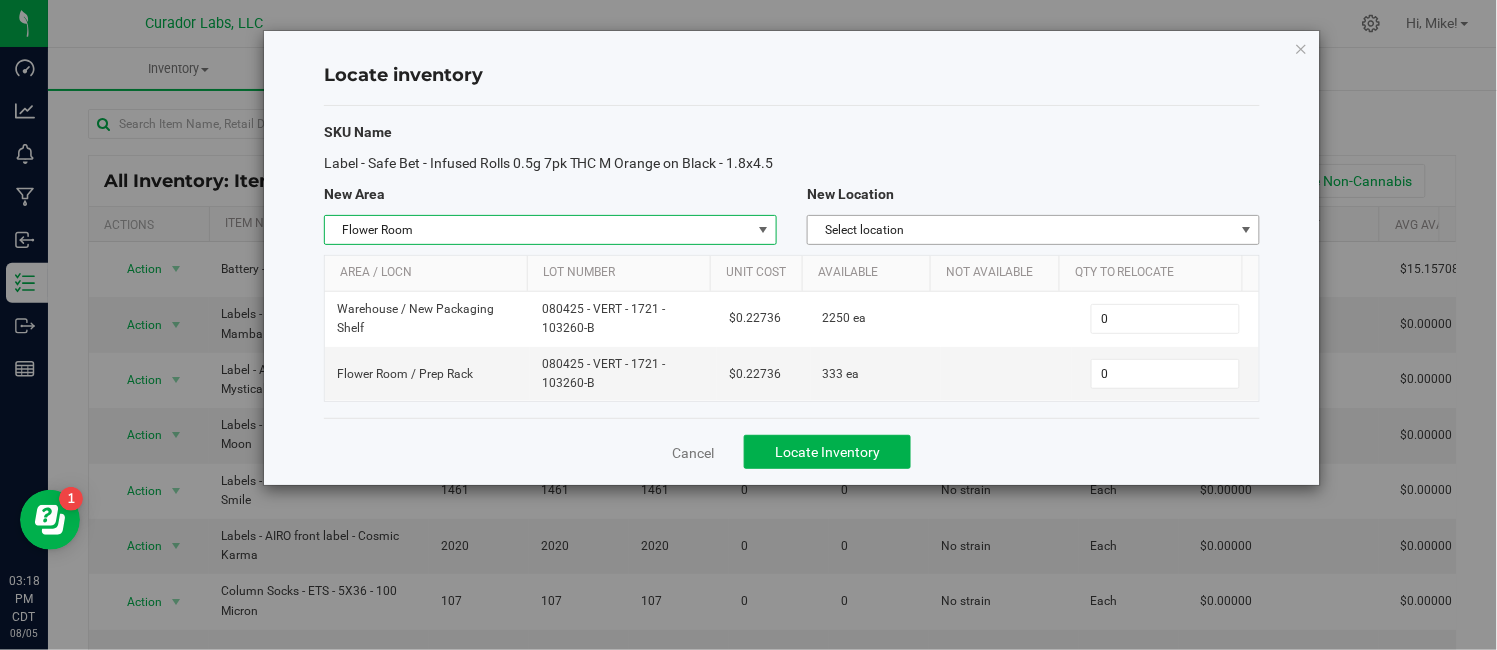 click on "Select location" at bounding box center (1021, 230) 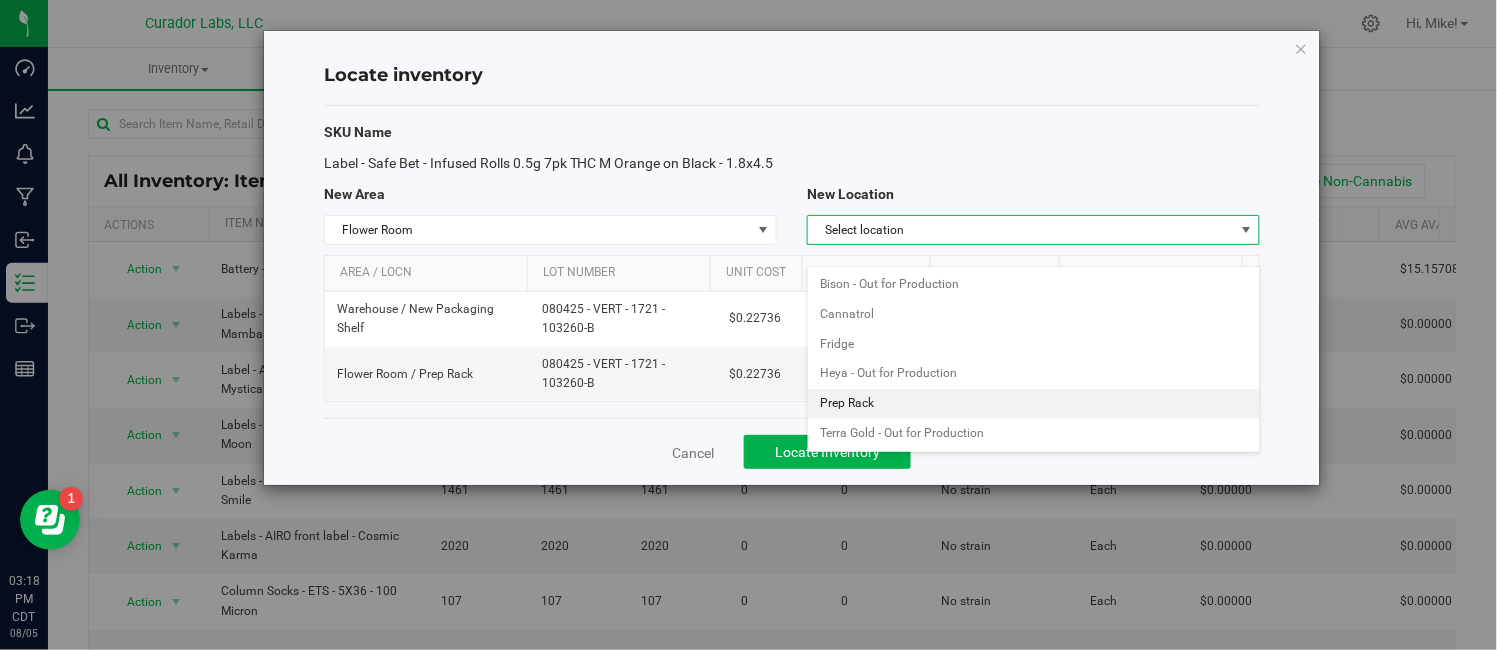 click on "Prep Rack" at bounding box center [1033, 404] 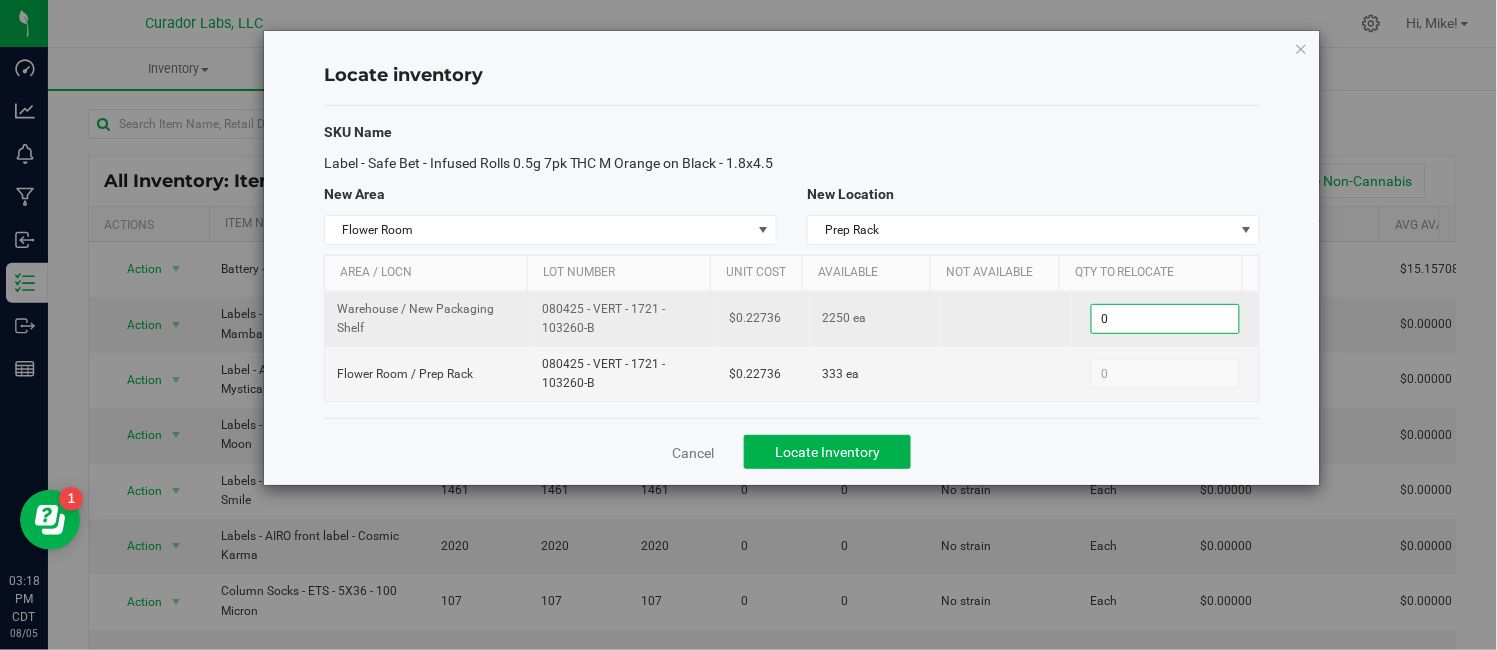 click on "0 0" at bounding box center (1165, 319) 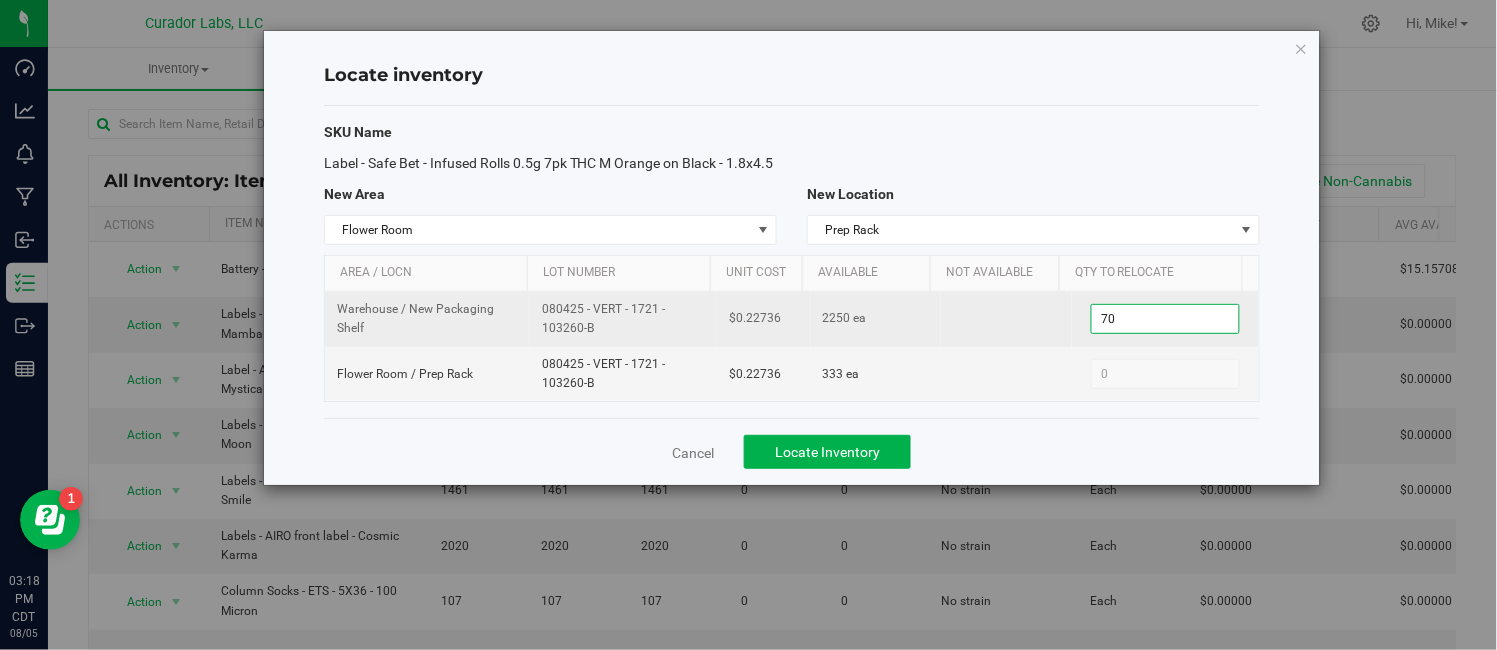 type on "705" 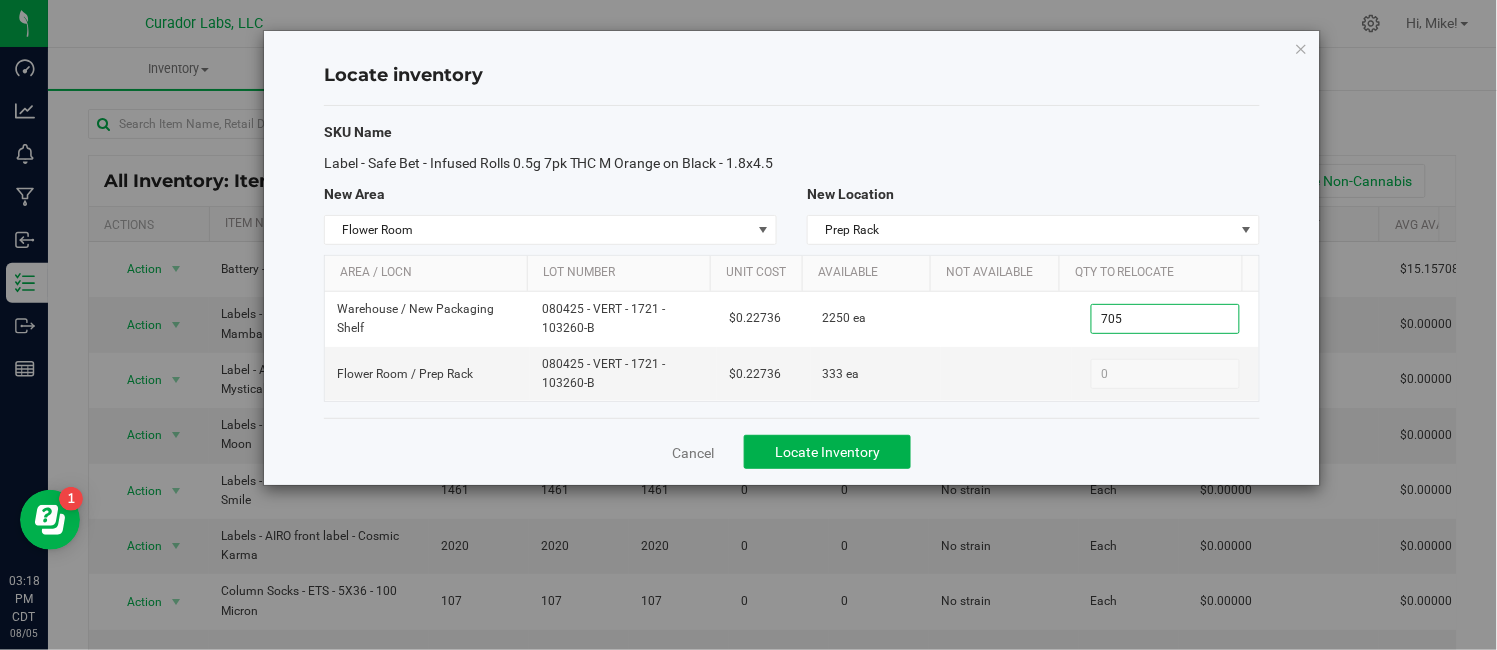 type on "705" 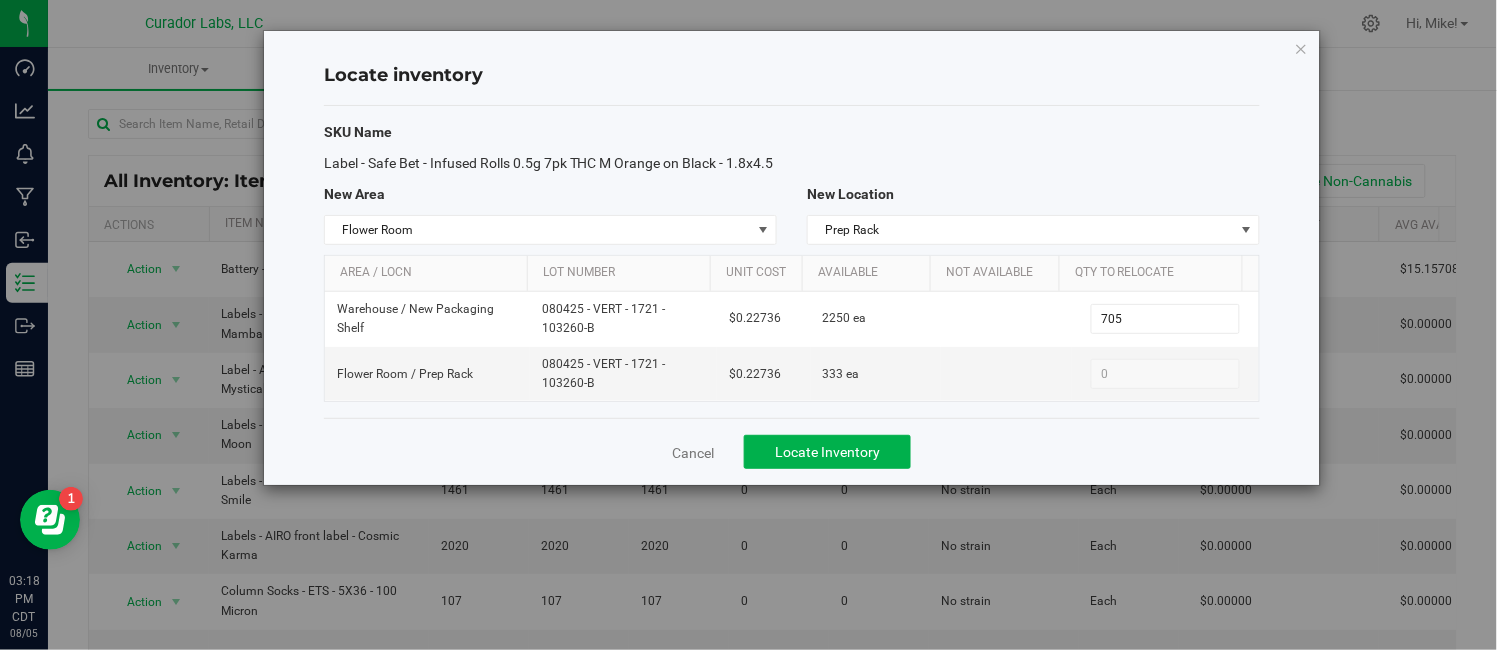 click on "Cancel
Locate Inventory" at bounding box center (792, 451) 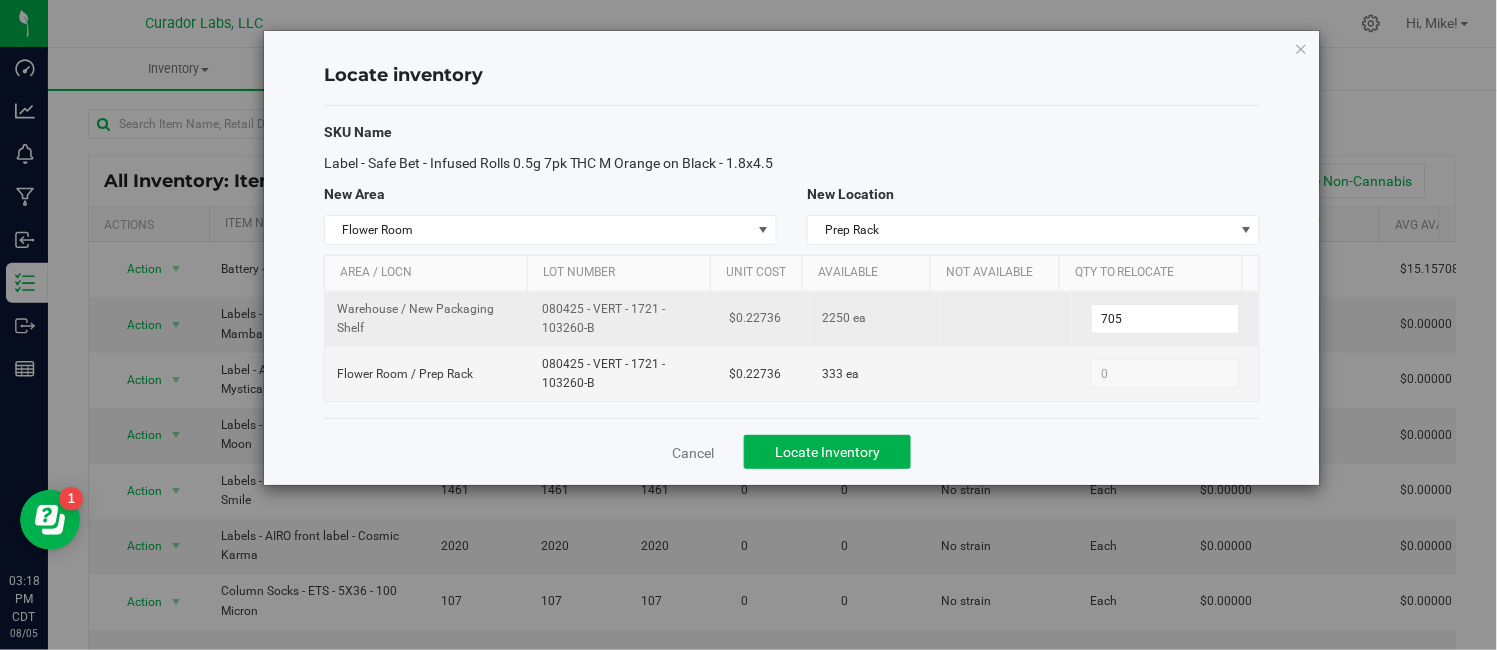 drag, startPoint x: 528, startPoint y: 331, endPoint x: 617, endPoint y: 351, distance: 91.21951 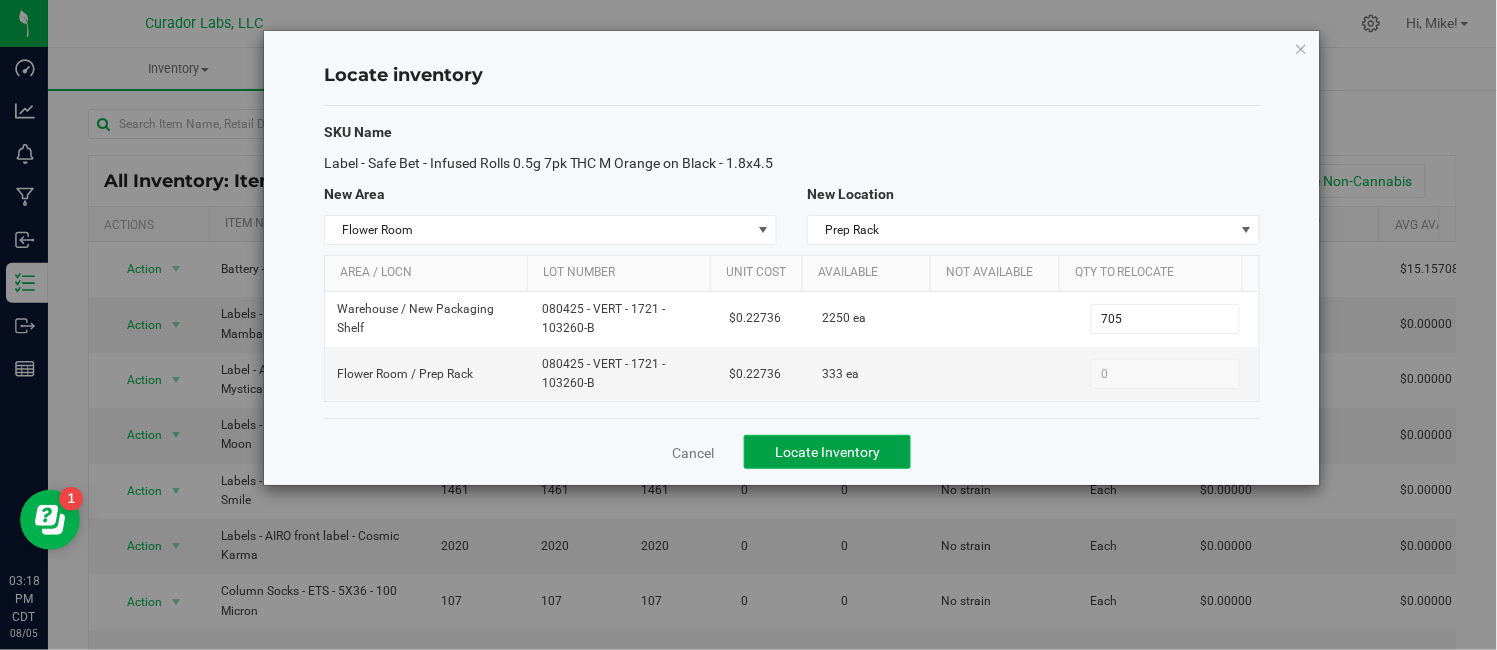 click on "Locate Inventory" 